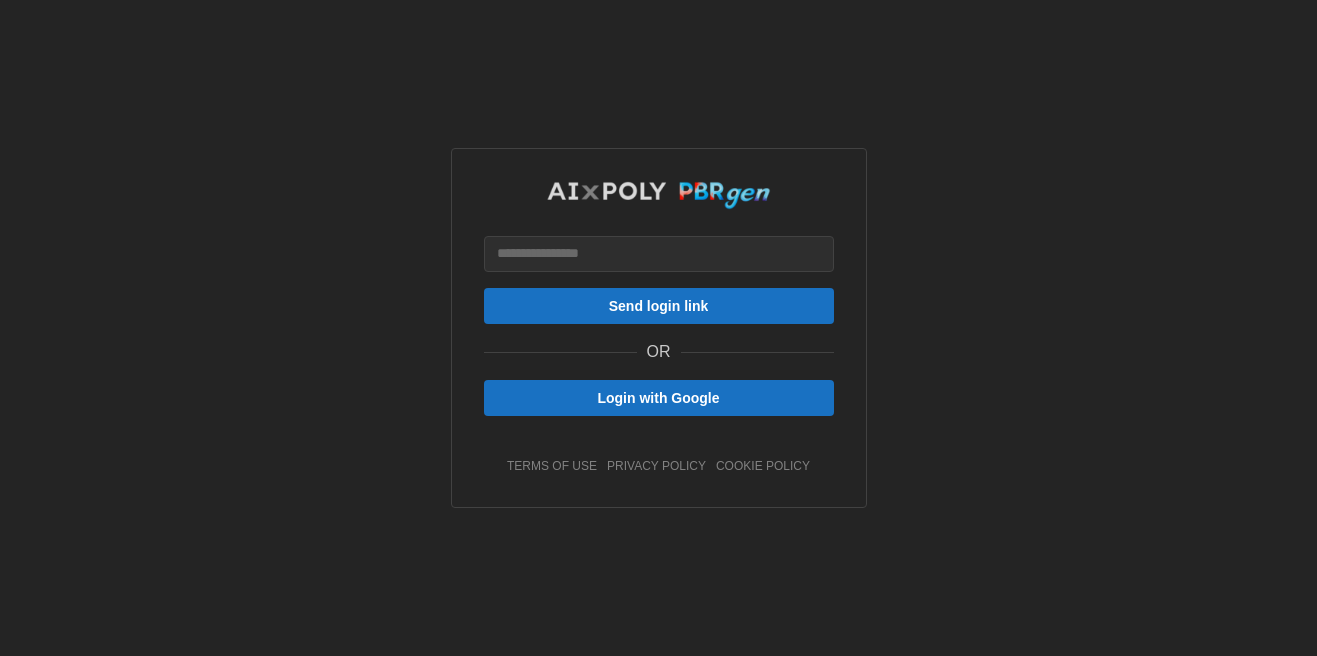 scroll, scrollTop: 0, scrollLeft: 0, axis: both 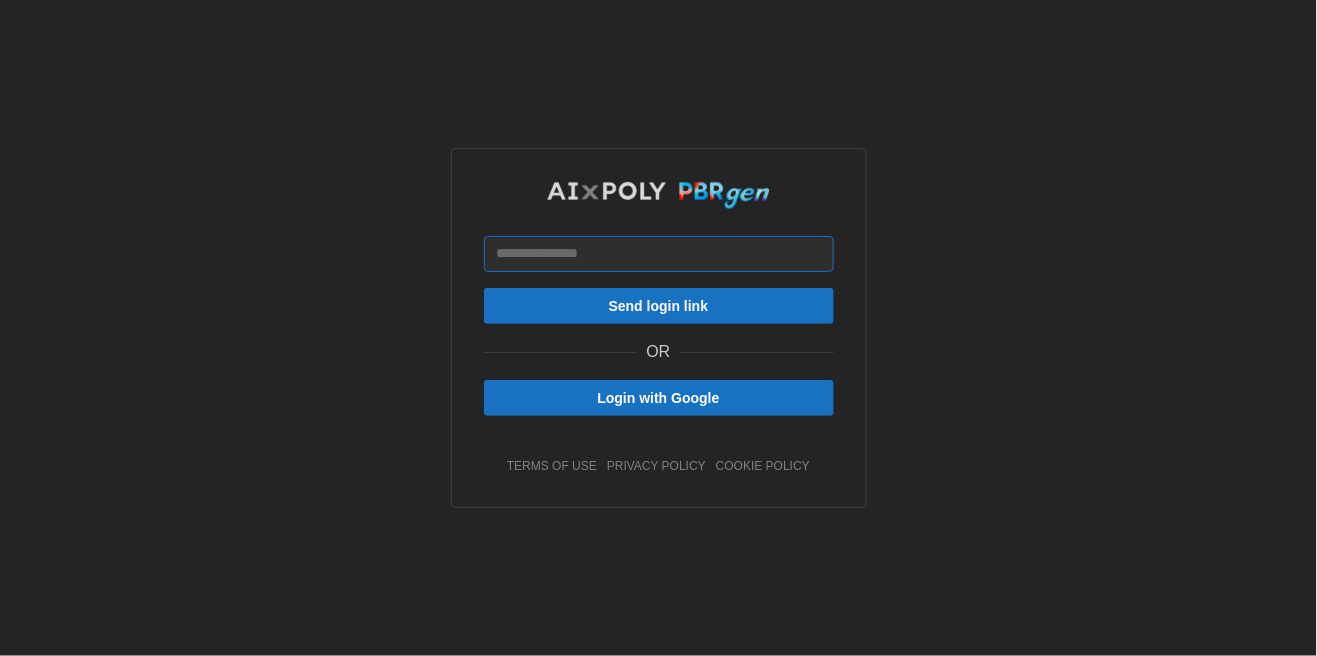 click at bounding box center (659, 254) 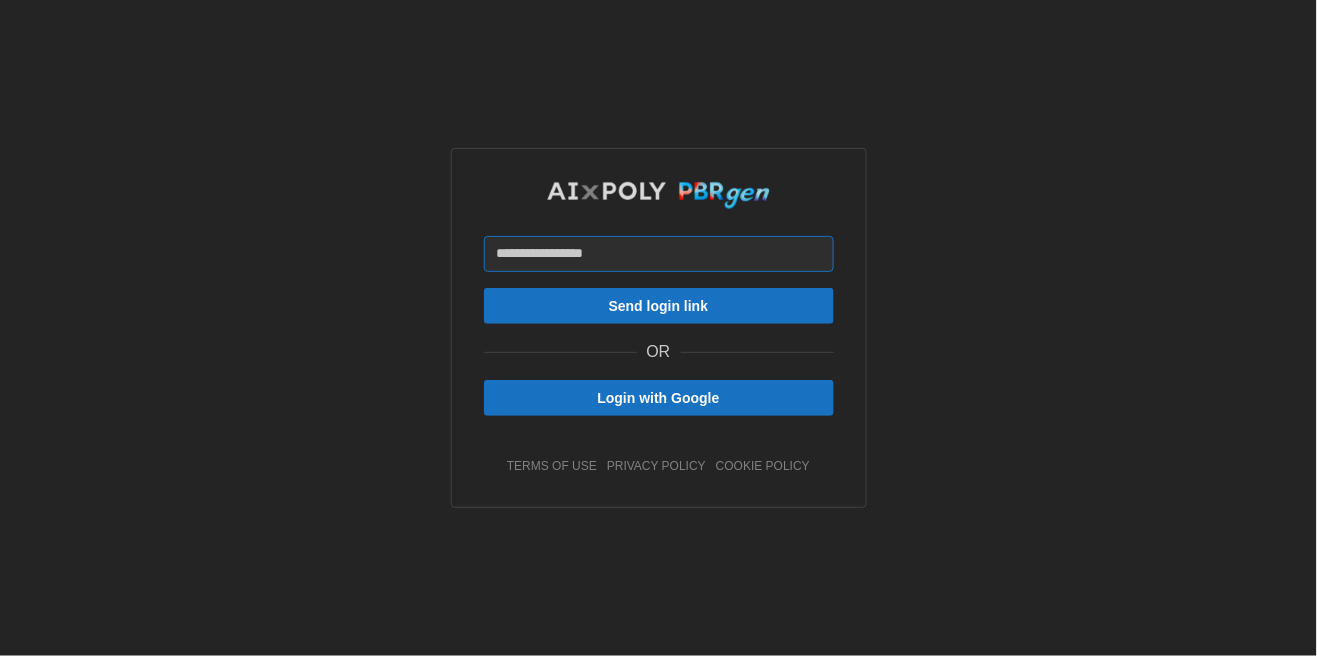 type on "**********" 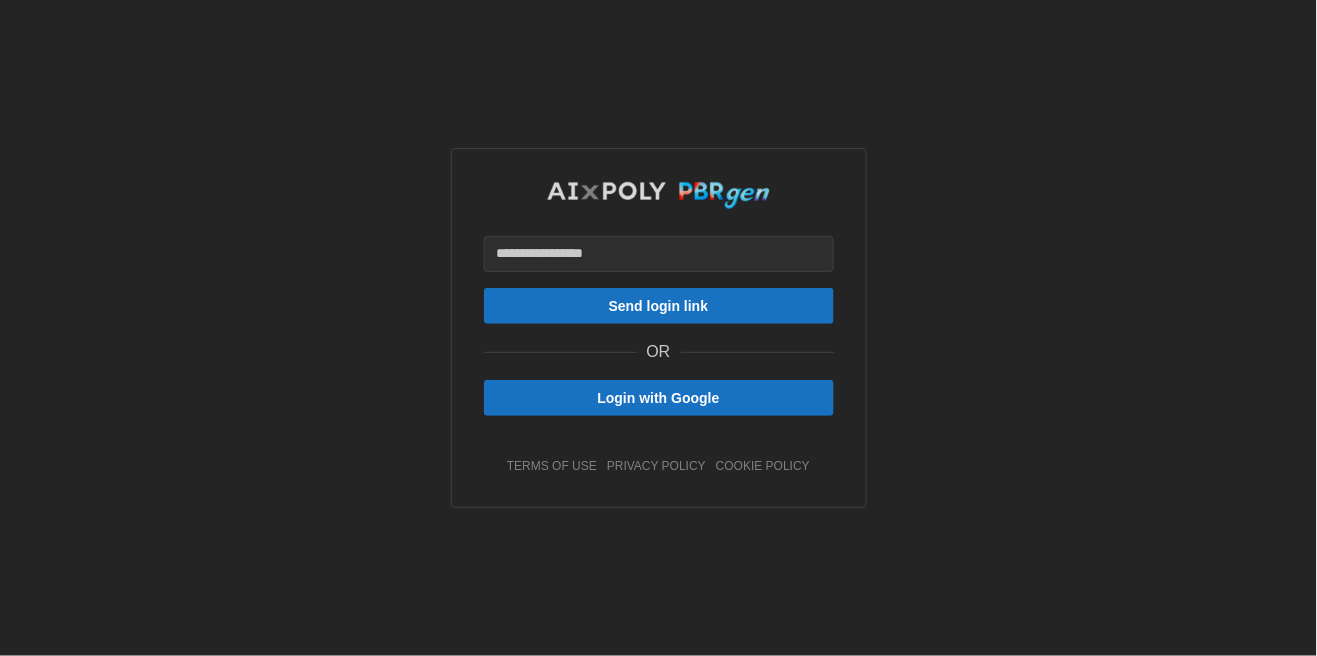 click on "Send login link" at bounding box center (659, 306) 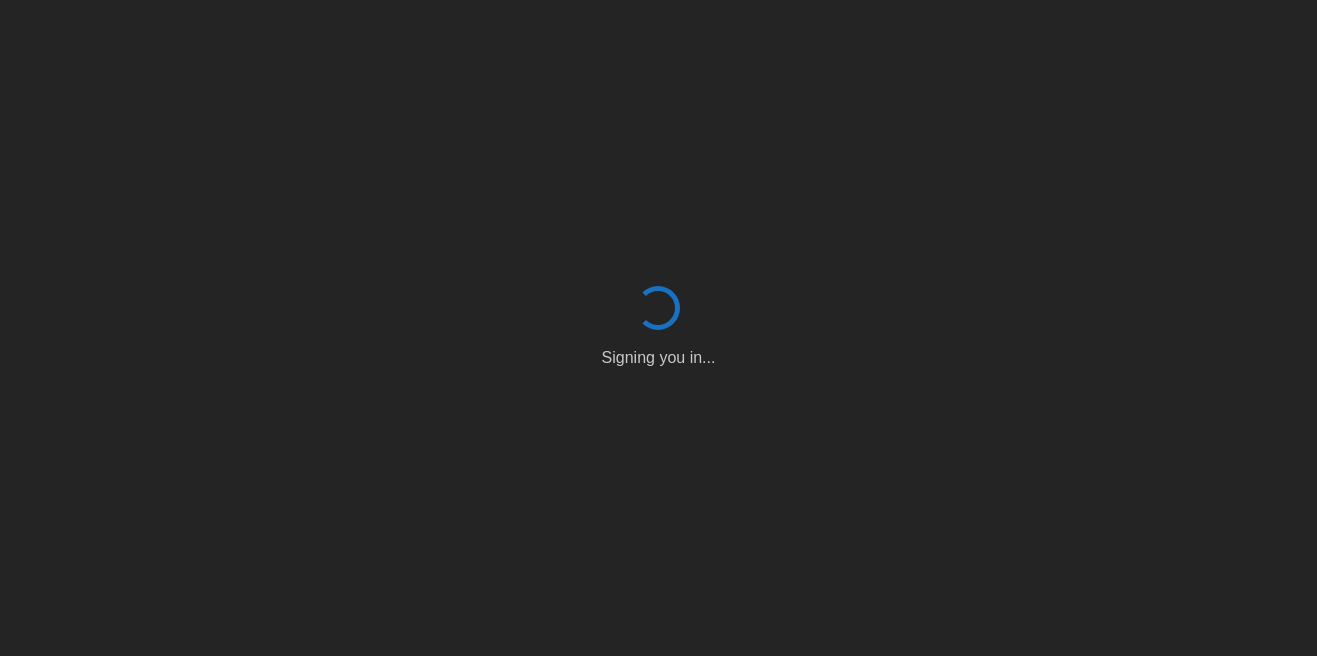 scroll, scrollTop: 0, scrollLeft: 0, axis: both 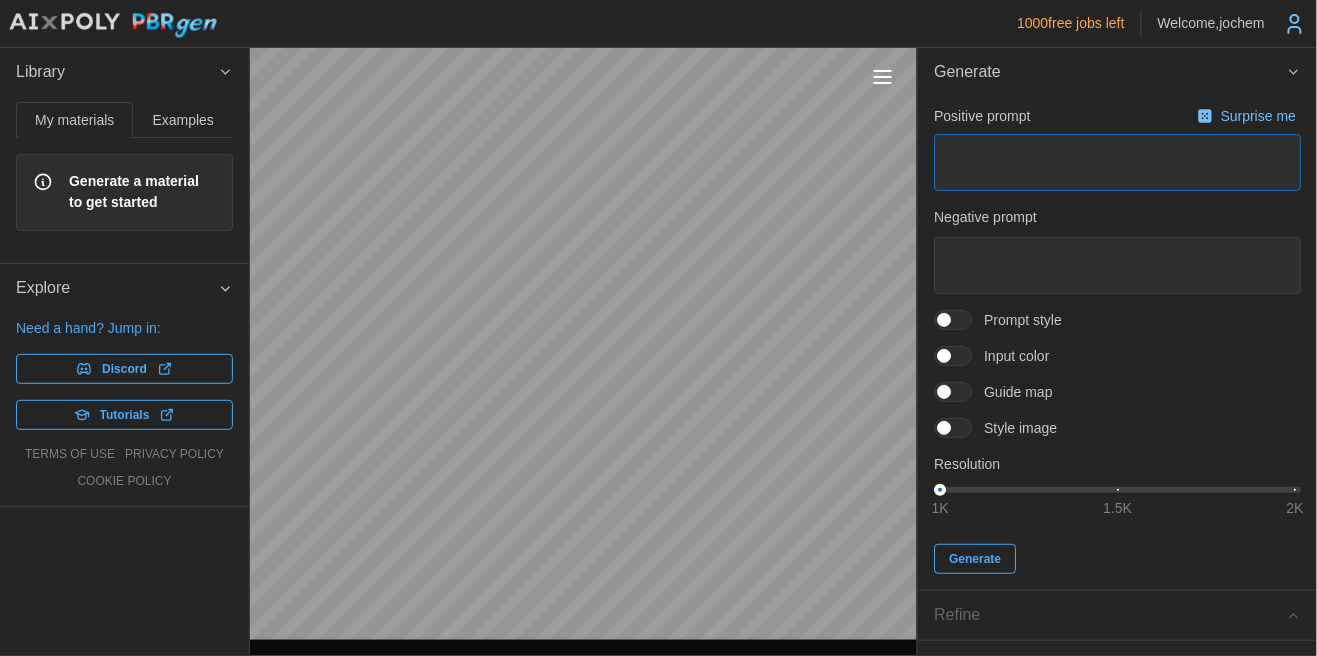 click at bounding box center [1117, 162] 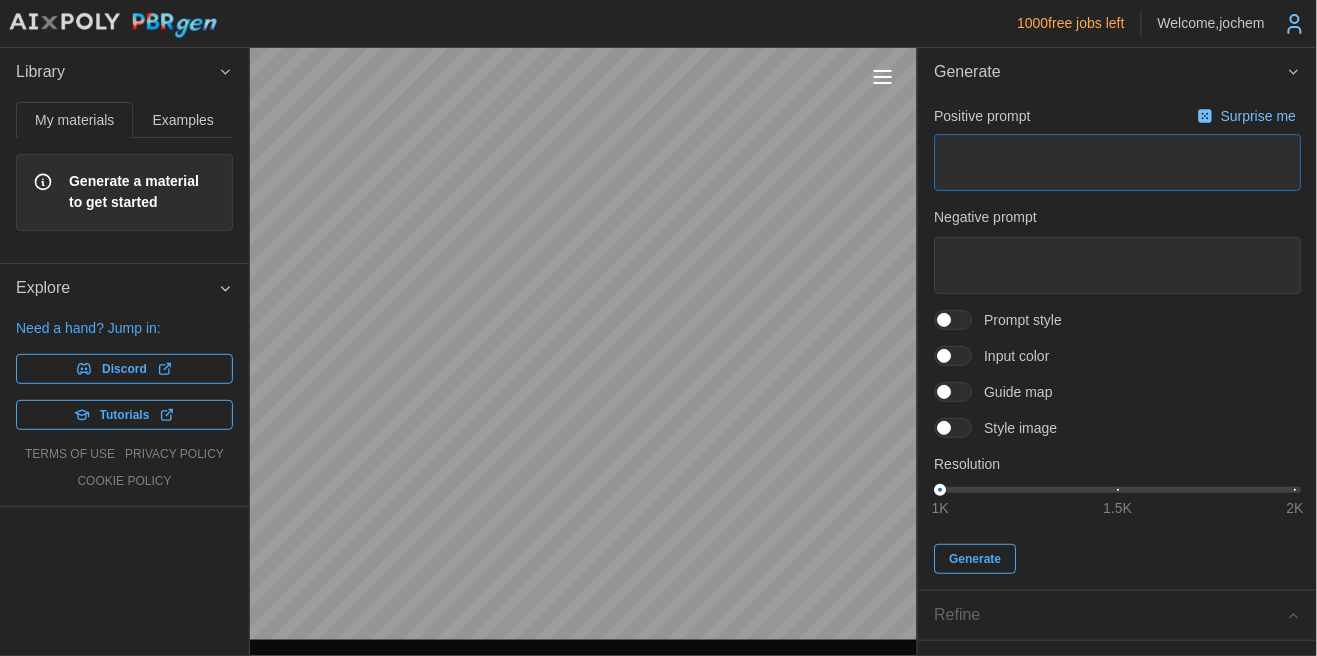 type on "*" 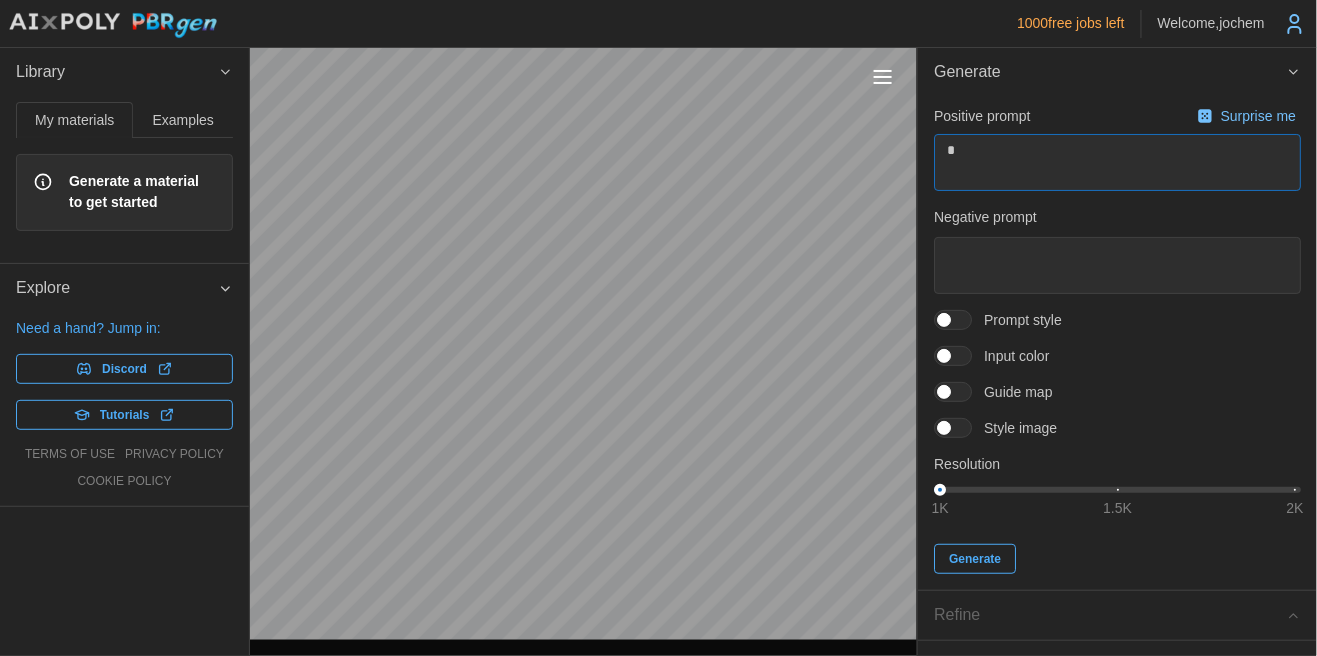 type on "*" 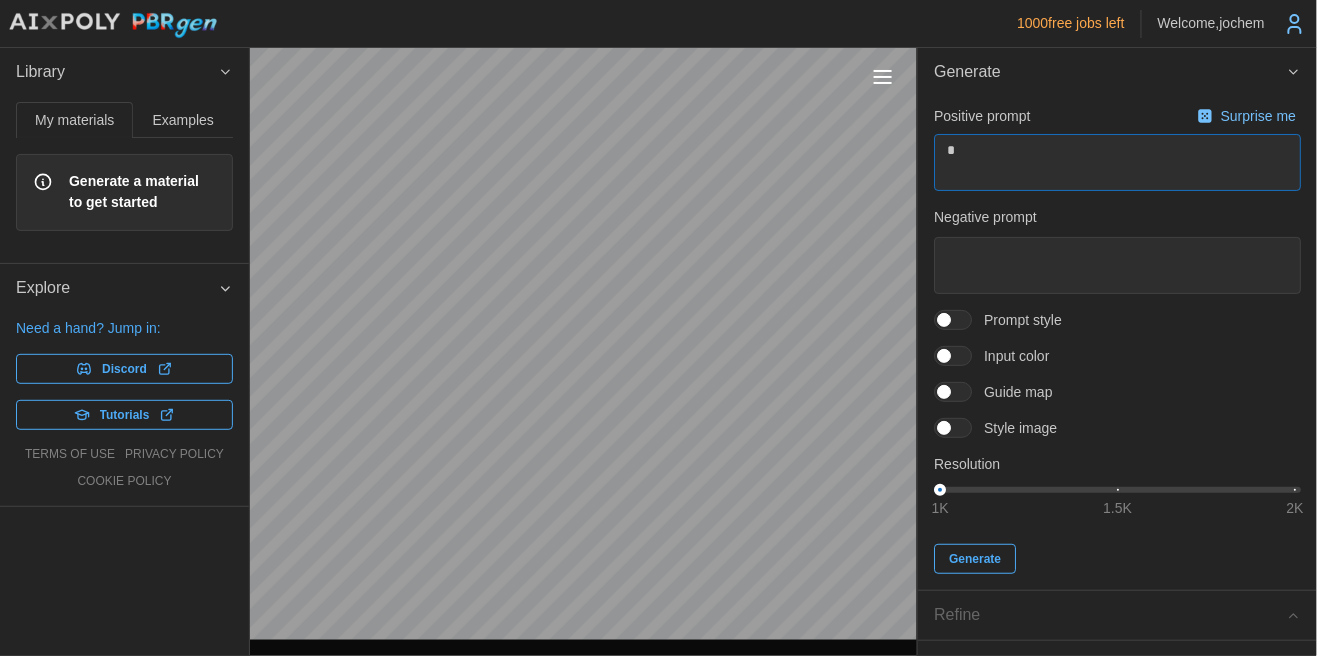 type on "**" 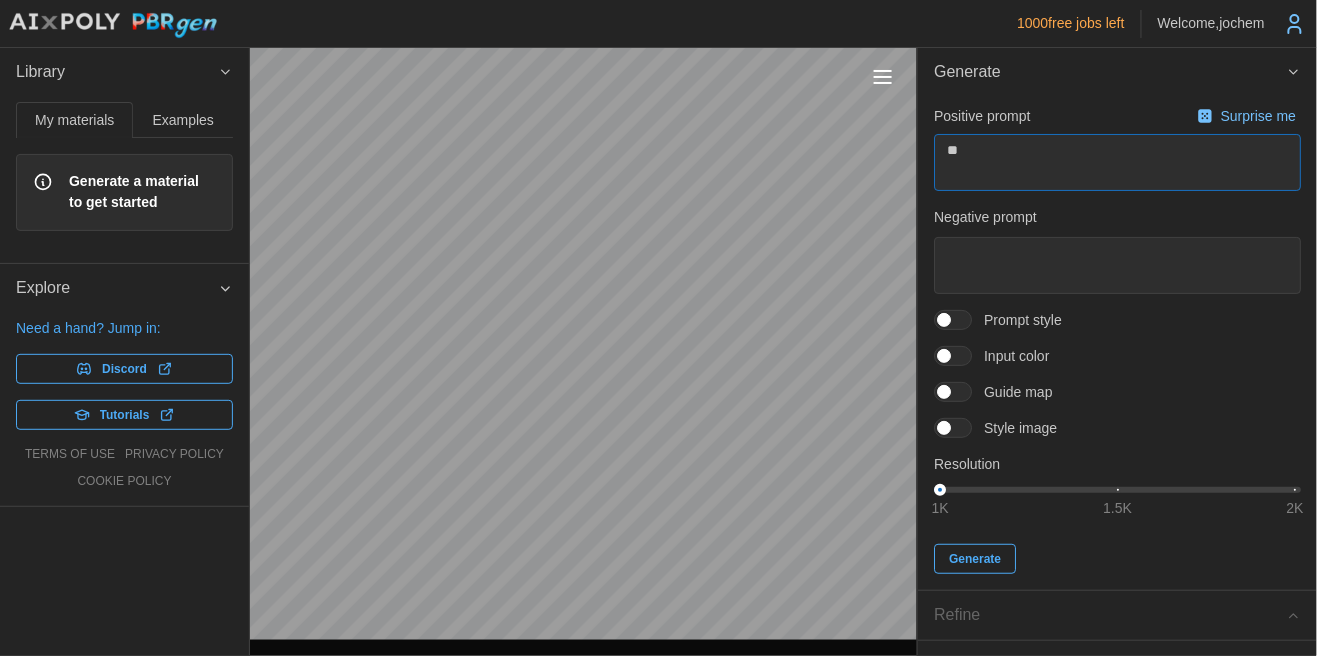 type on "*" 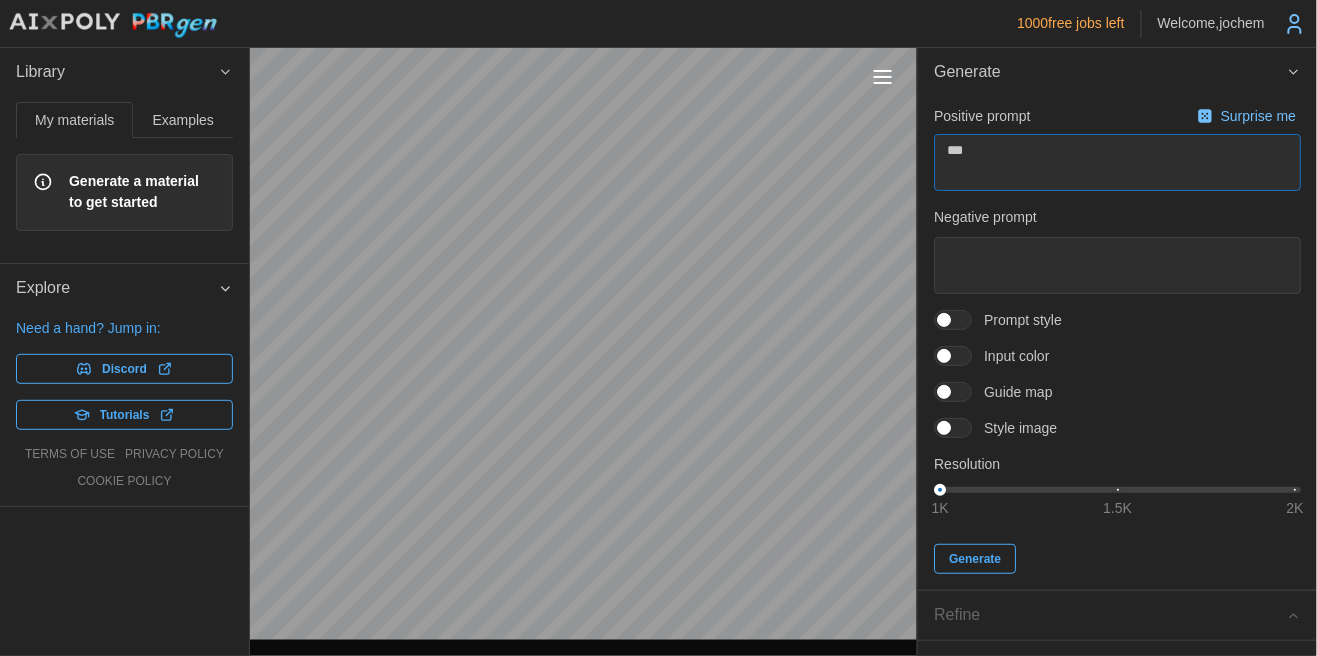 type on "*" 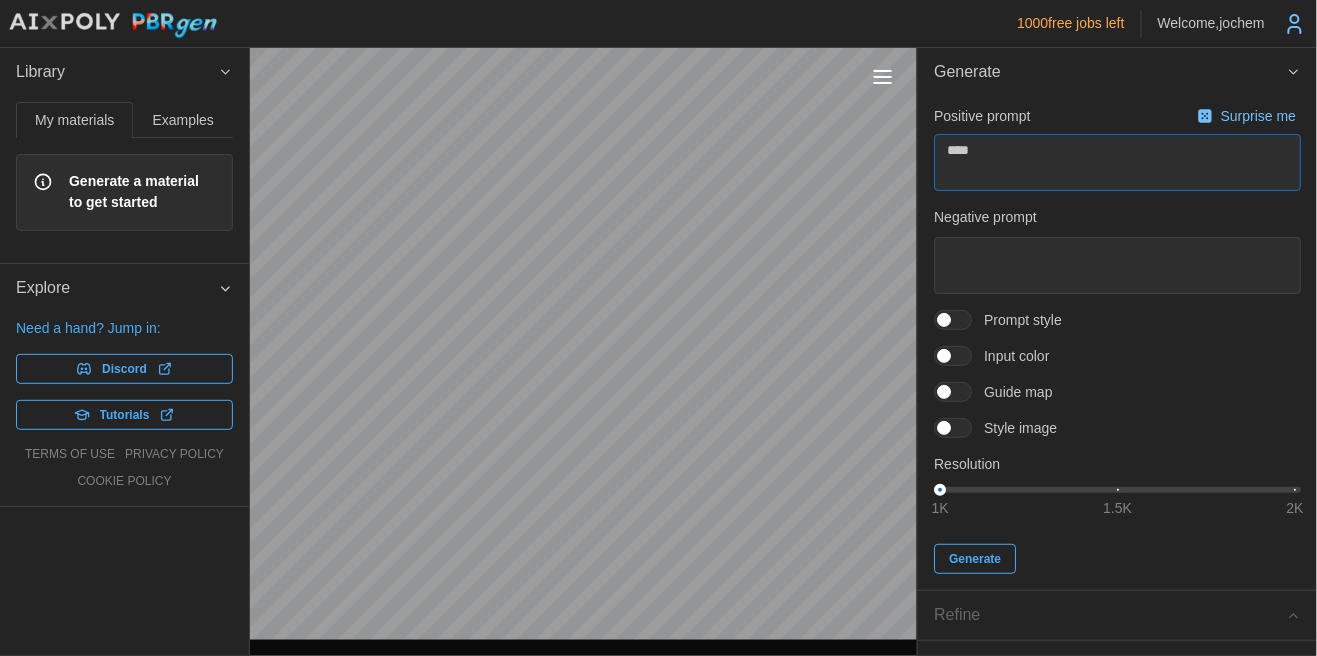 type on "*" 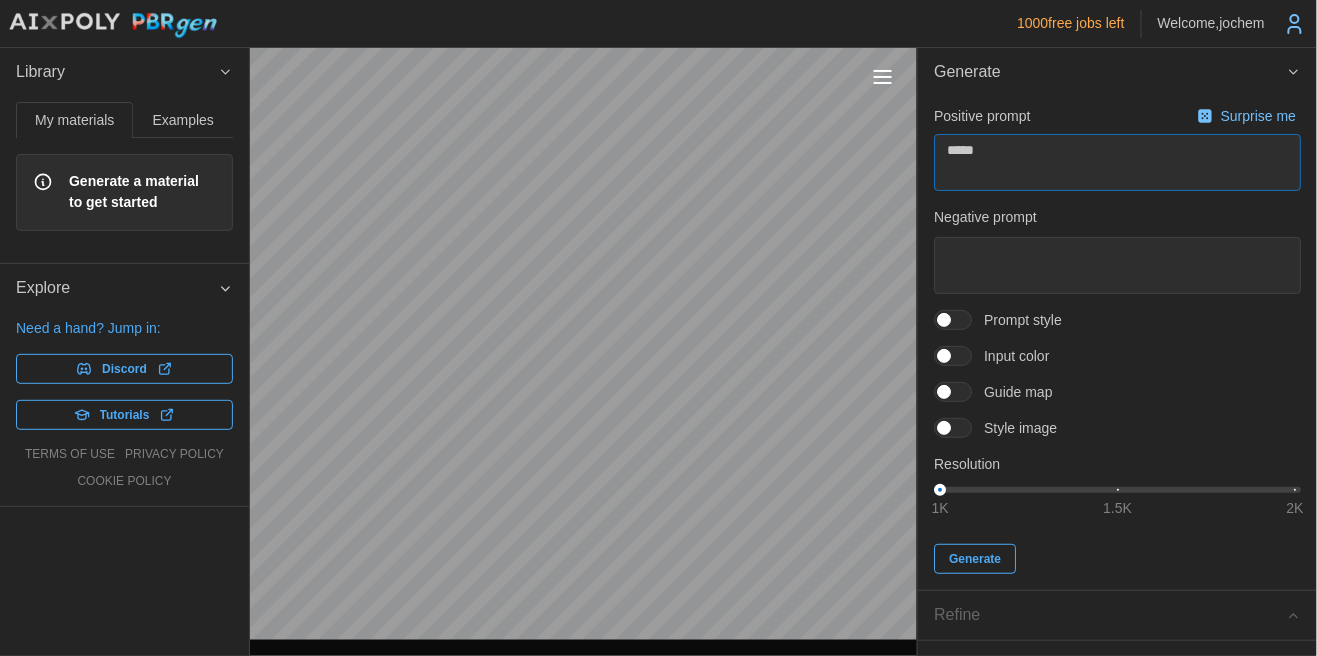 type on "*" 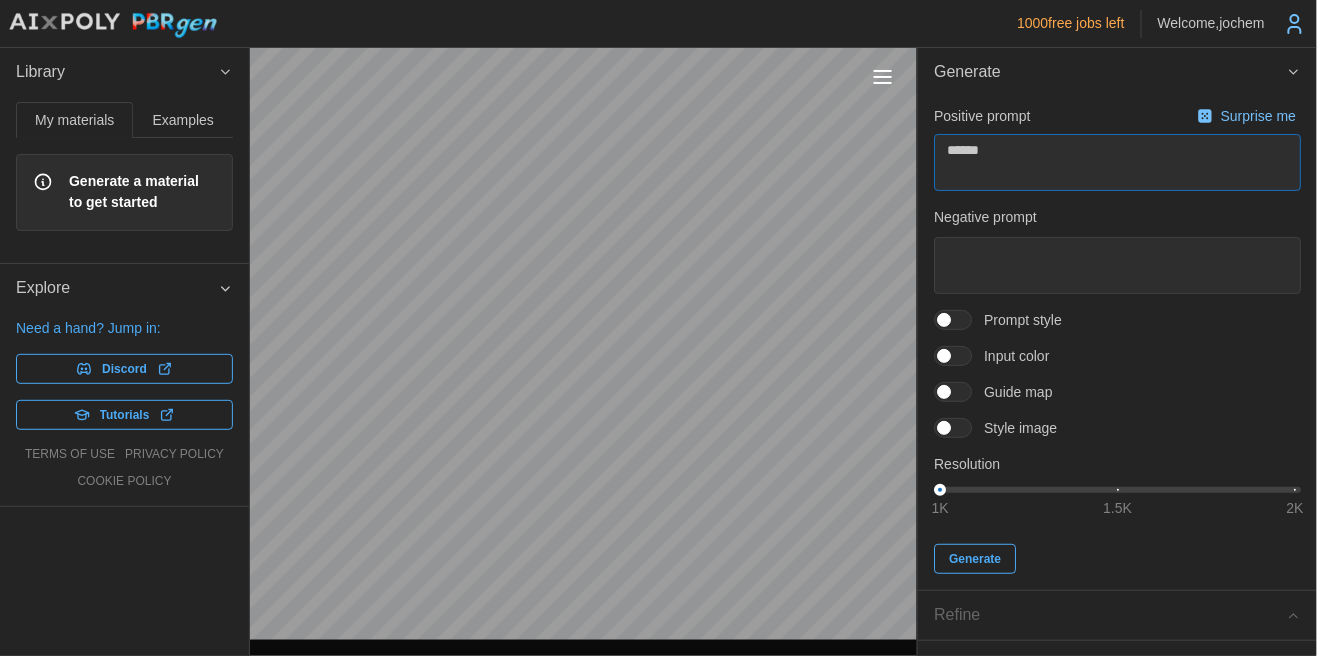 type on "*" 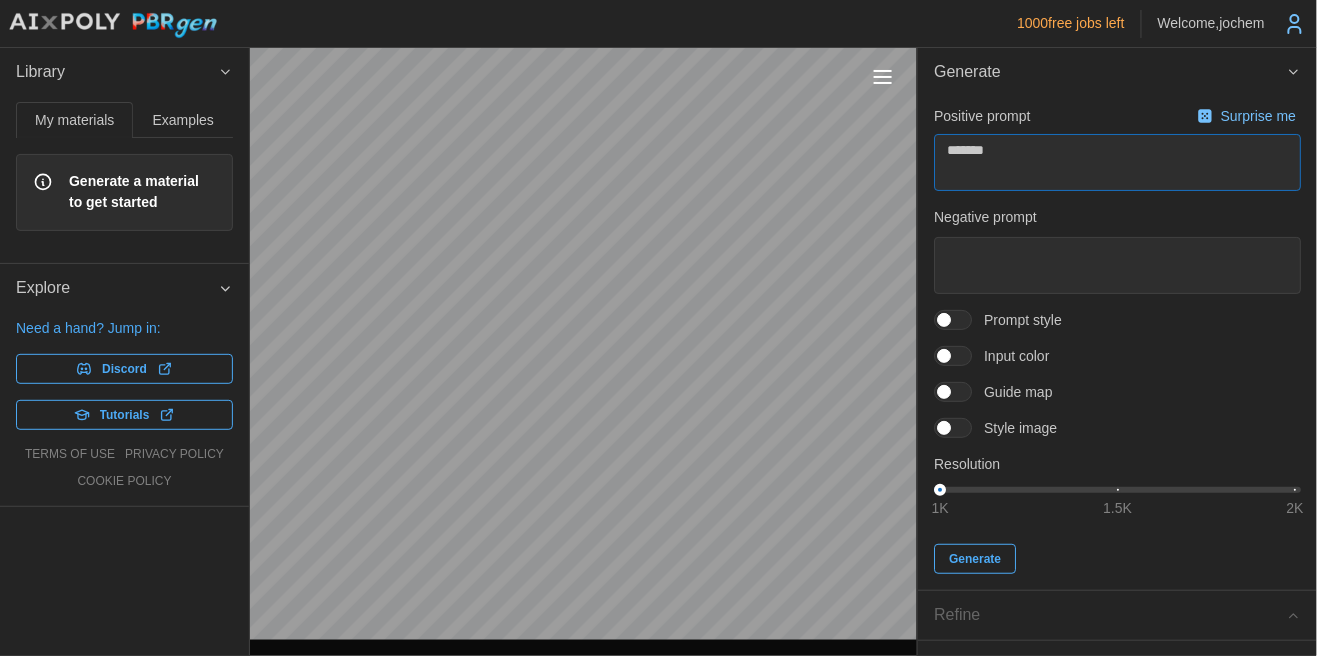type on "*" 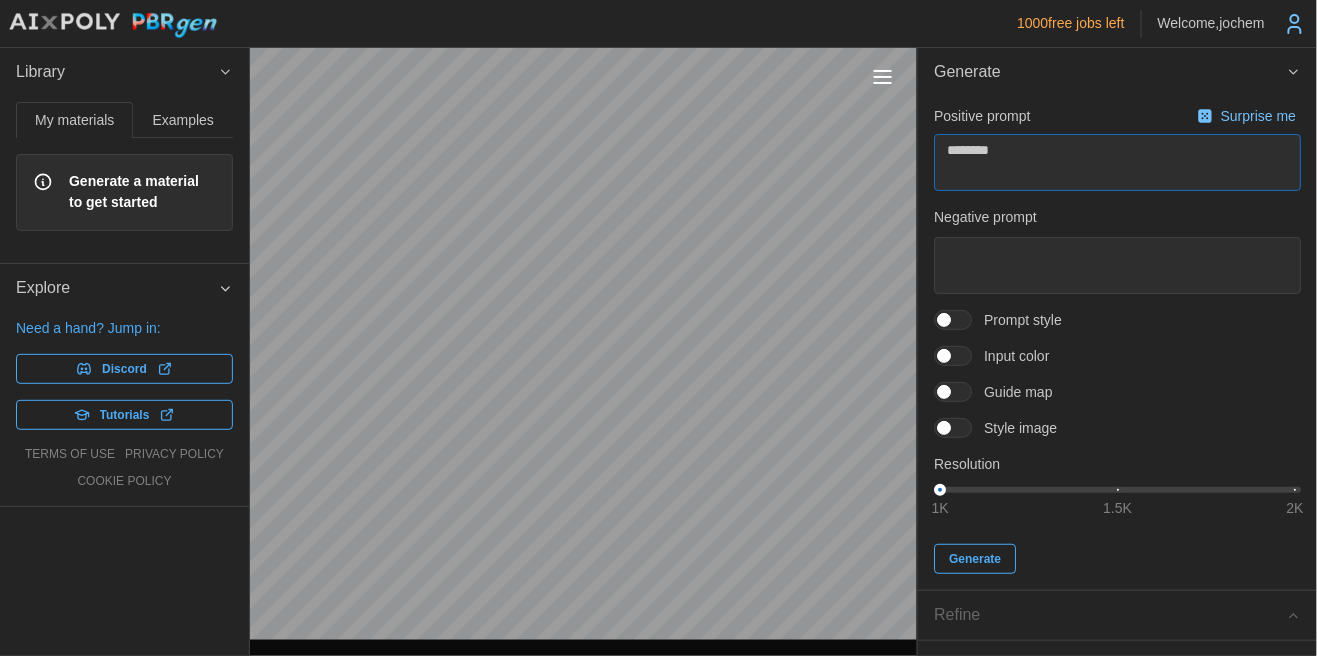 type on "*" 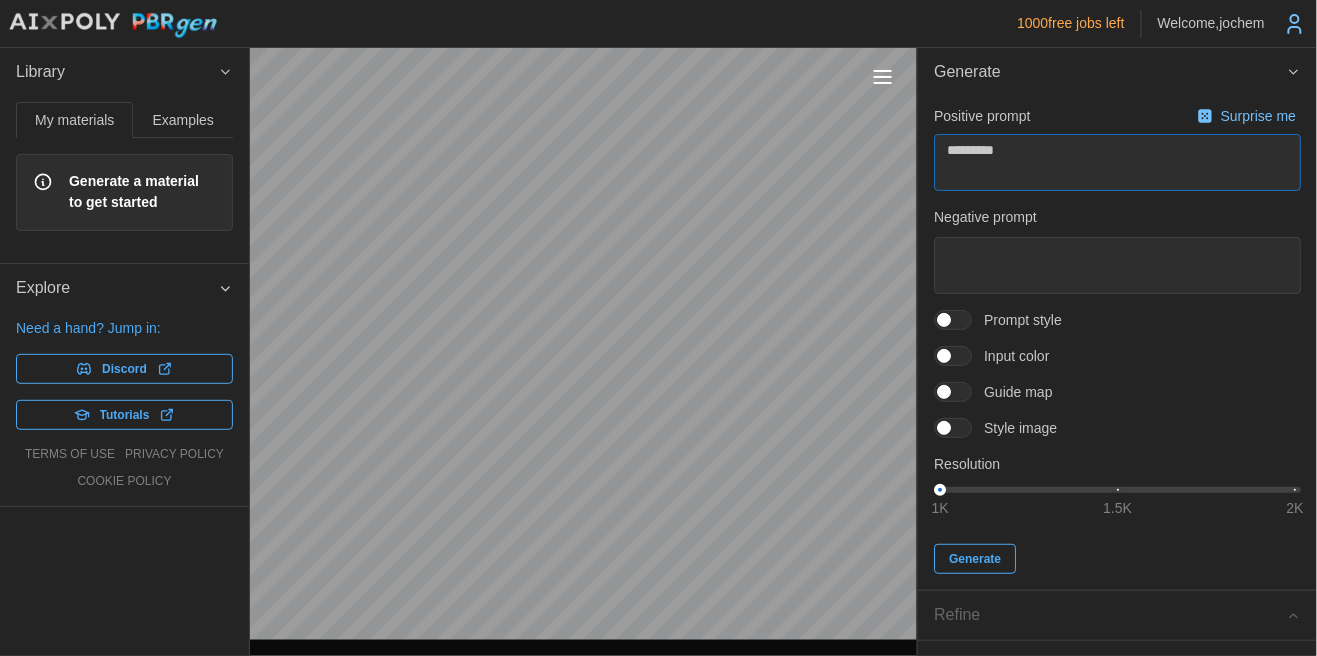 type on "*" 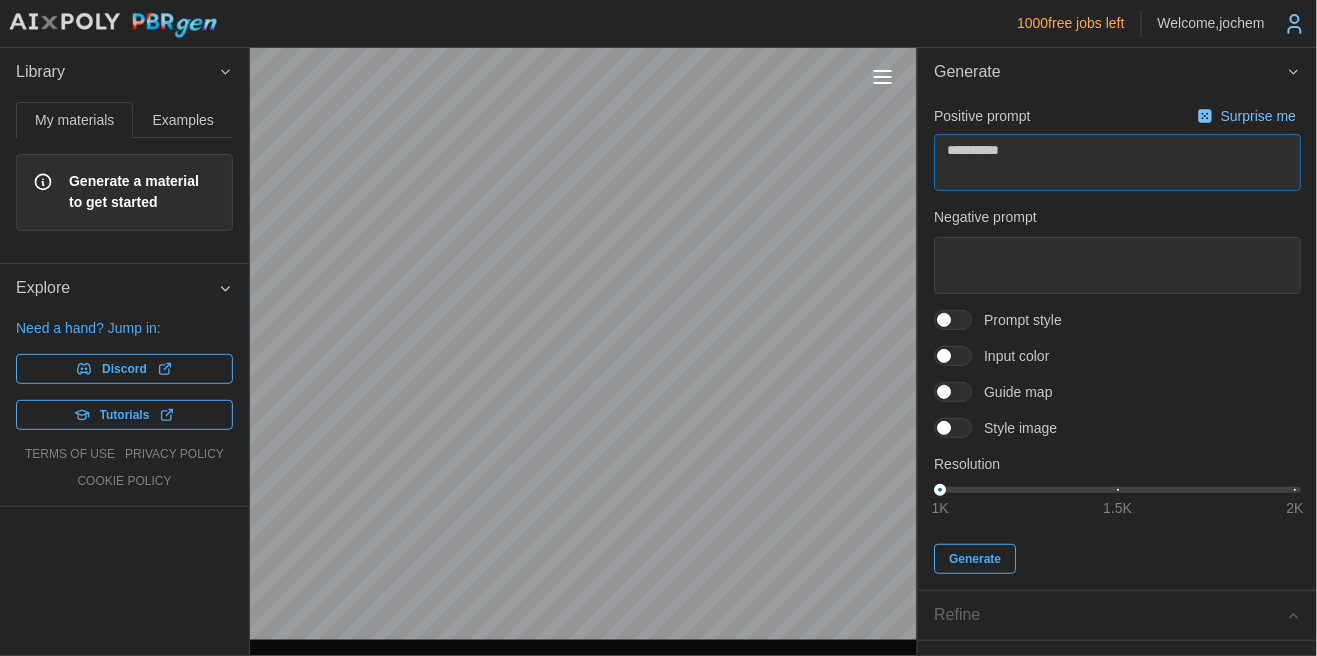 type on "*" 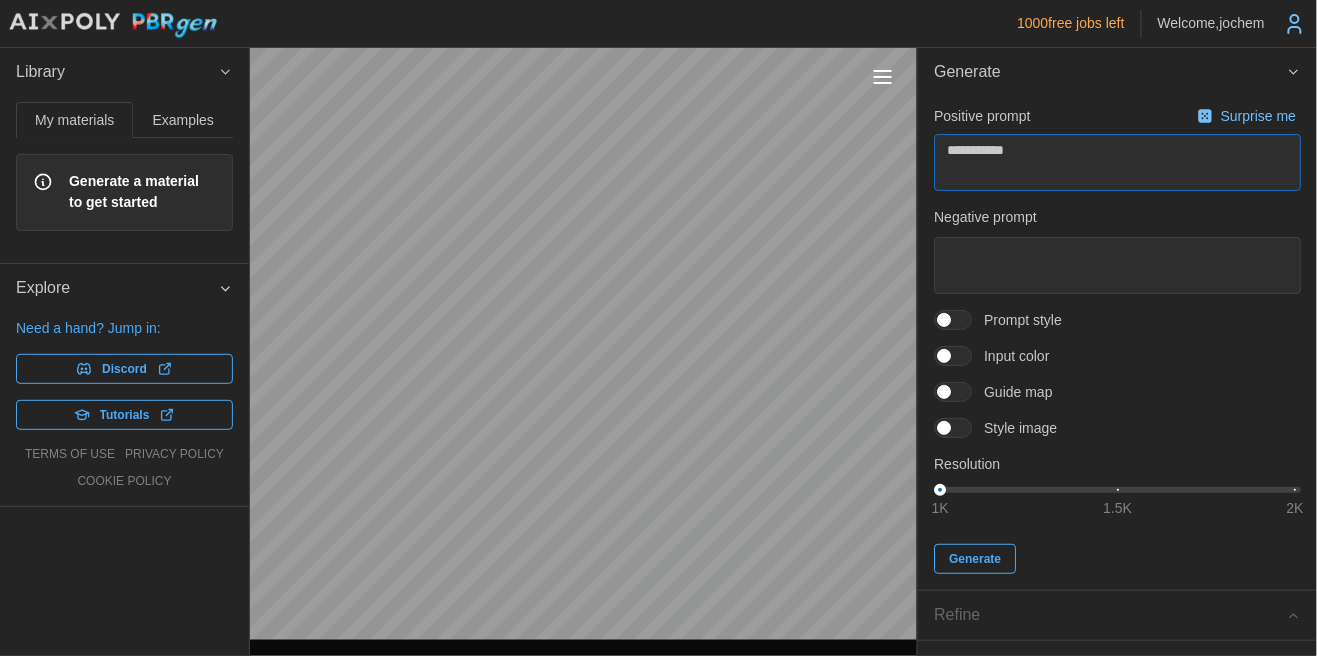 type on "*" 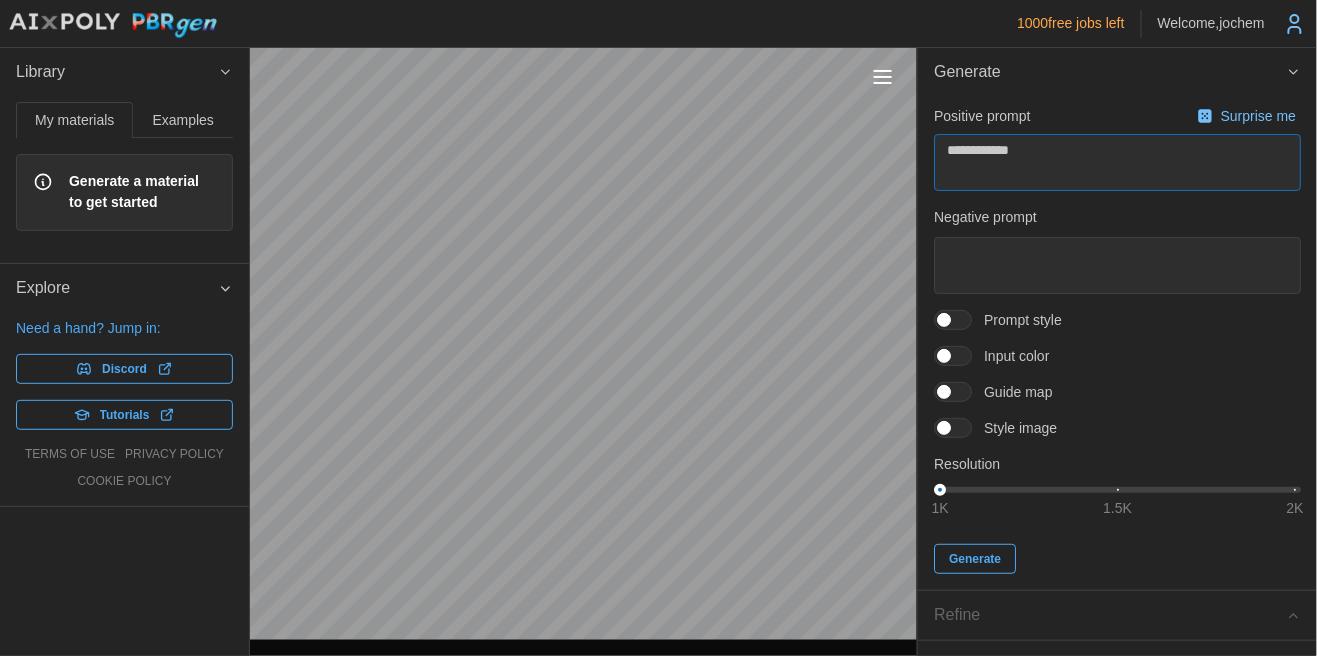 type on "*" 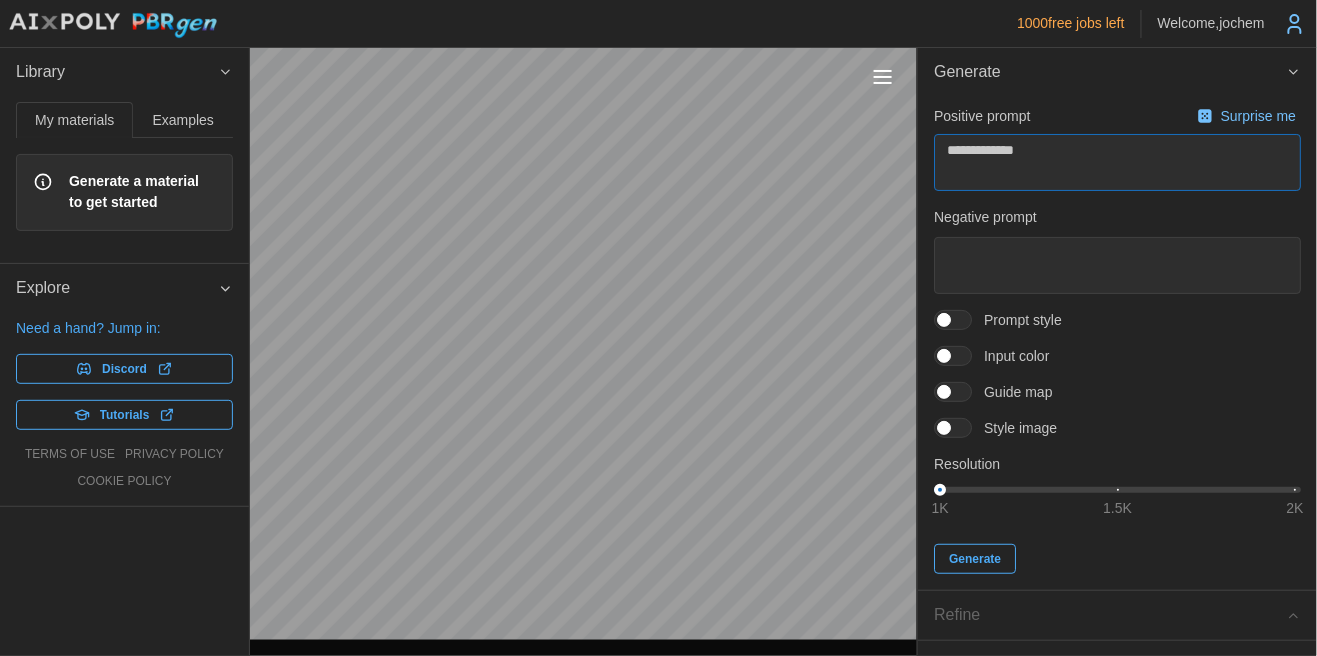 type on "*" 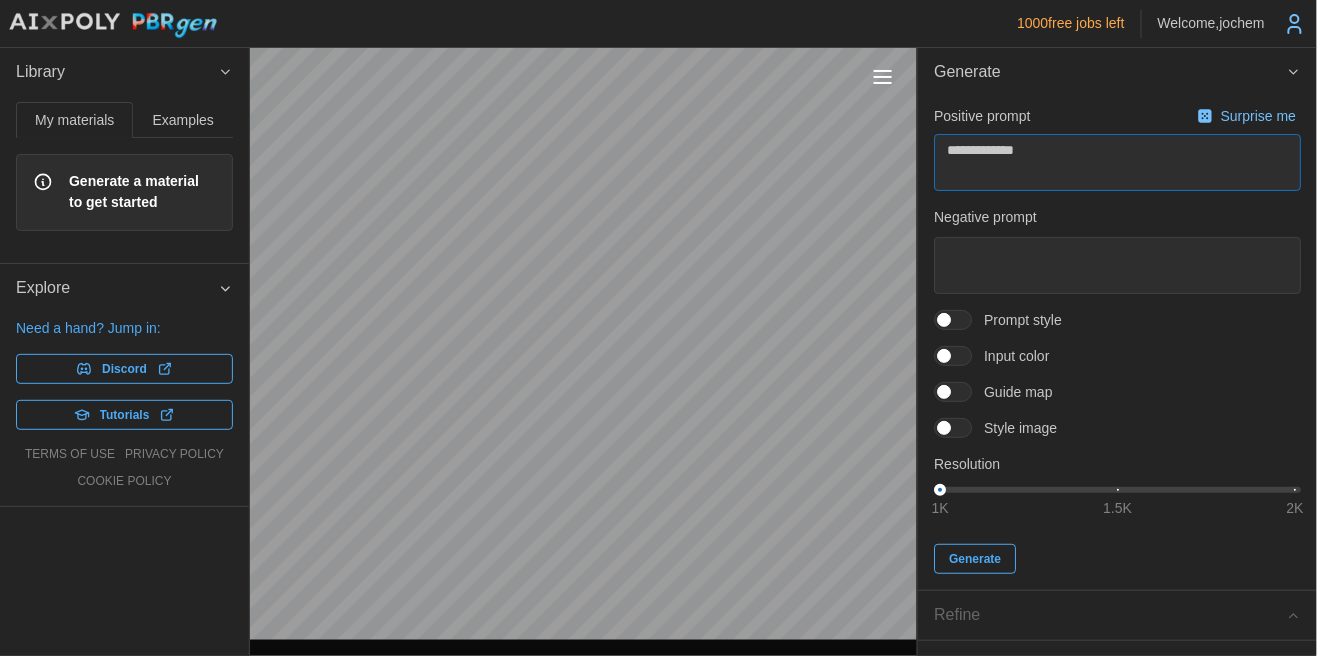 type on "**********" 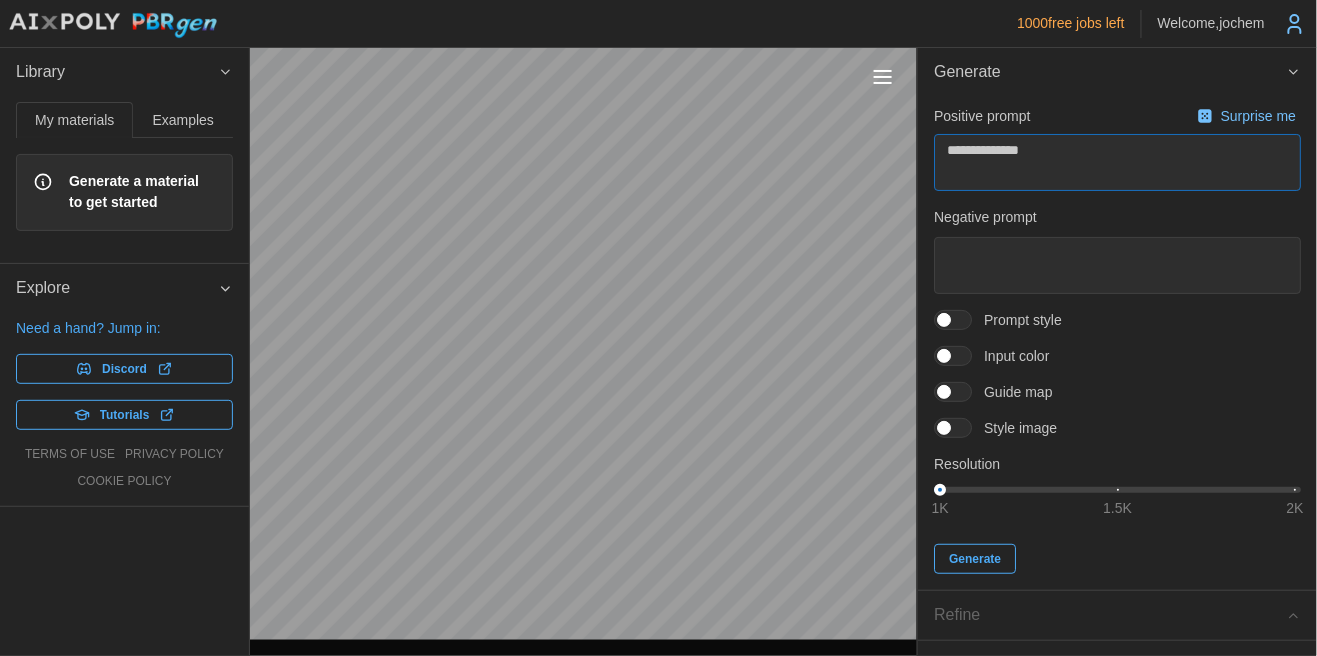 type on "*" 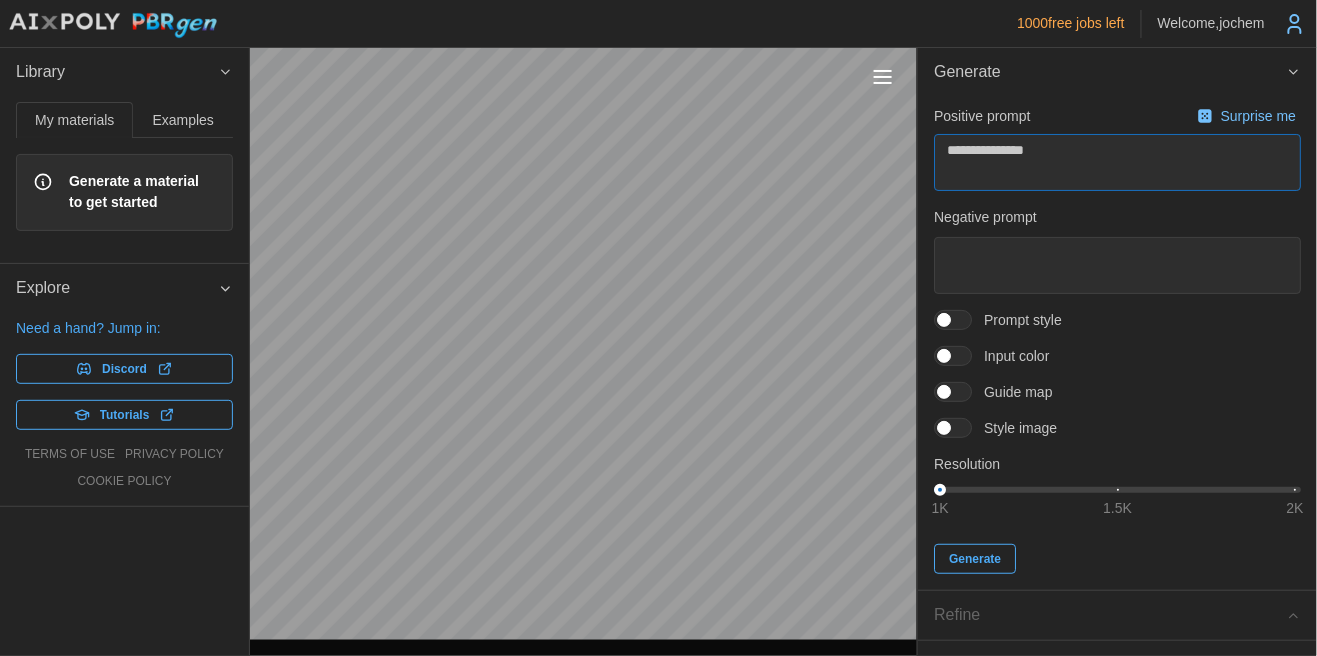 type on "*" 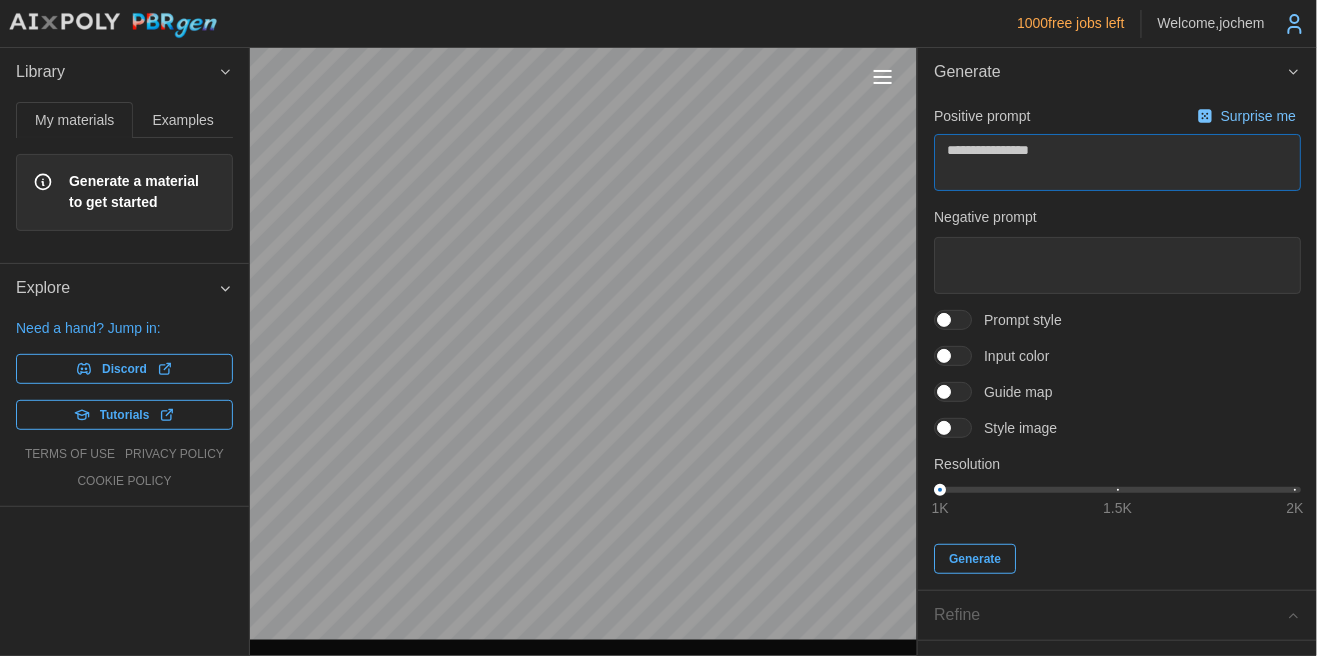 type on "*" 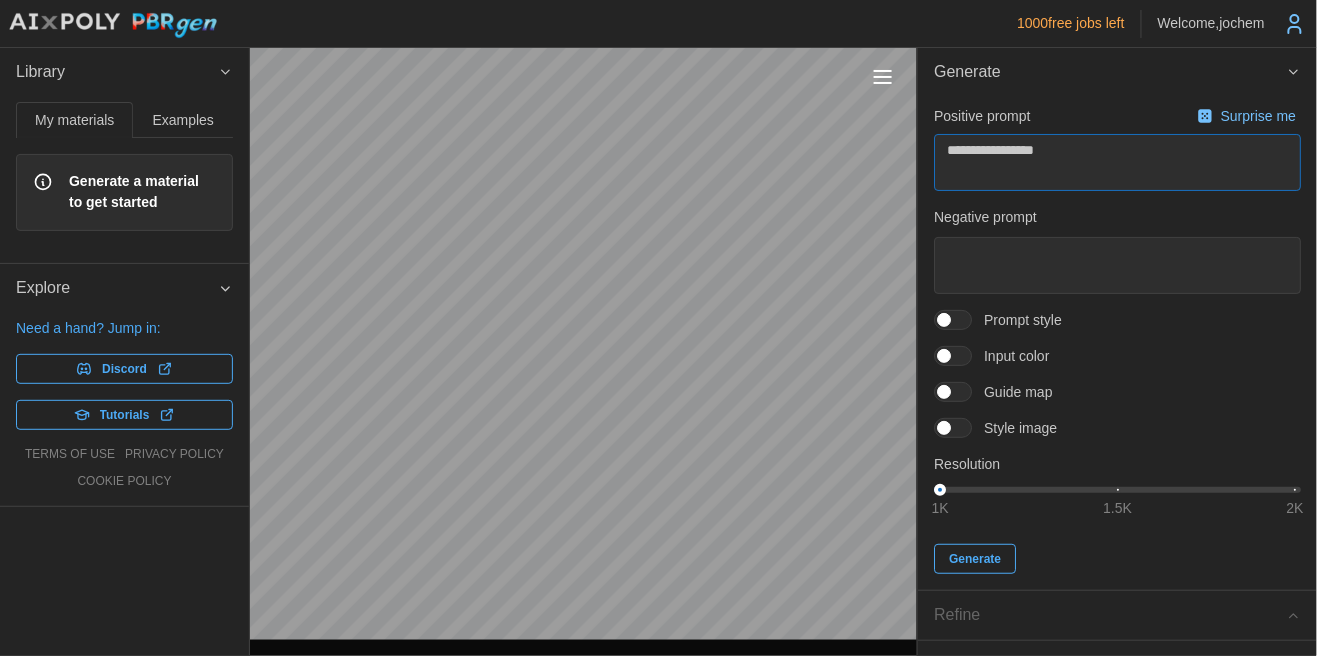 type on "*" 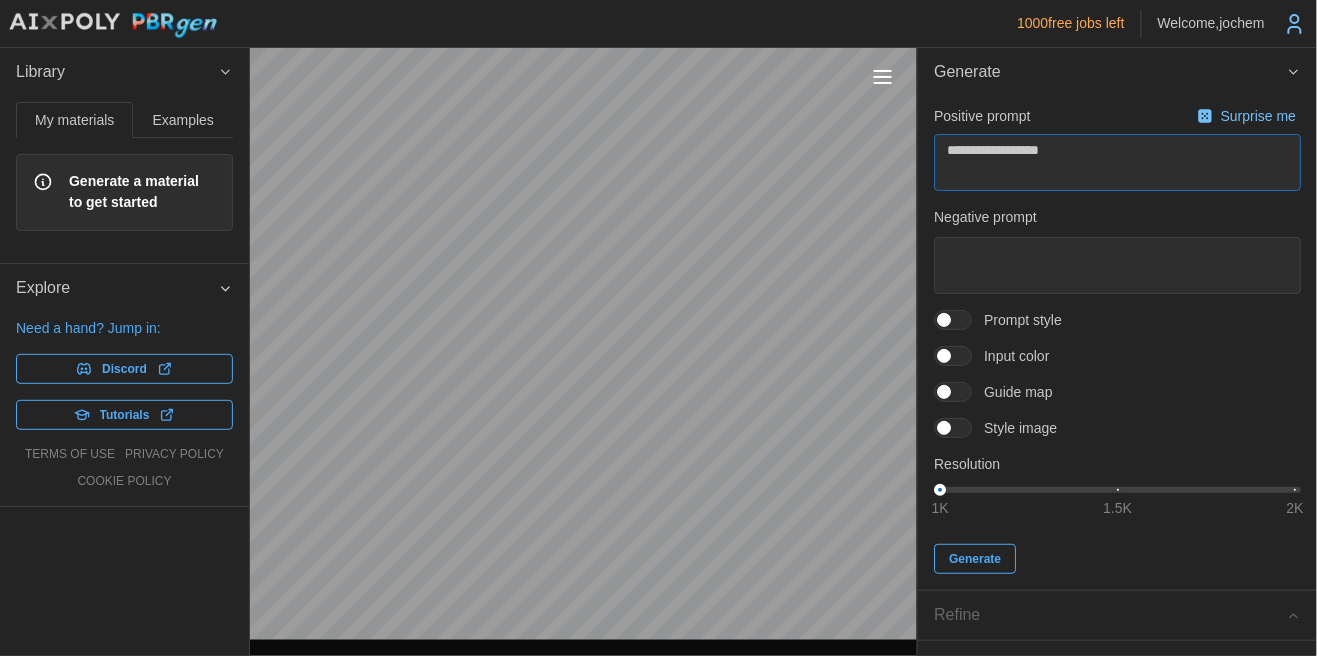 type on "*" 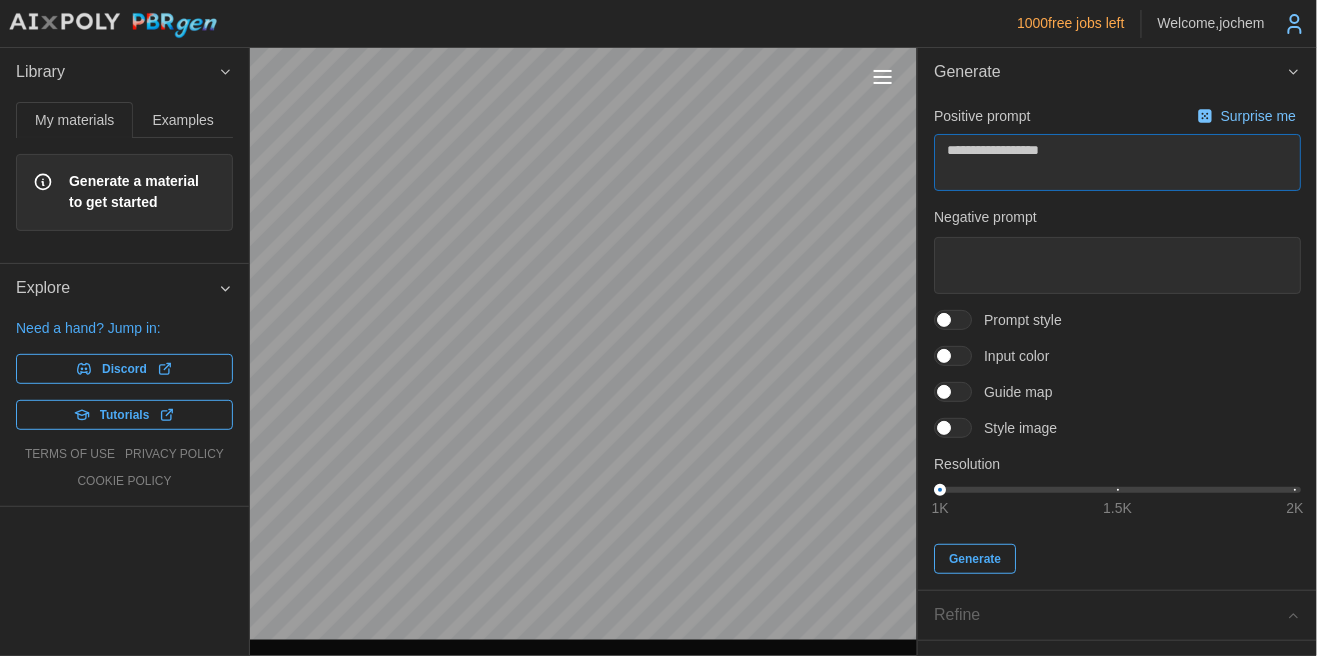 type on "**********" 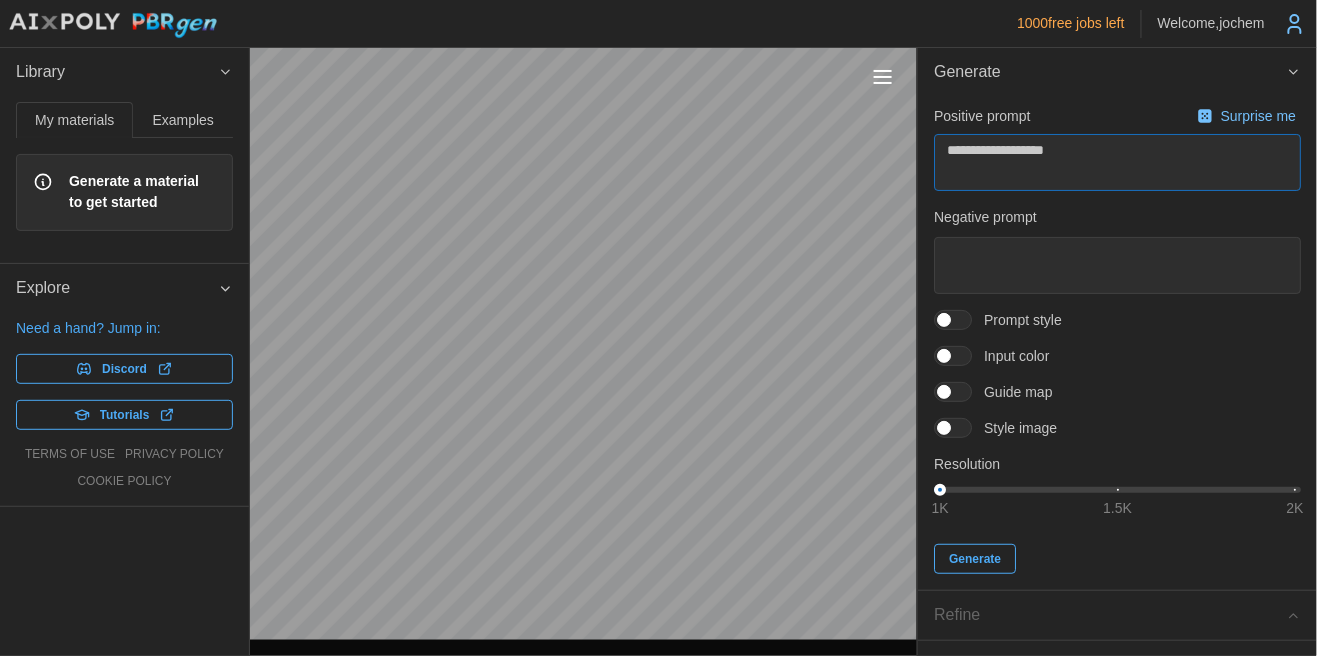 type on "*" 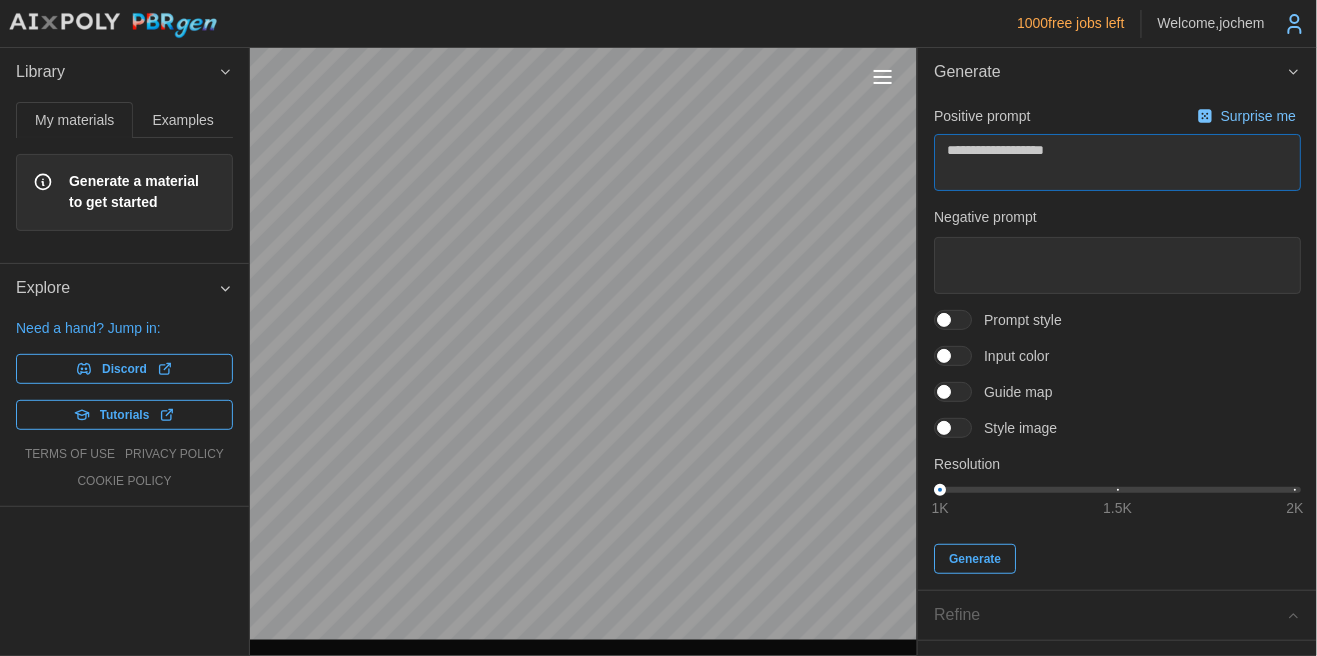 type on "**********" 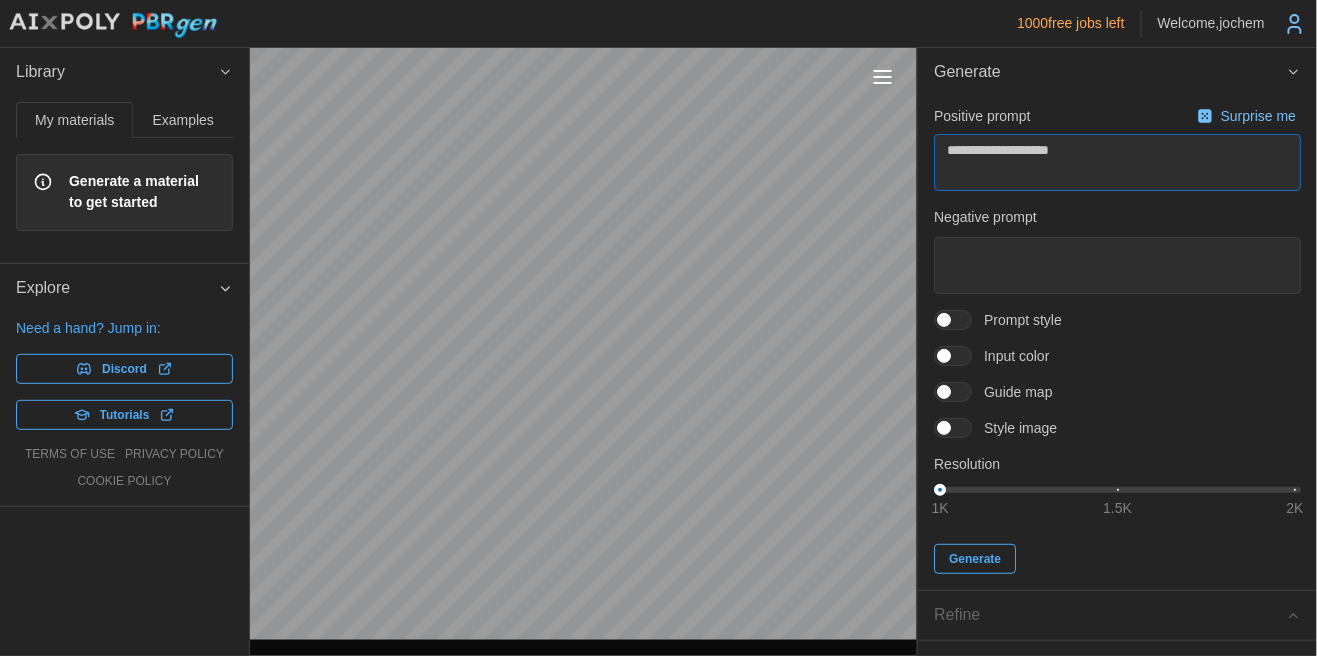 type on "*" 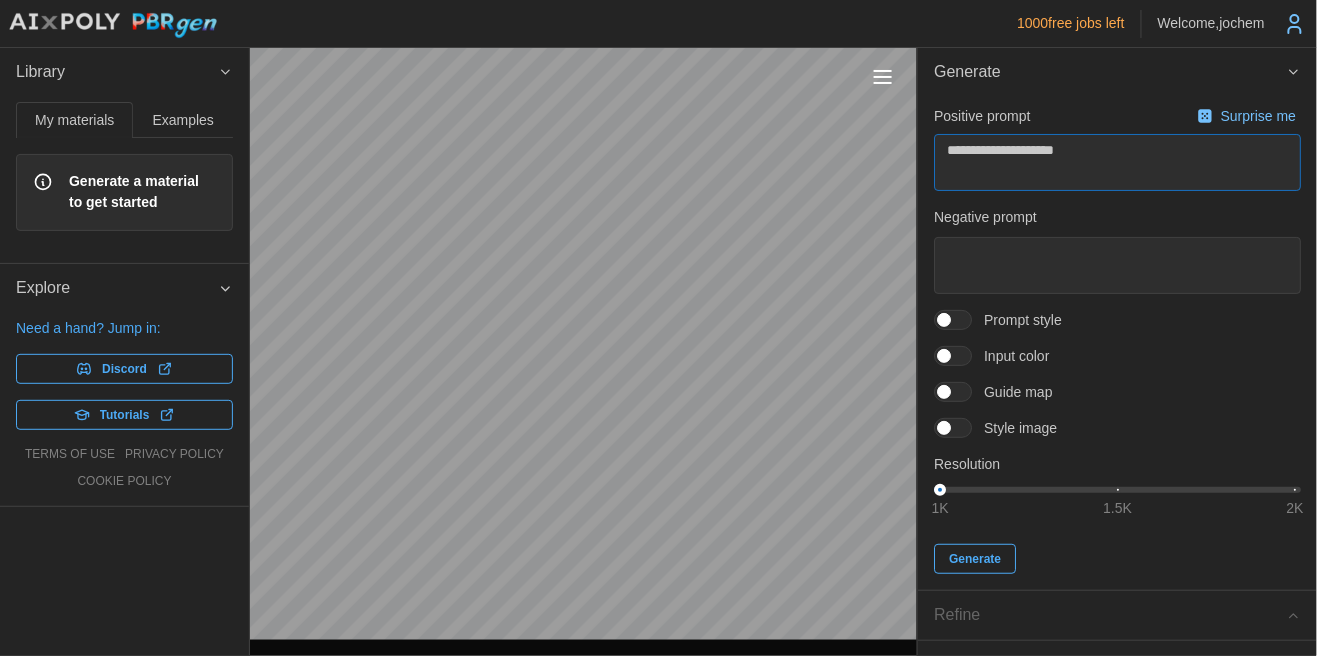 type on "*" 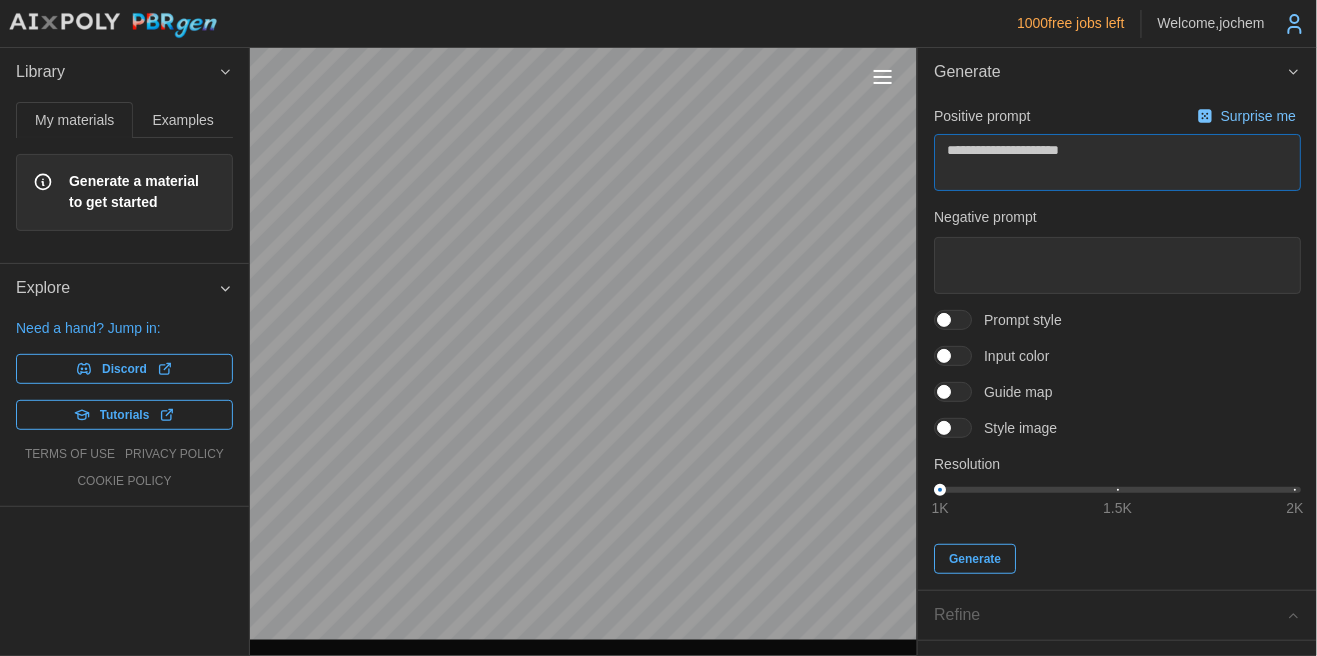 type on "*" 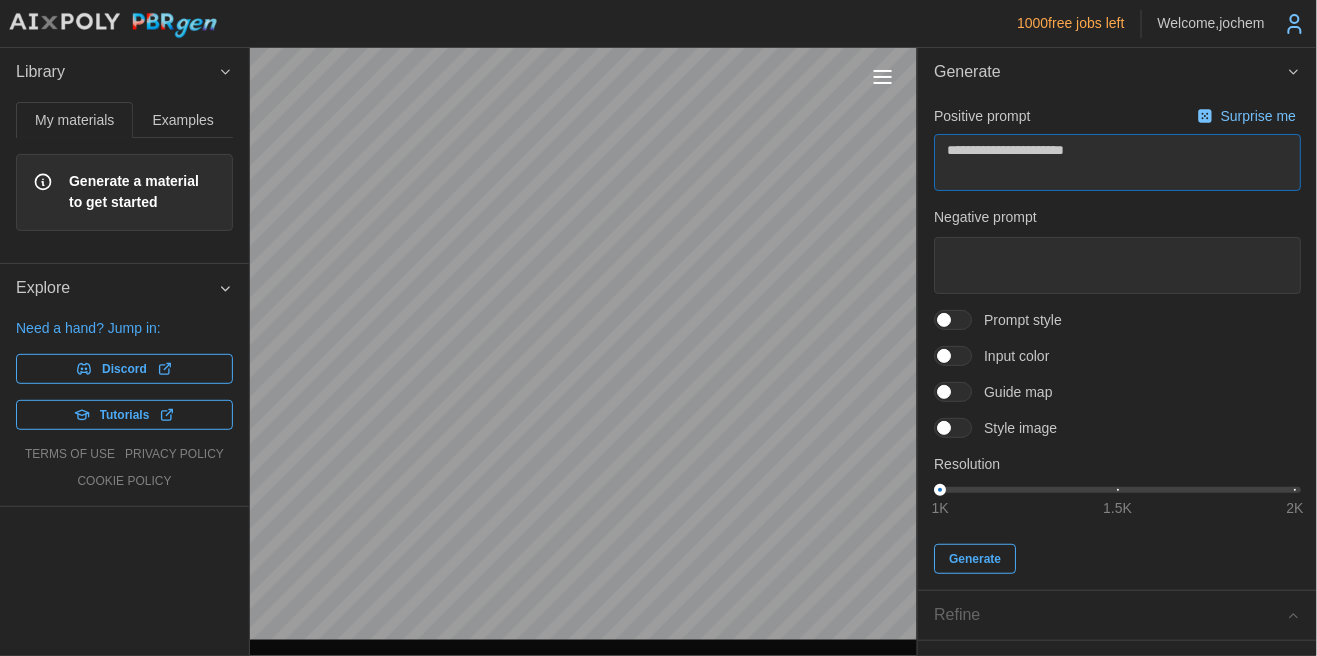 type on "*" 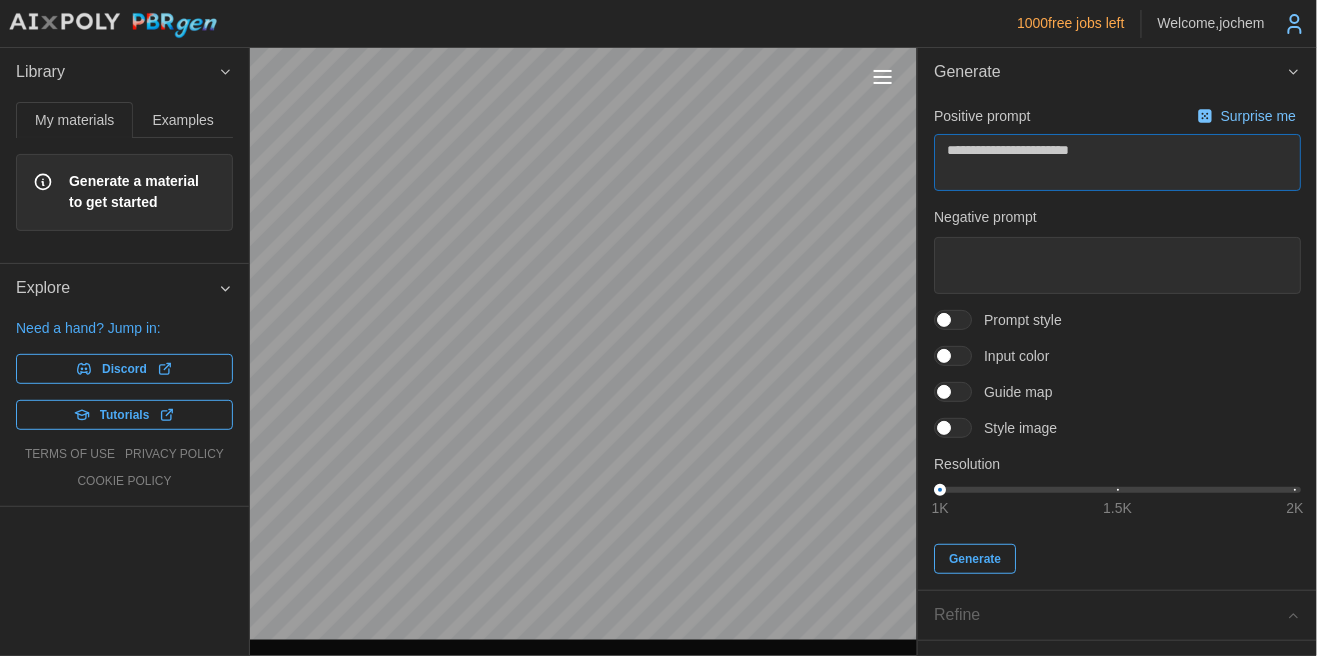 type on "*" 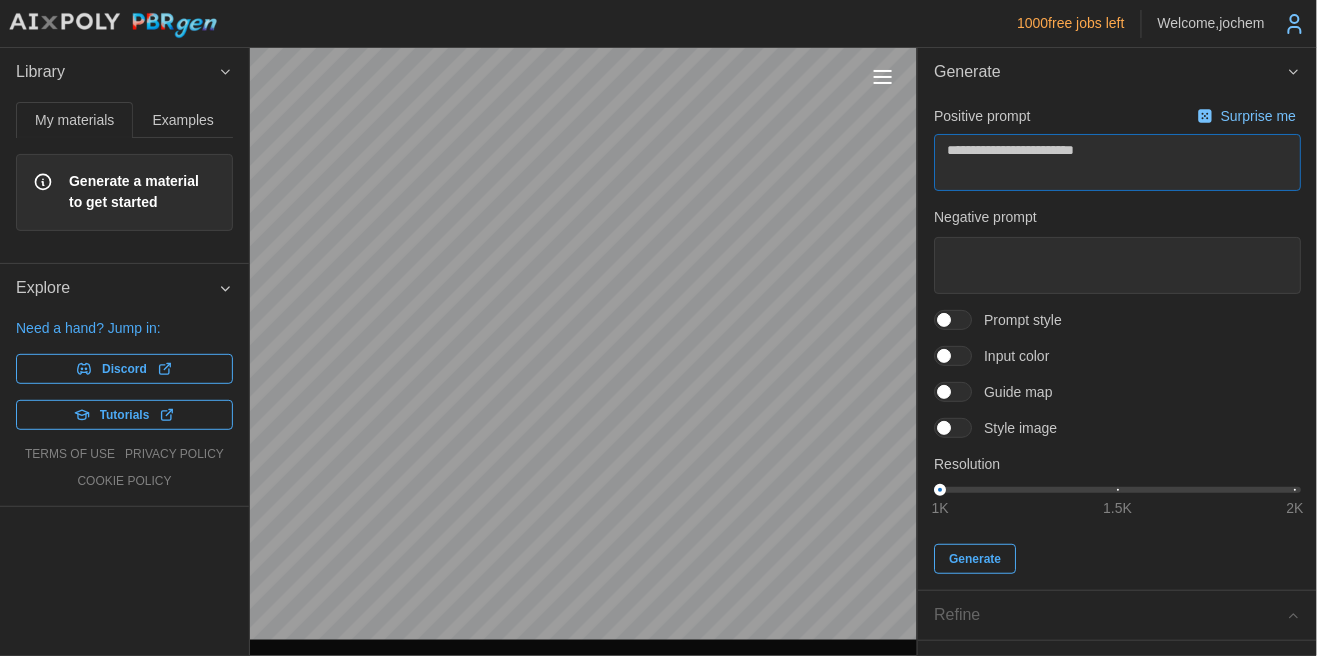 type on "*" 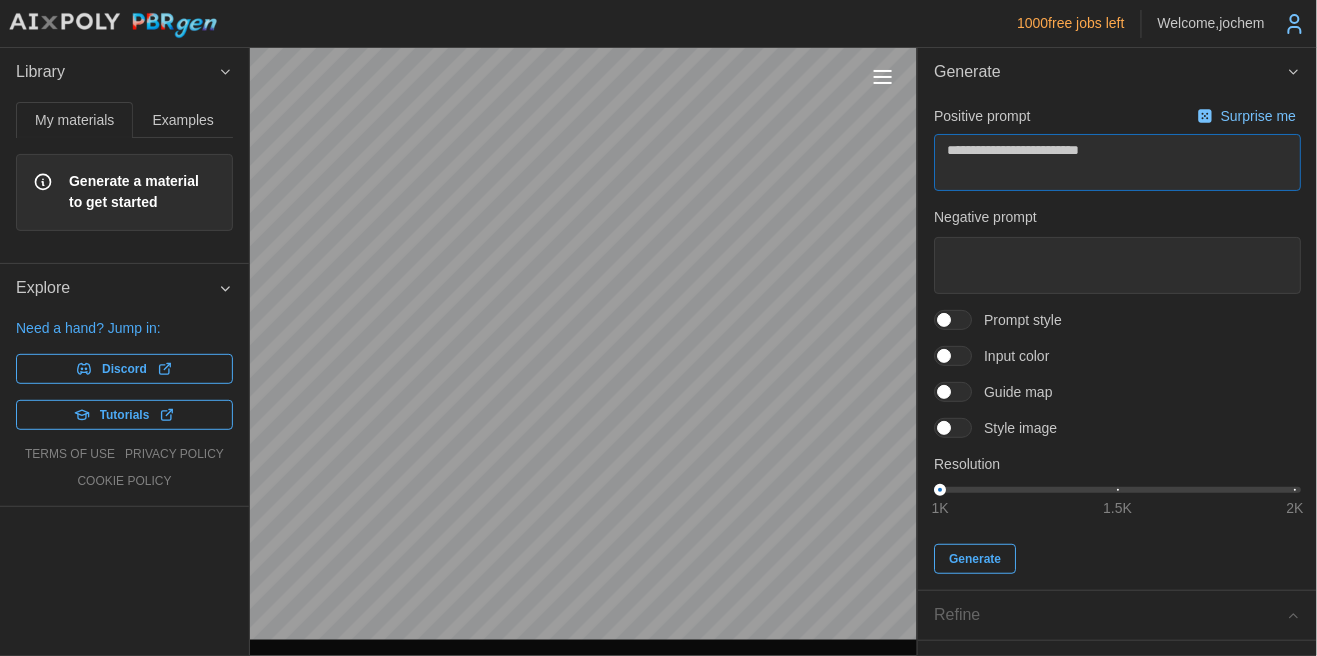 type on "*" 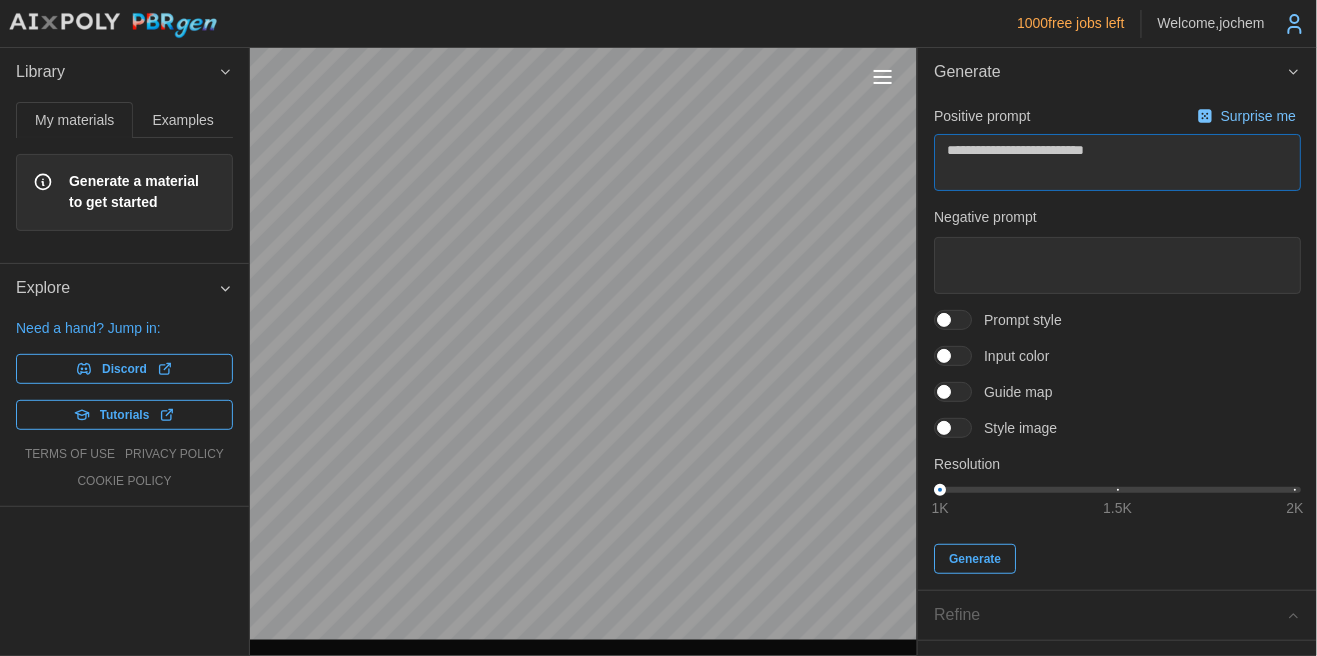 type on "*" 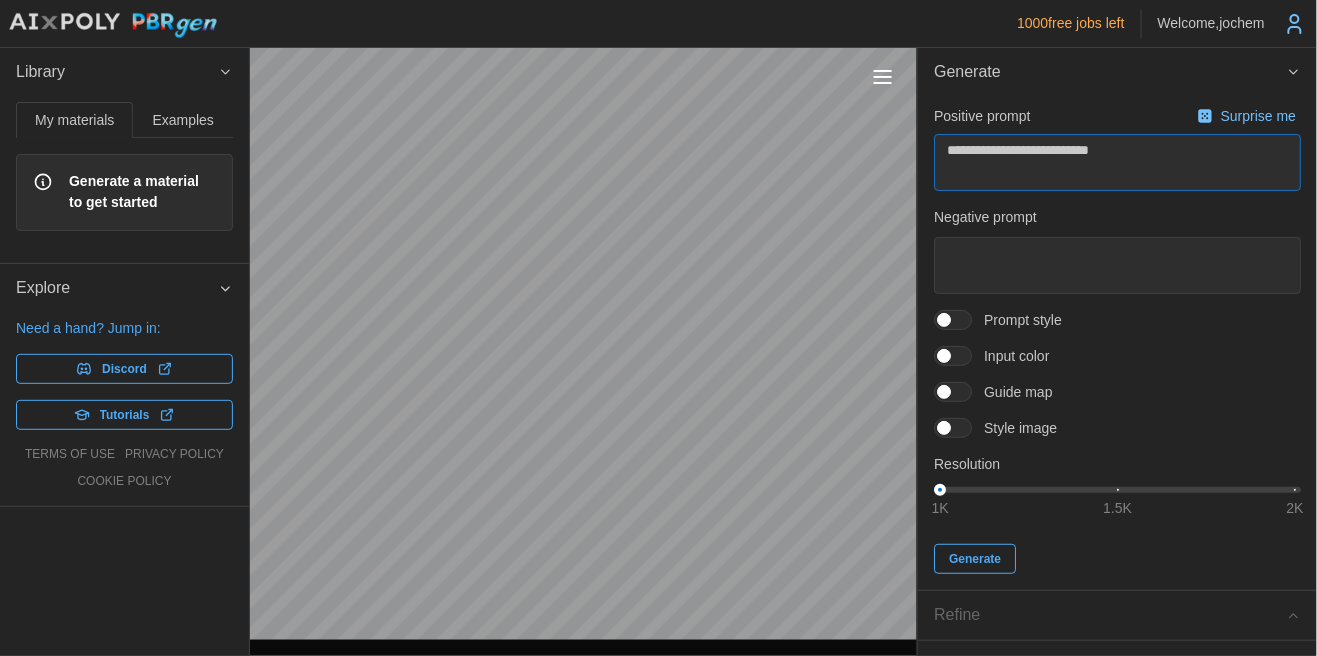type on "*" 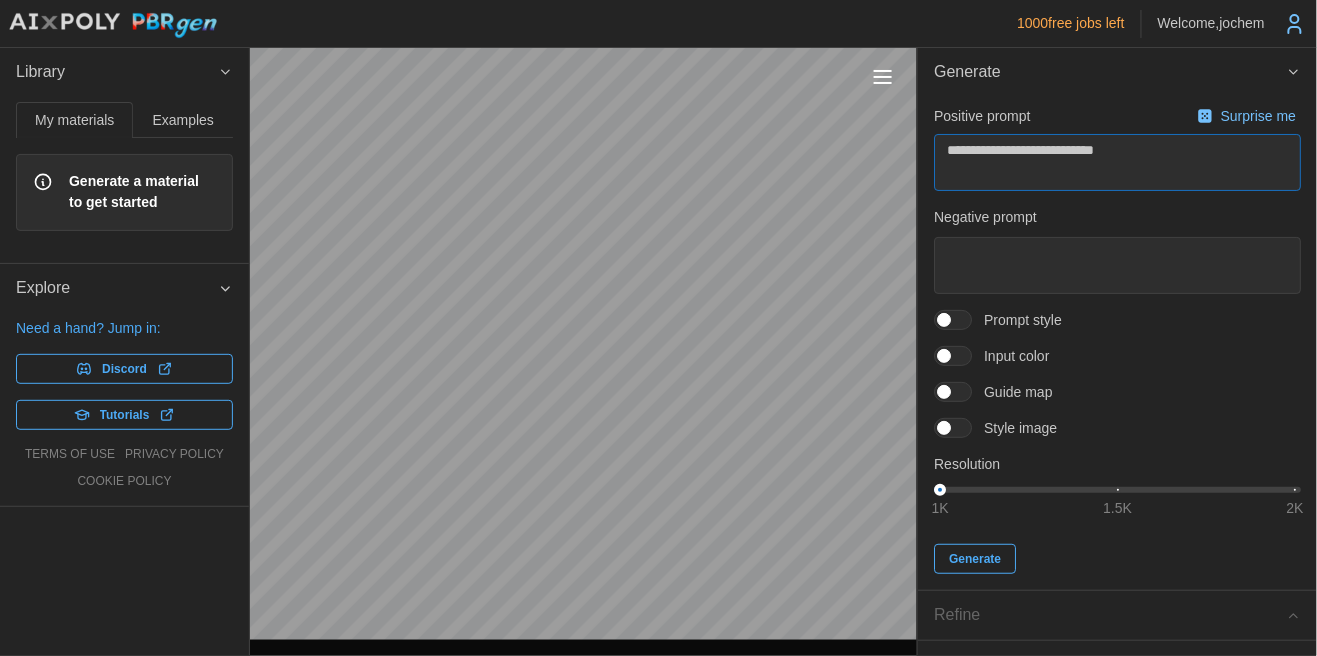 type on "*" 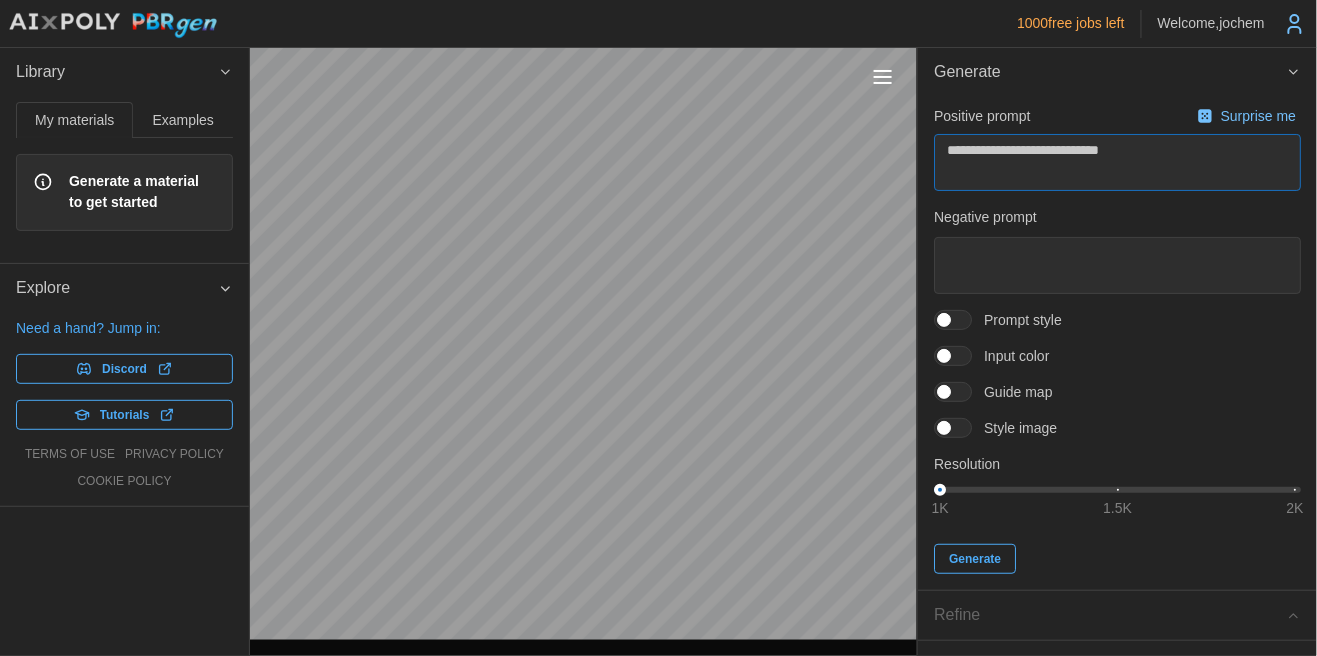 type on "*" 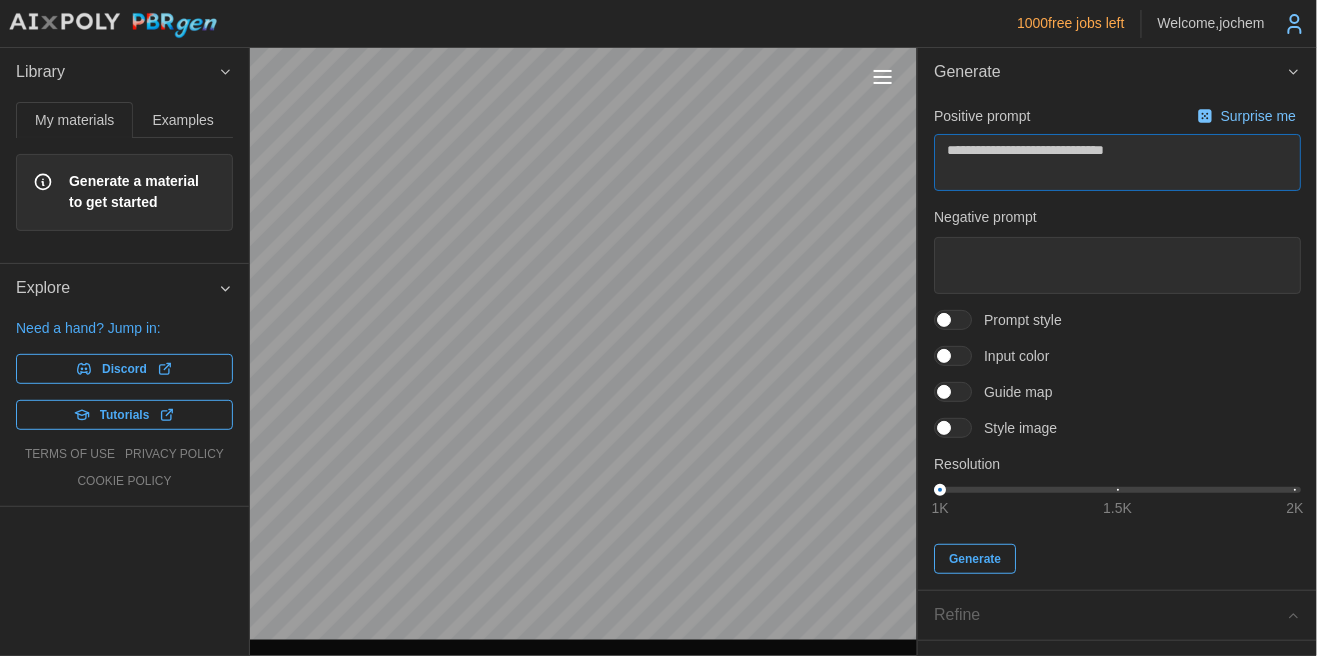 type on "*" 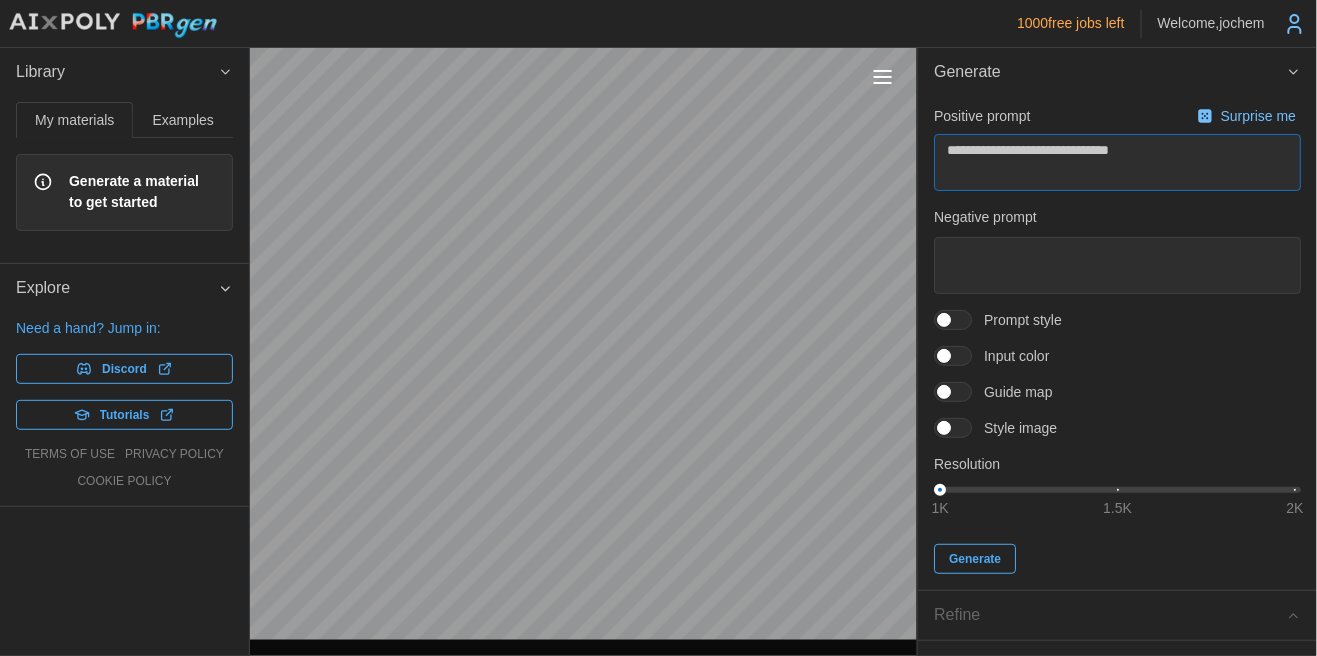 type on "*" 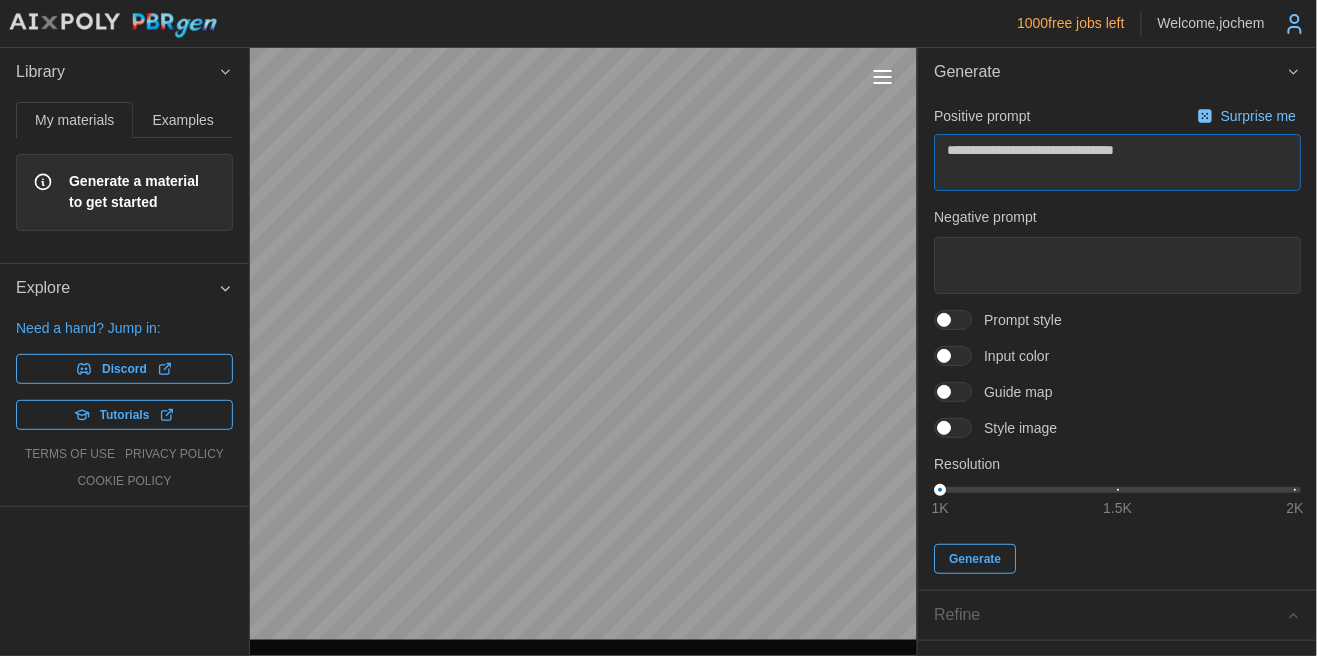 type on "*" 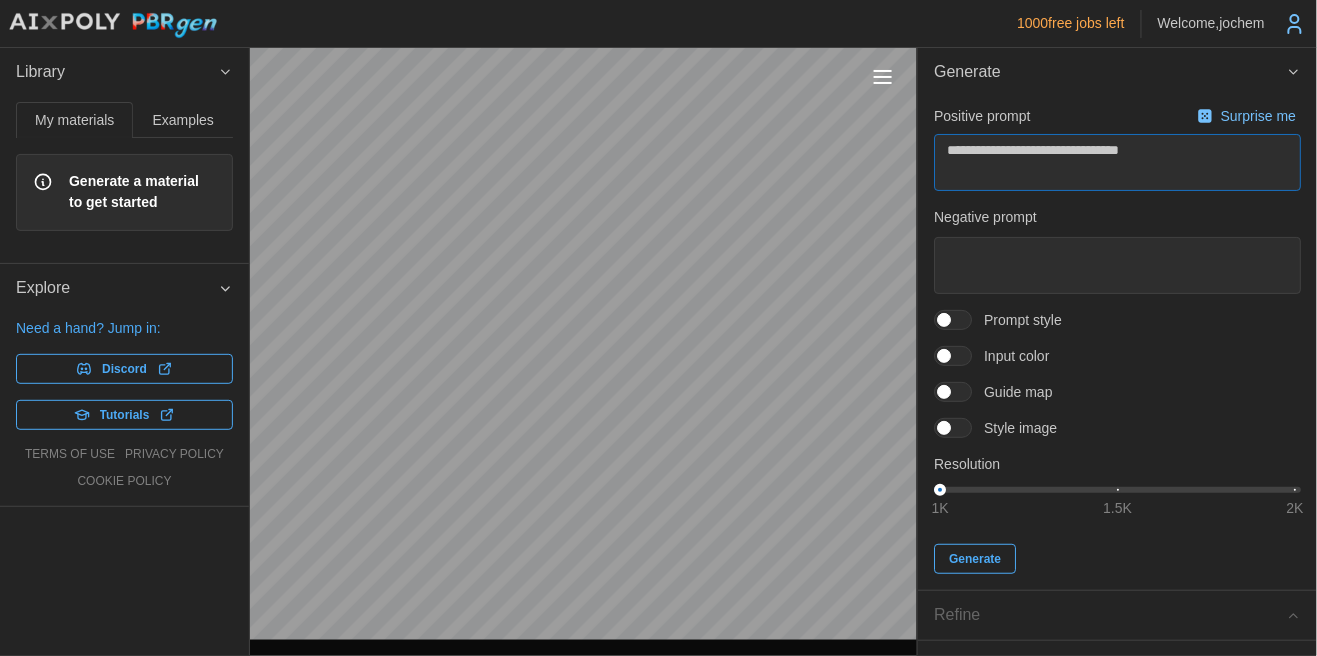 type on "*" 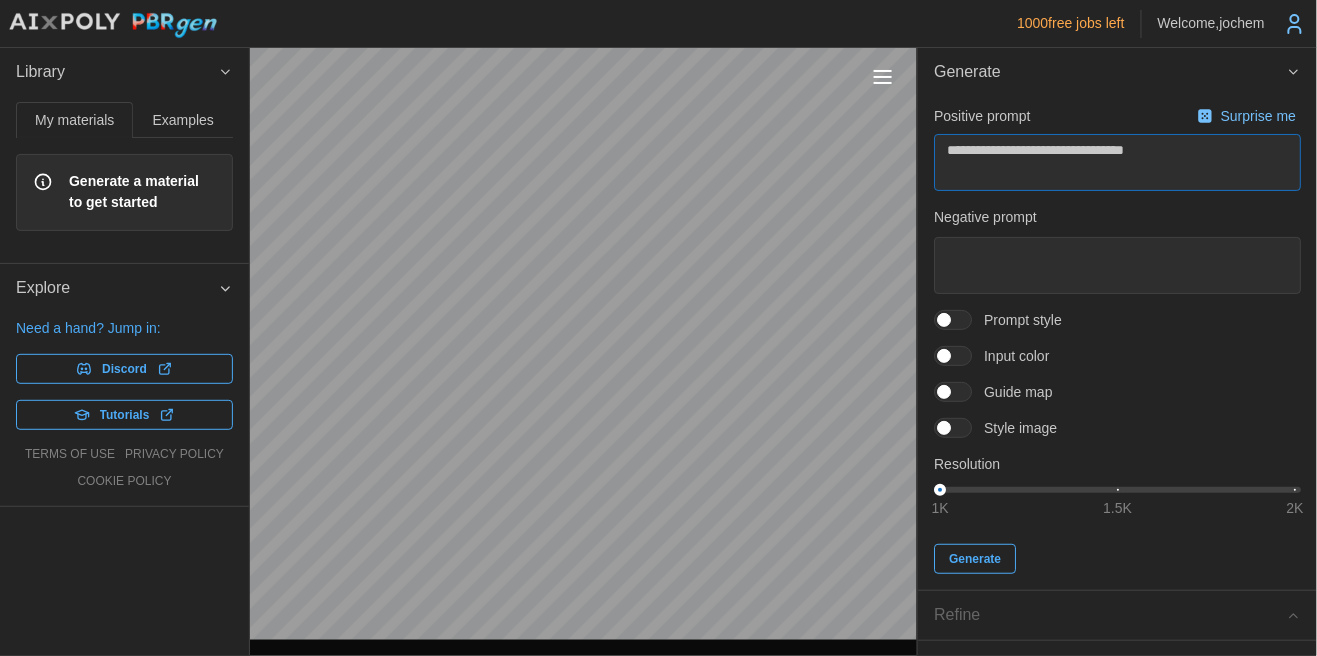 type on "*" 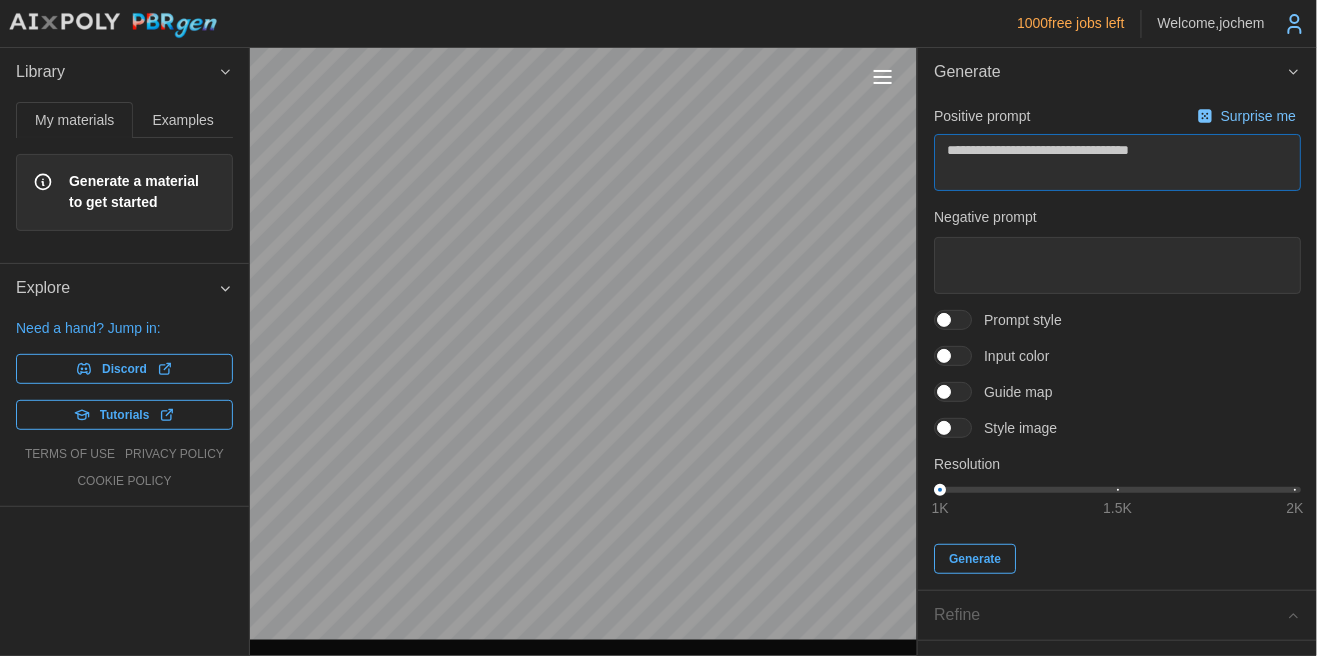 type on "*" 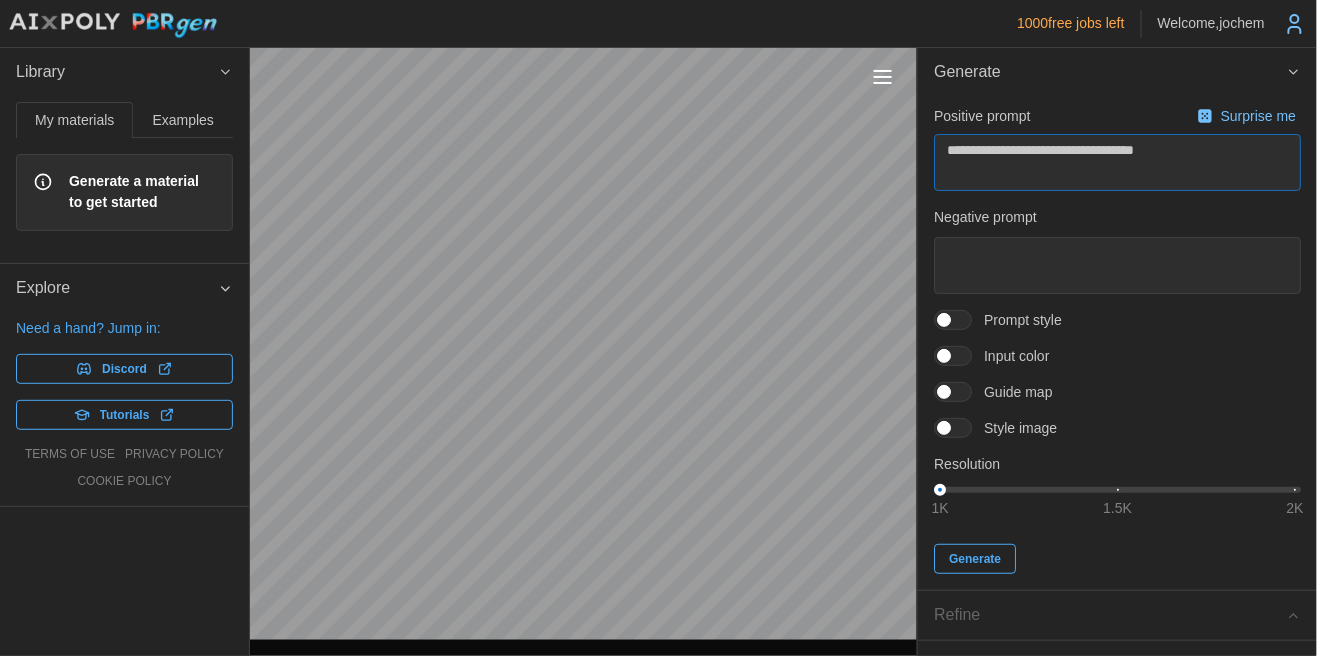 type on "*" 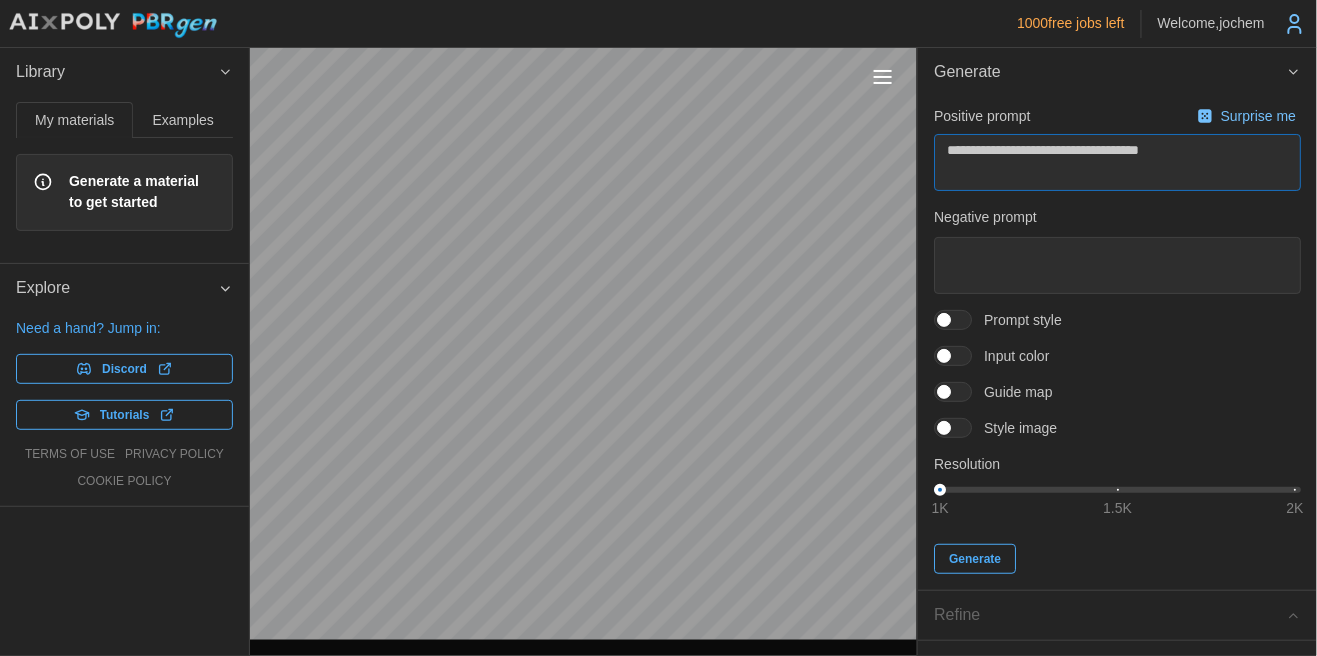 type on "*" 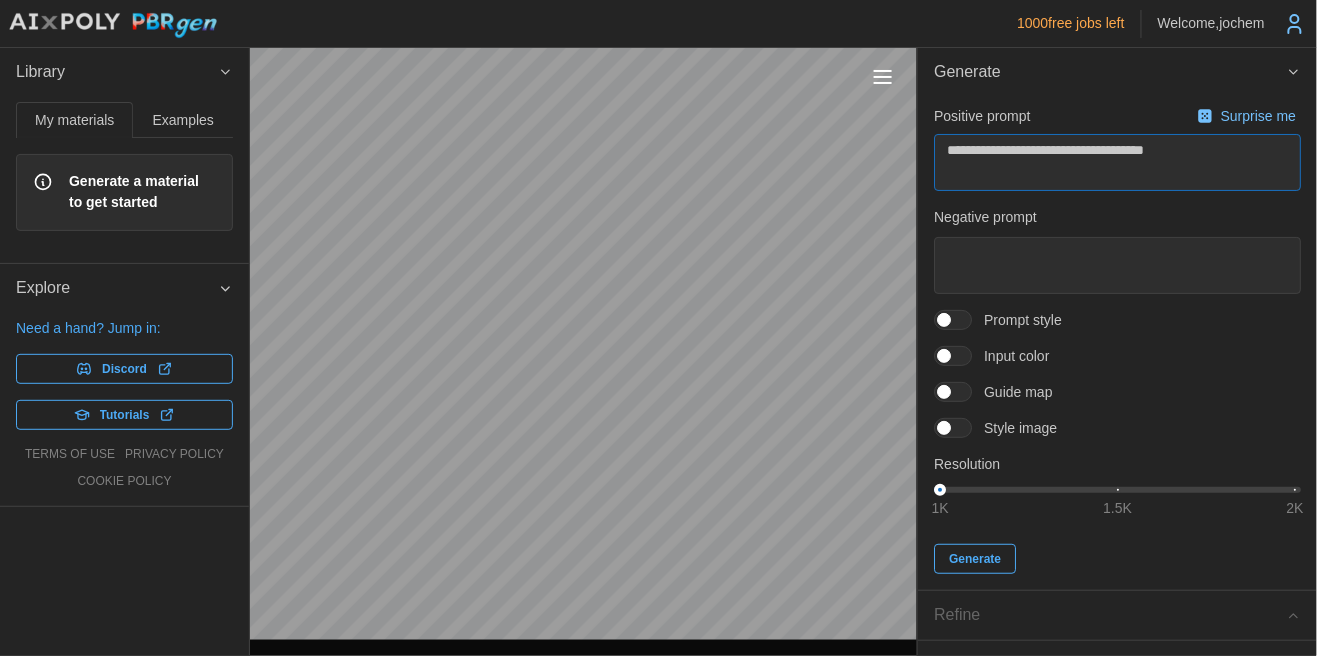 type on "*" 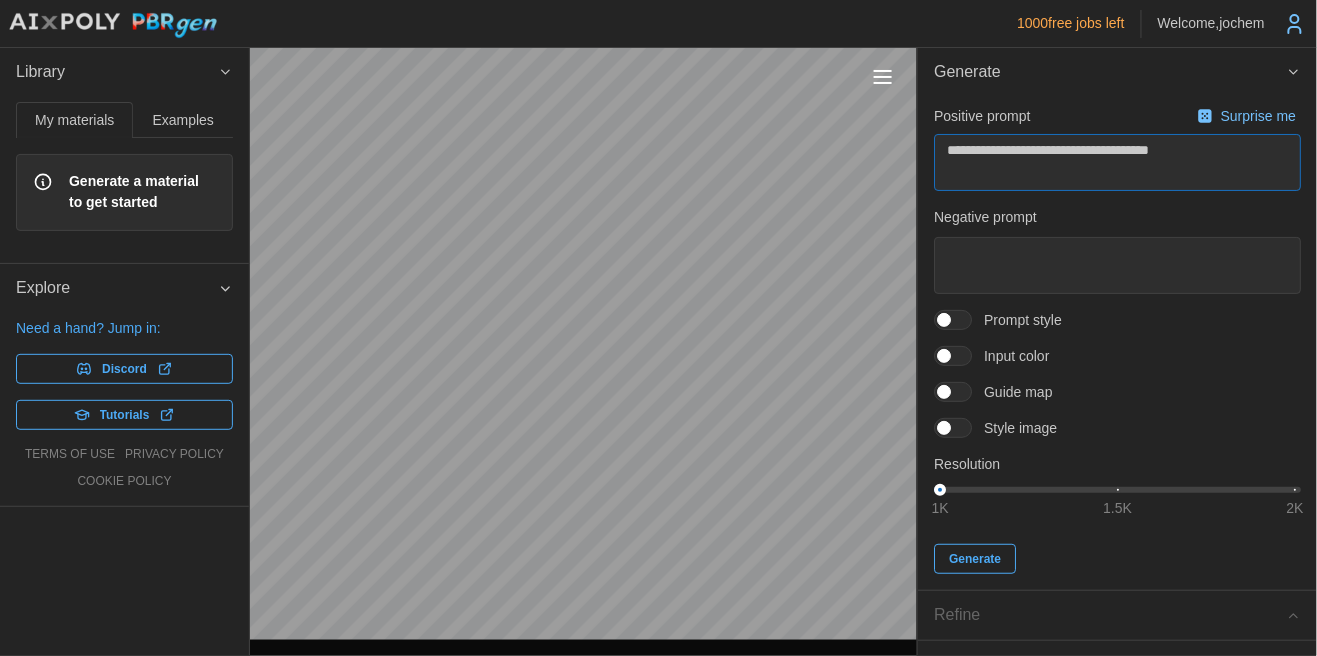 type on "*" 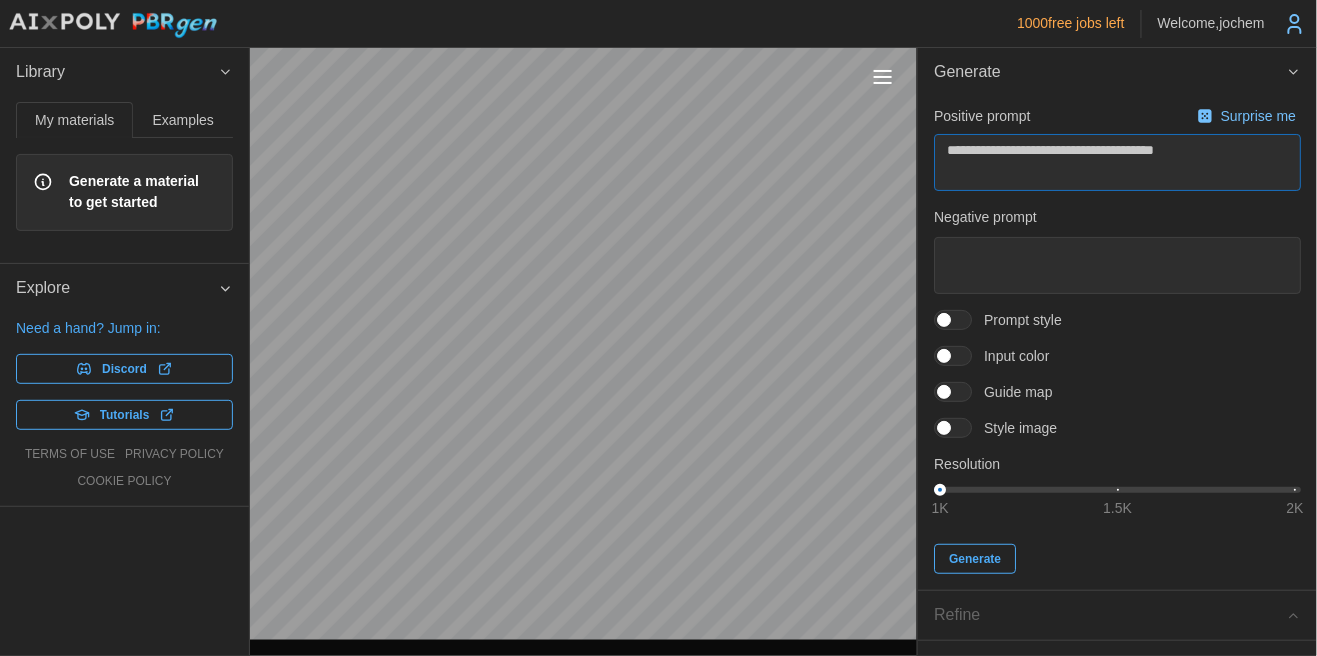 type on "*" 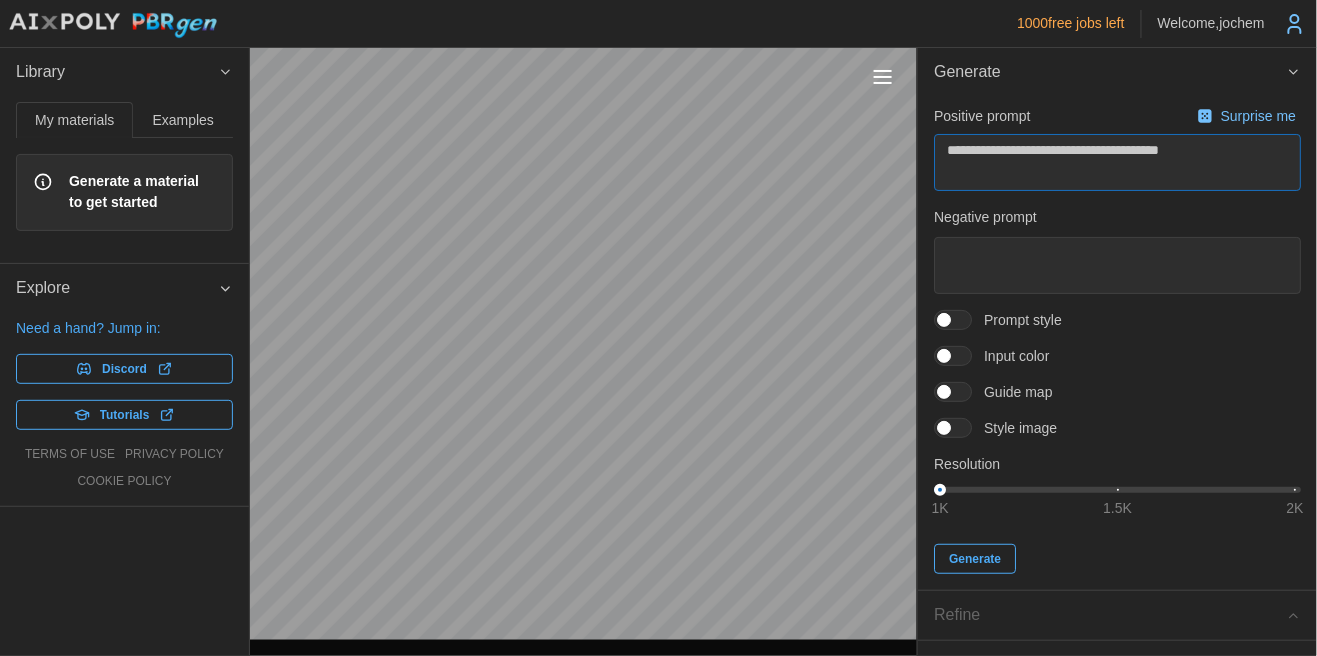 type on "*" 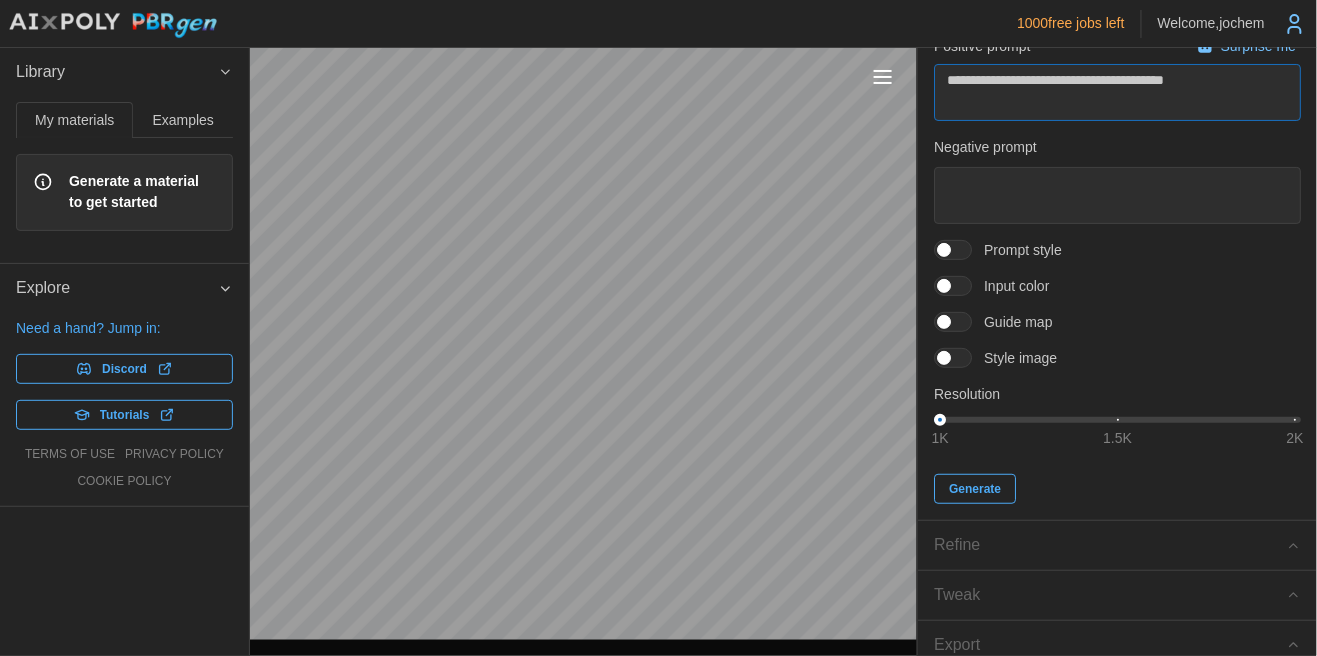 scroll, scrollTop: 83, scrollLeft: 0, axis: vertical 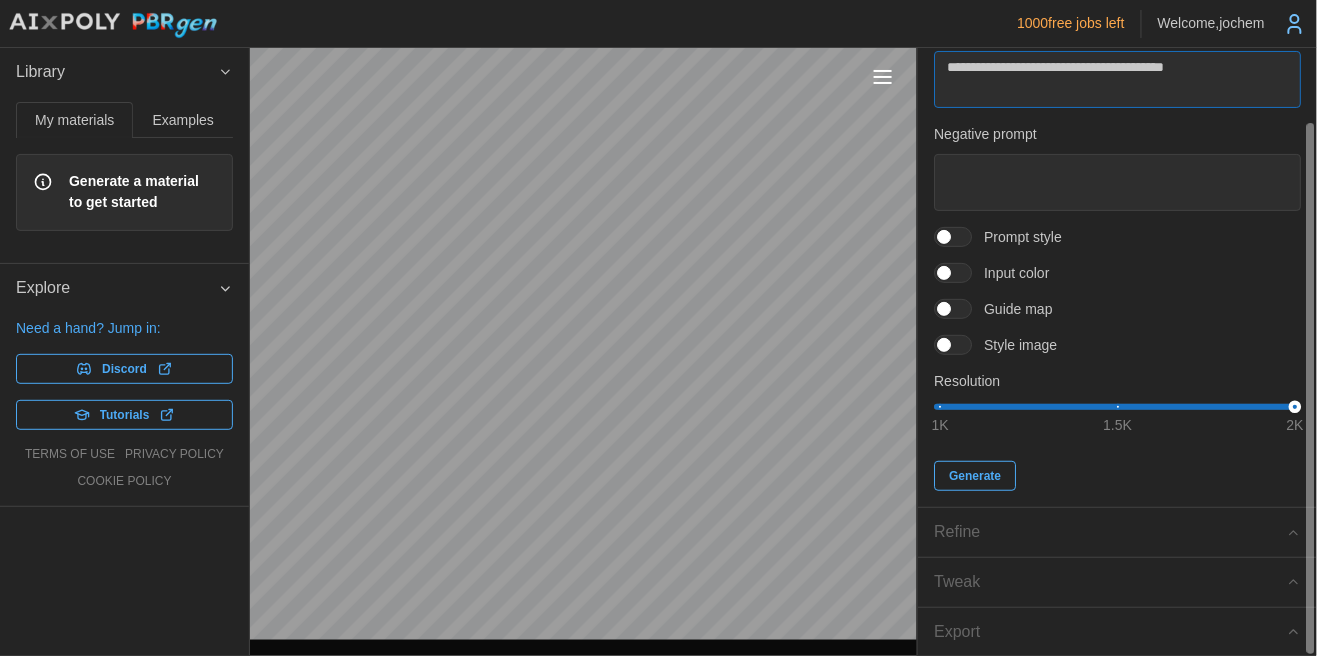 type on "*" 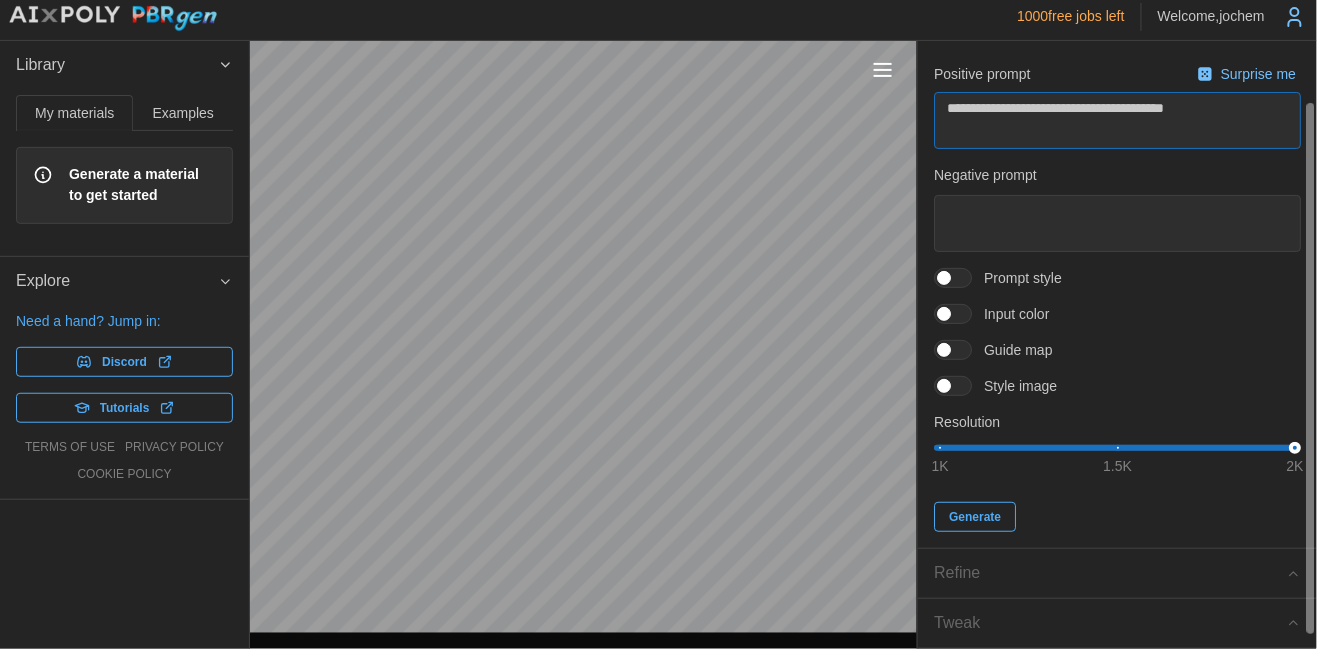 scroll, scrollTop: 0, scrollLeft: 0, axis: both 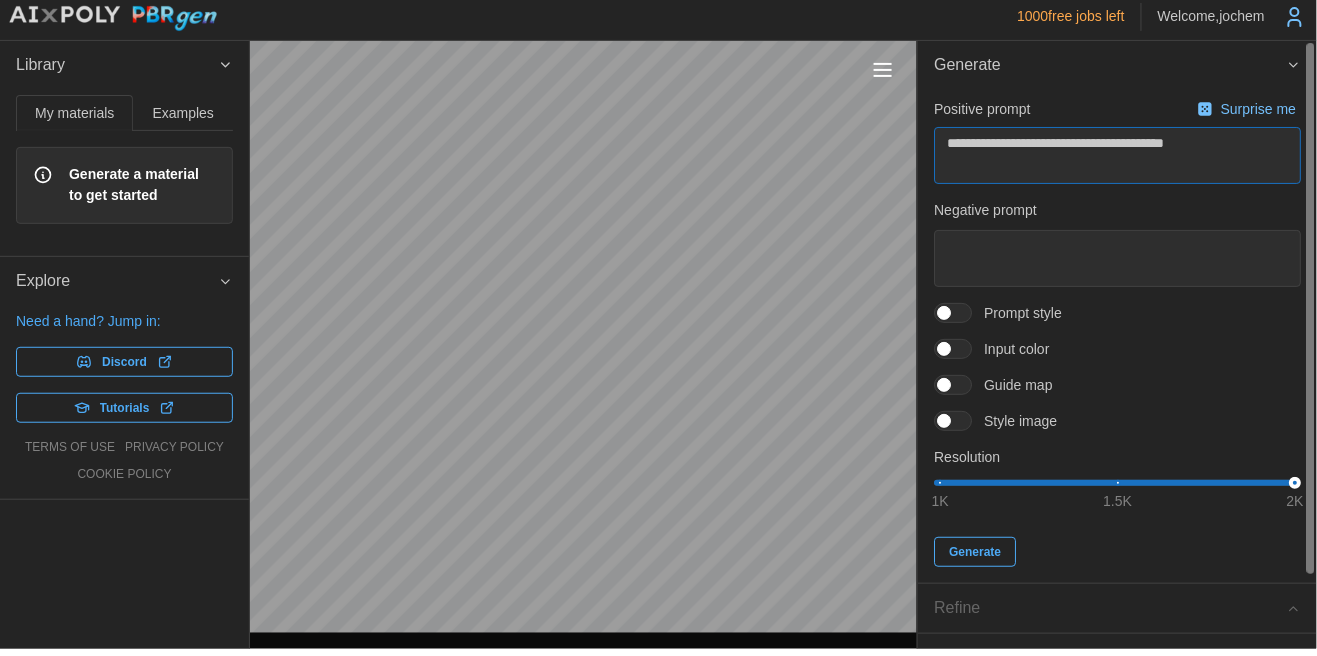 type on "**********" 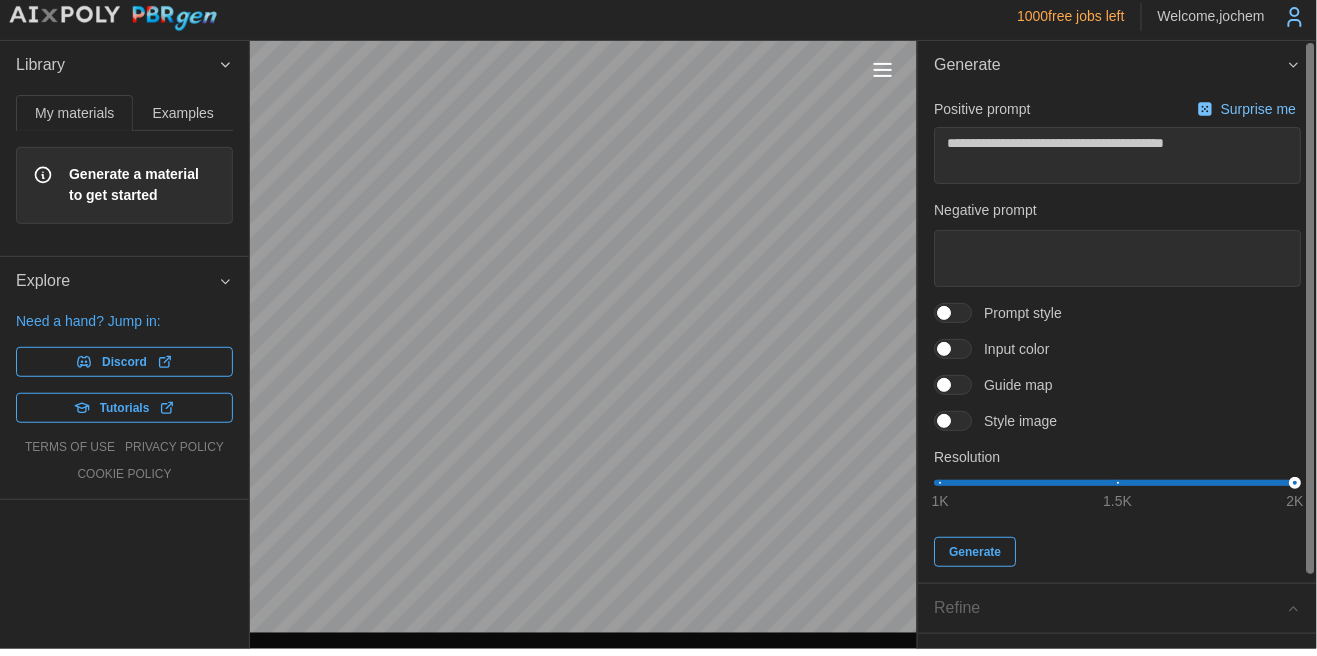 click on "Surprise me" at bounding box center [1260, 116] 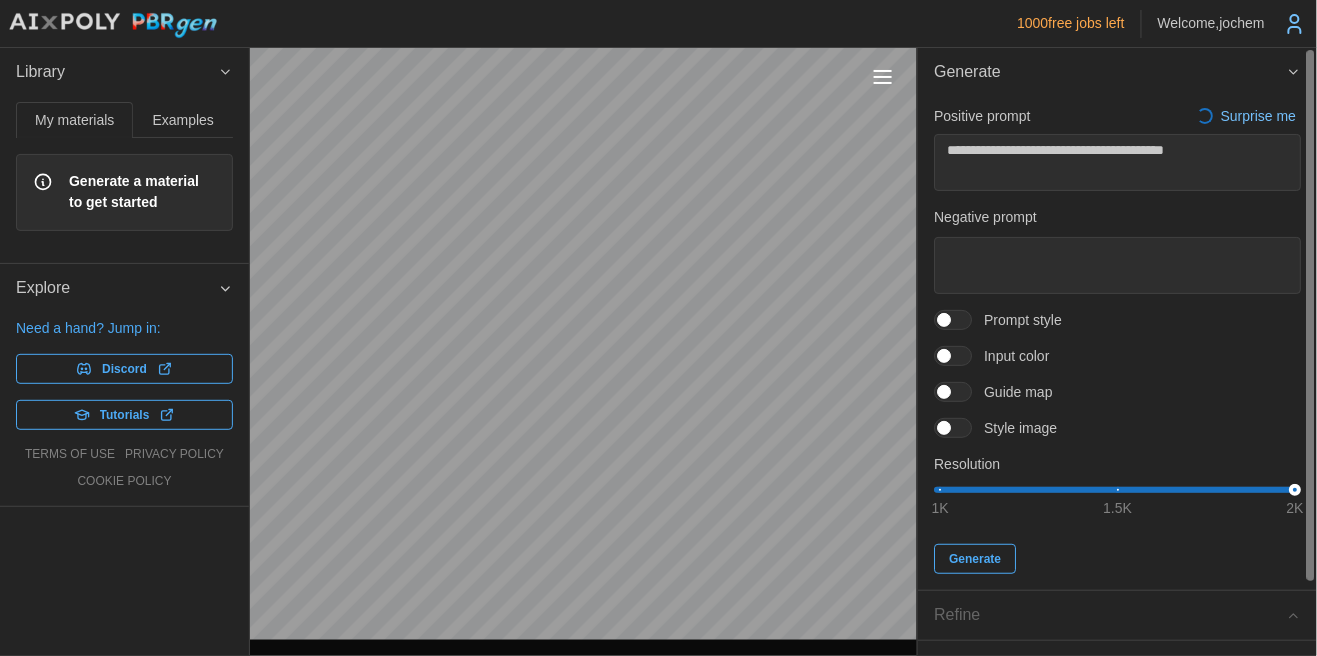 type on "*" 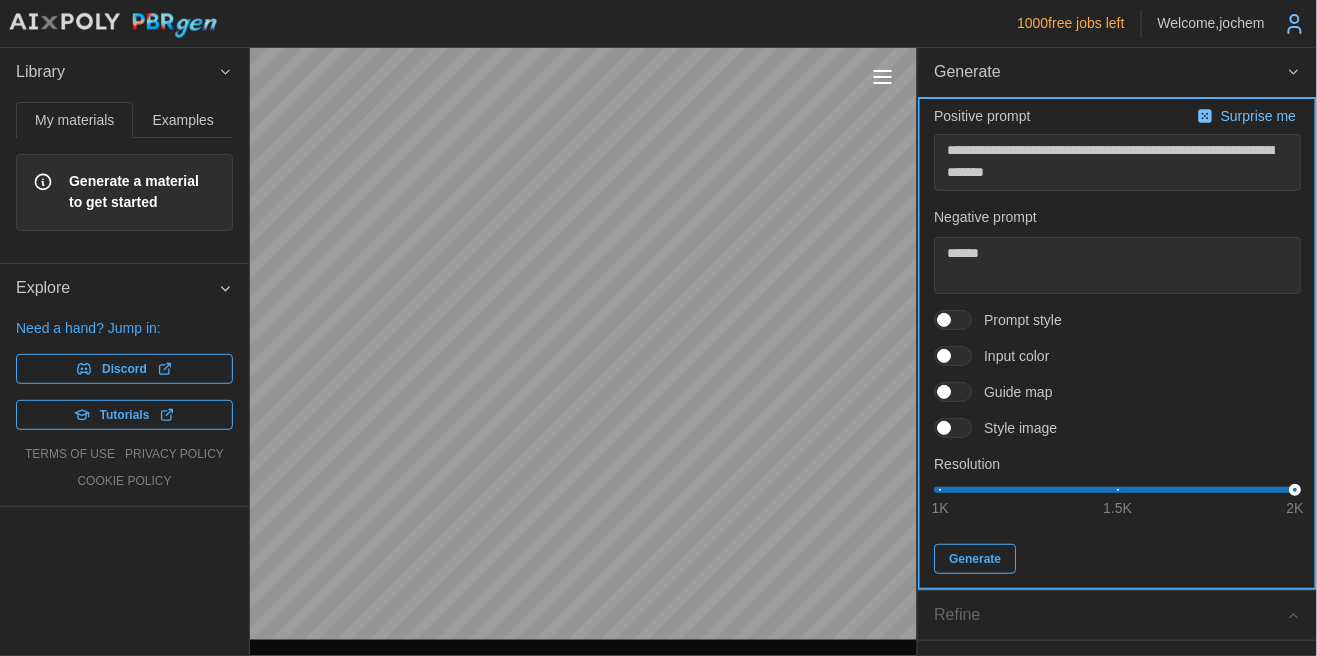 click on "Generate" at bounding box center (975, 559) 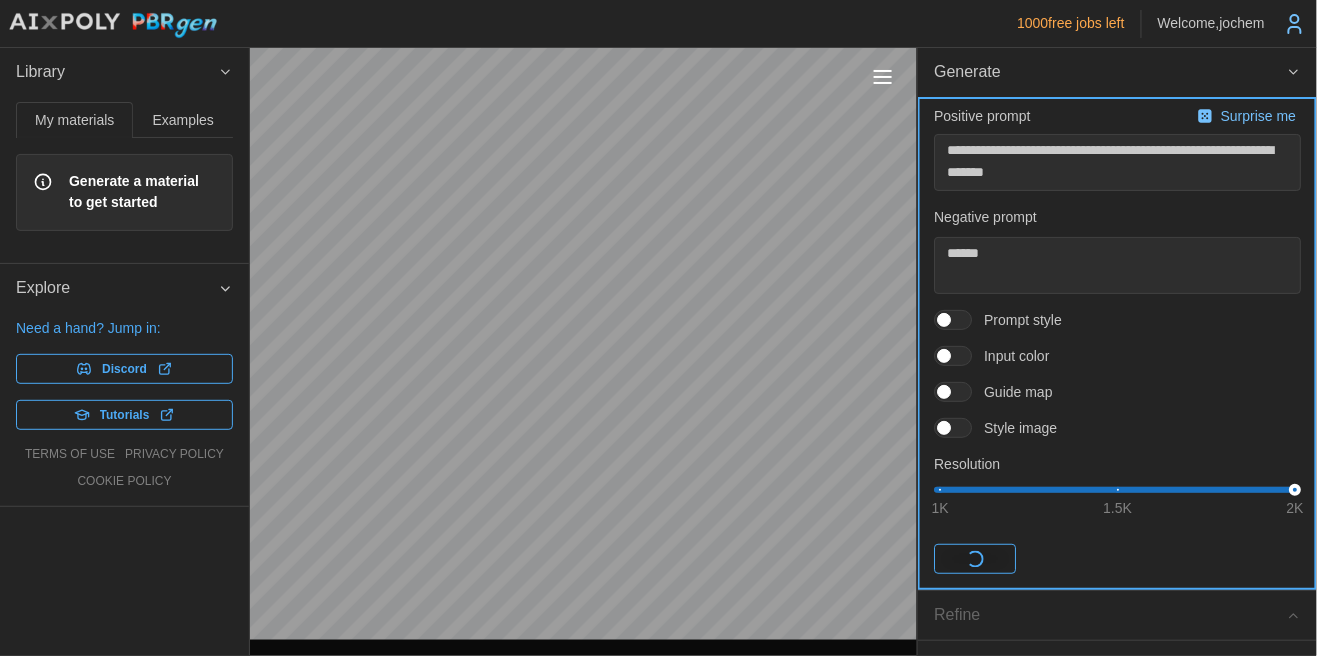 type on "*" 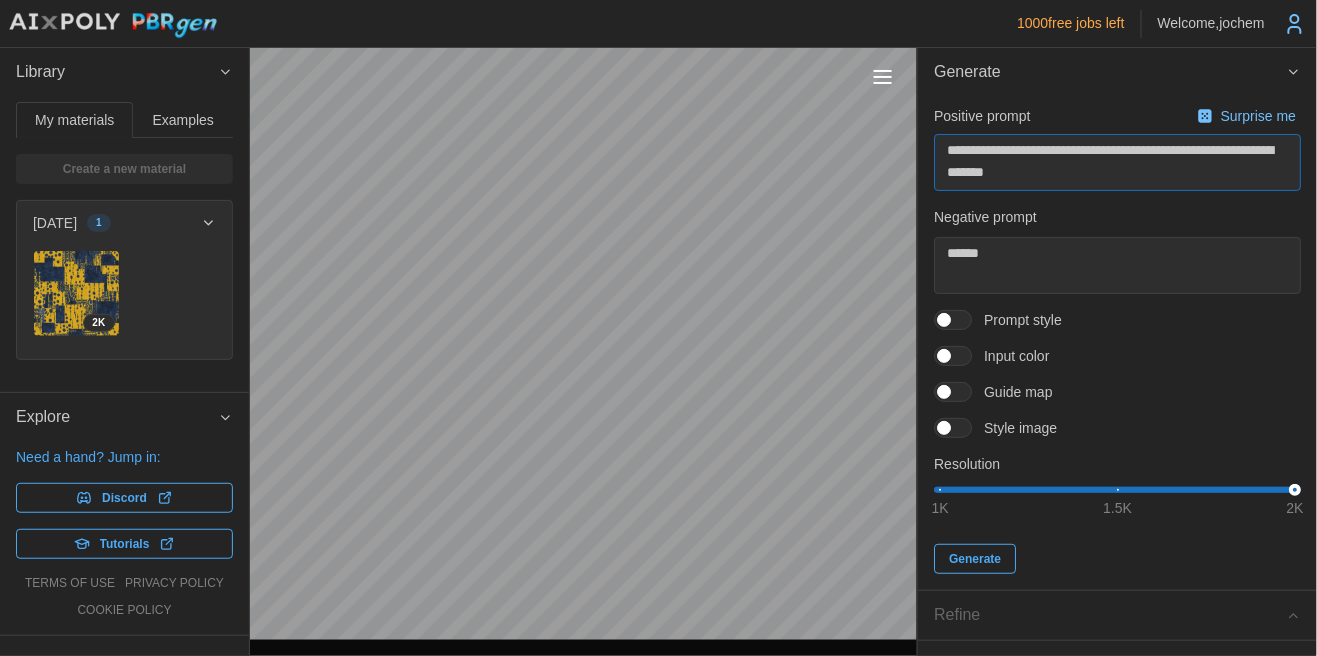 click on "**********" at bounding box center [1117, 162] 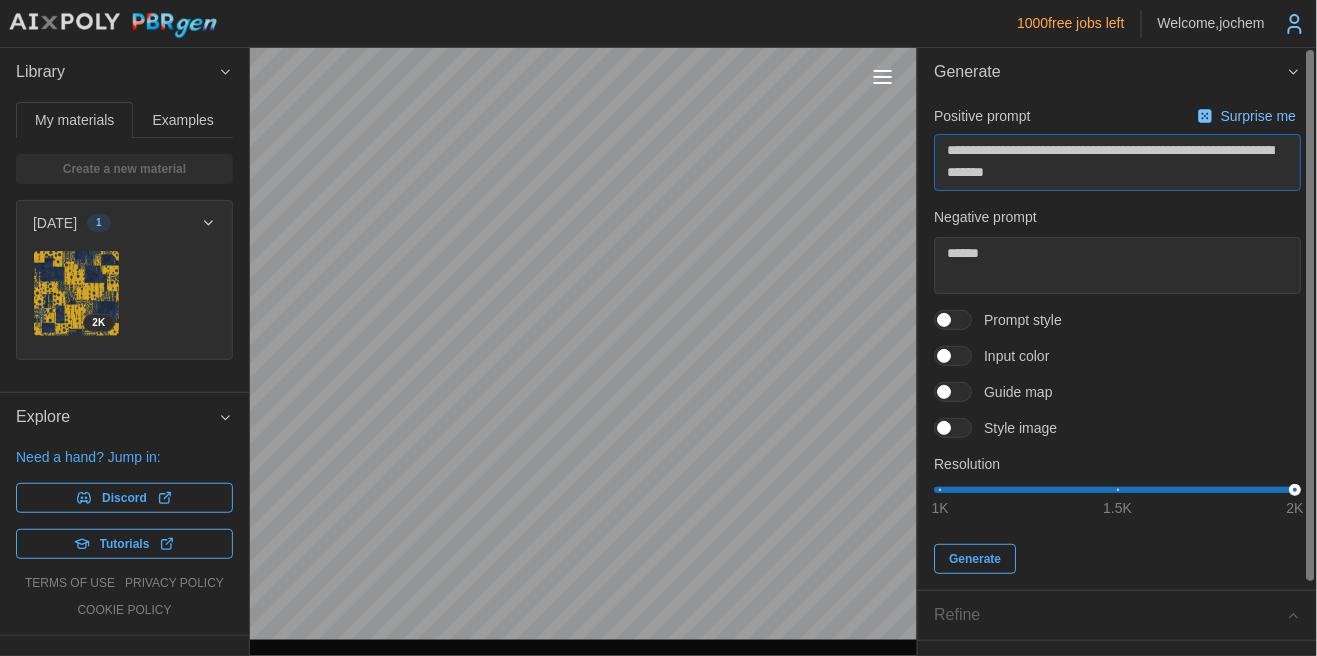type on "**********" 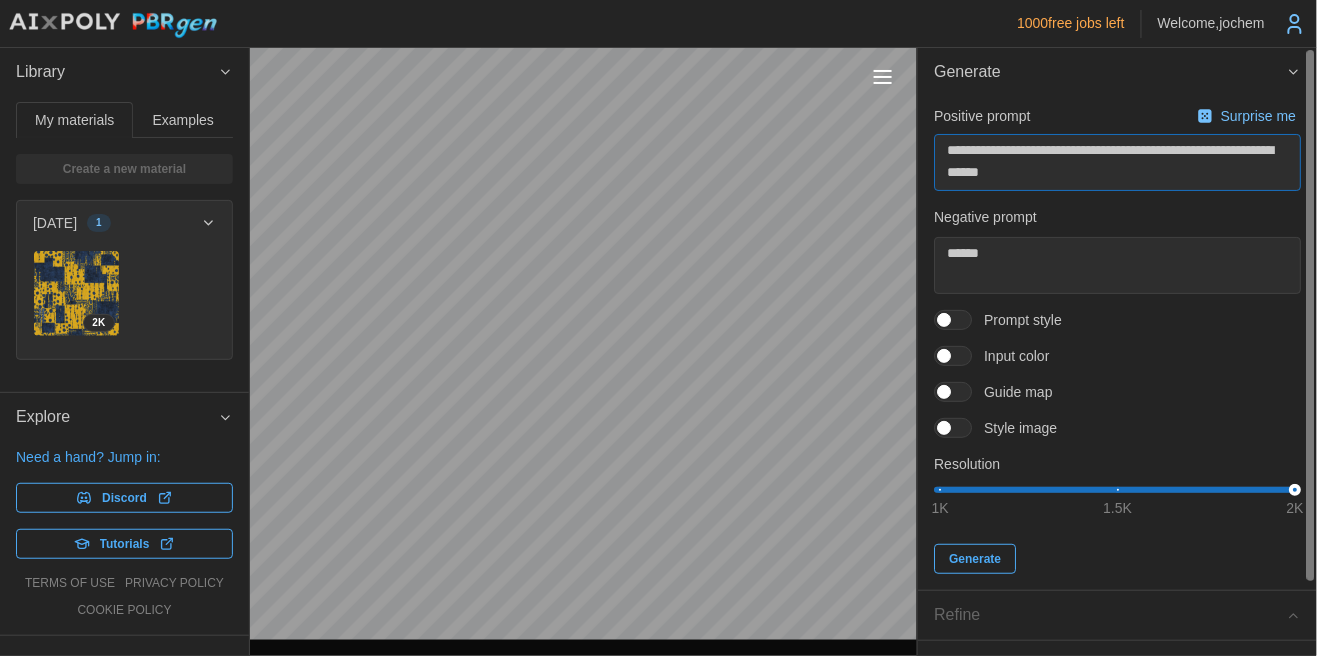 type on "*" 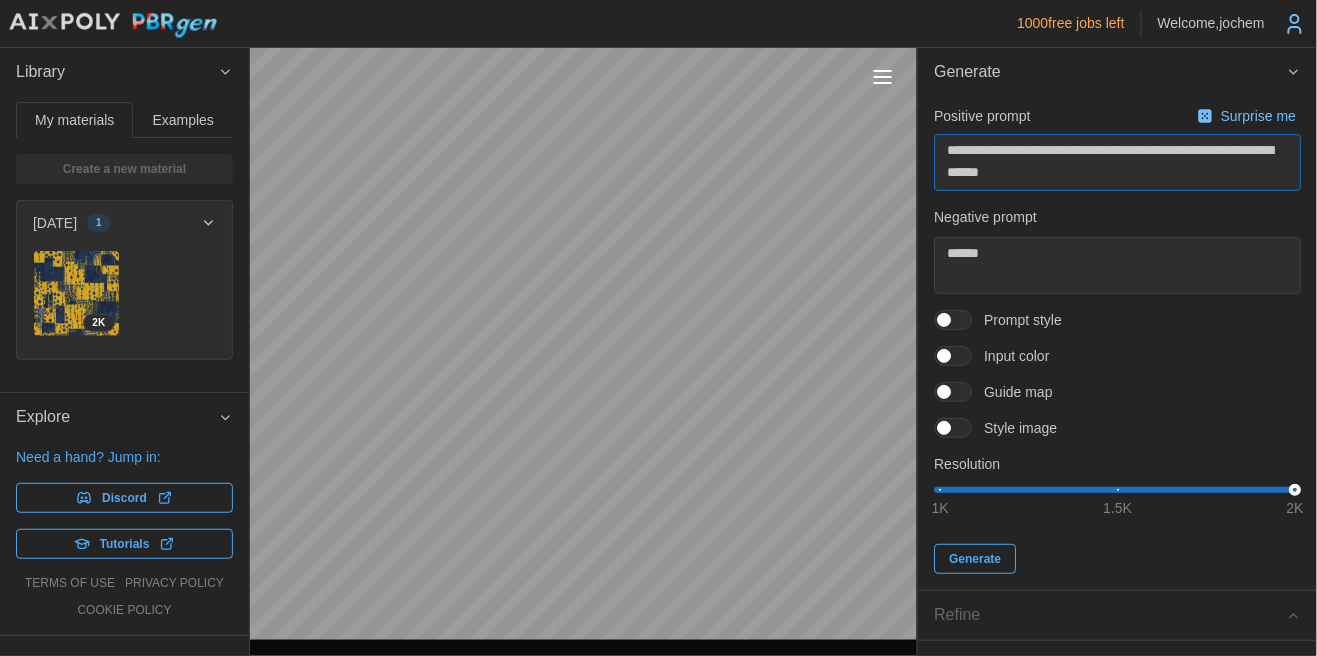 type on "**********" 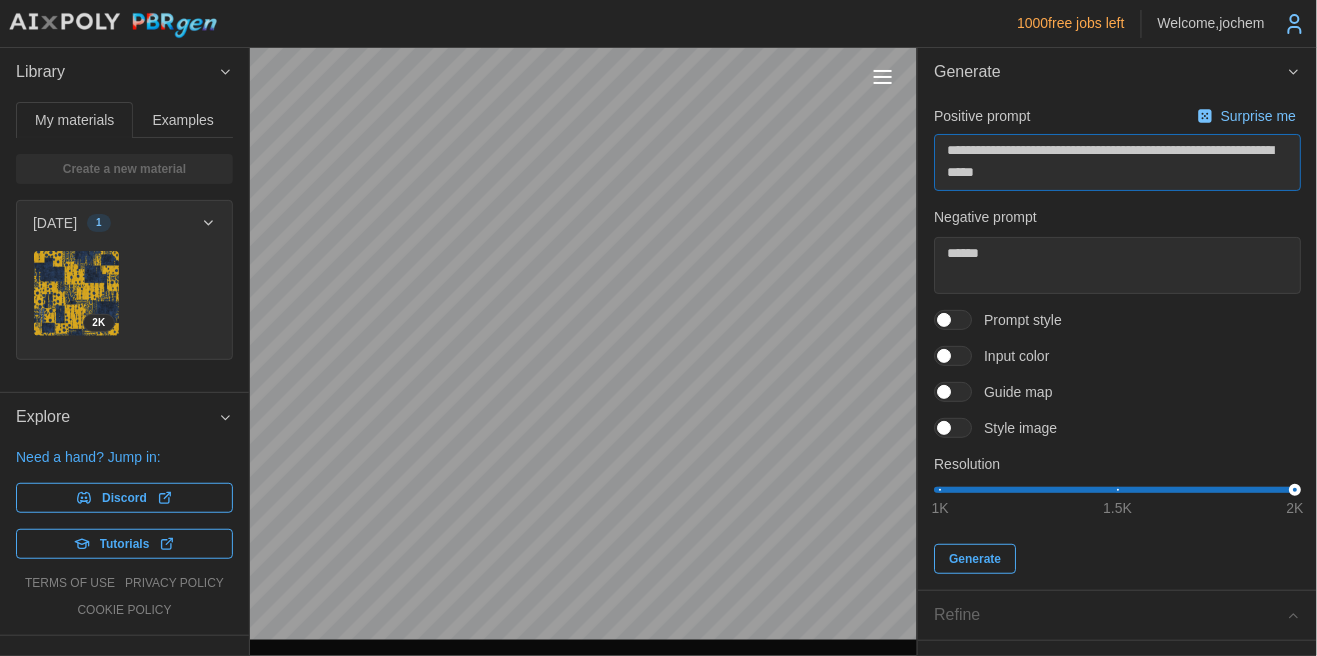 type on "*" 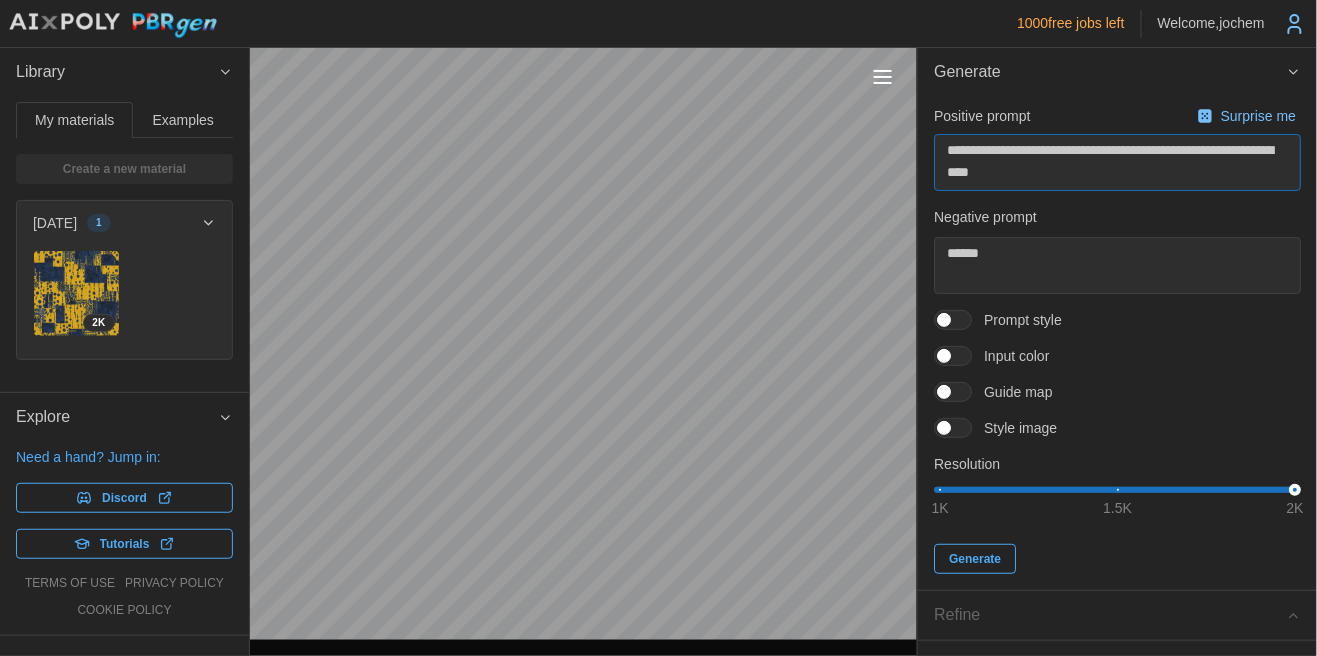 type on "*" 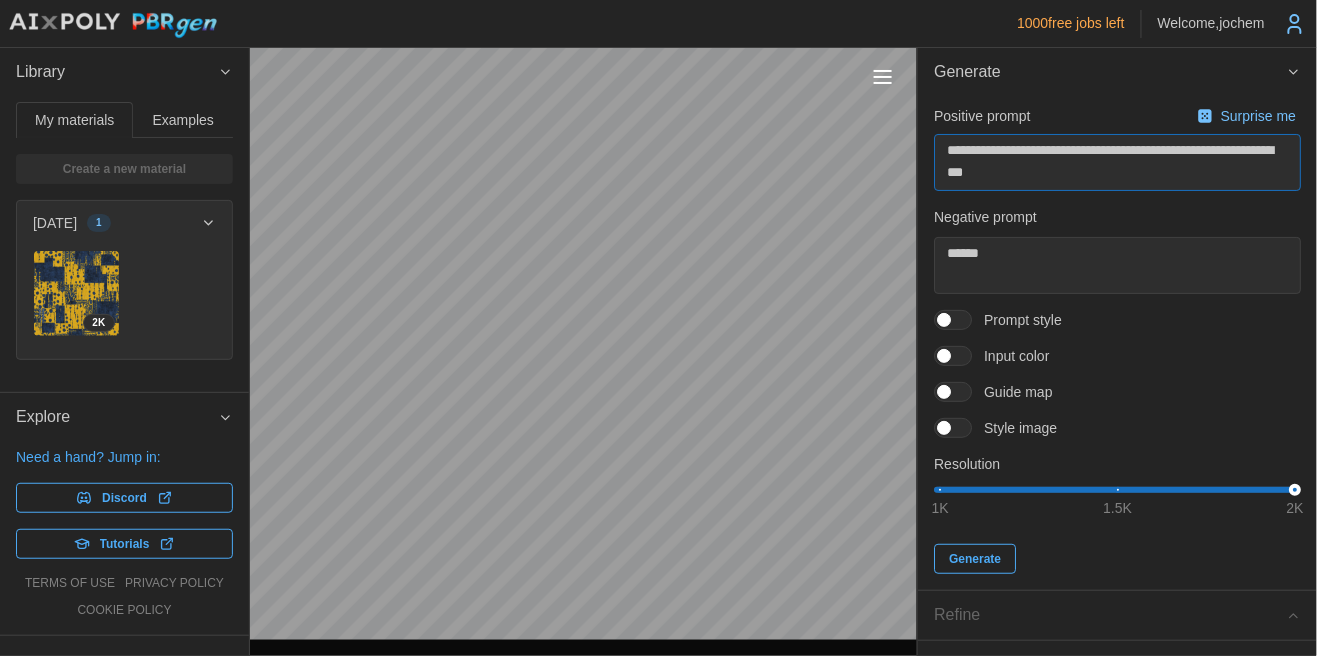 type on "*" 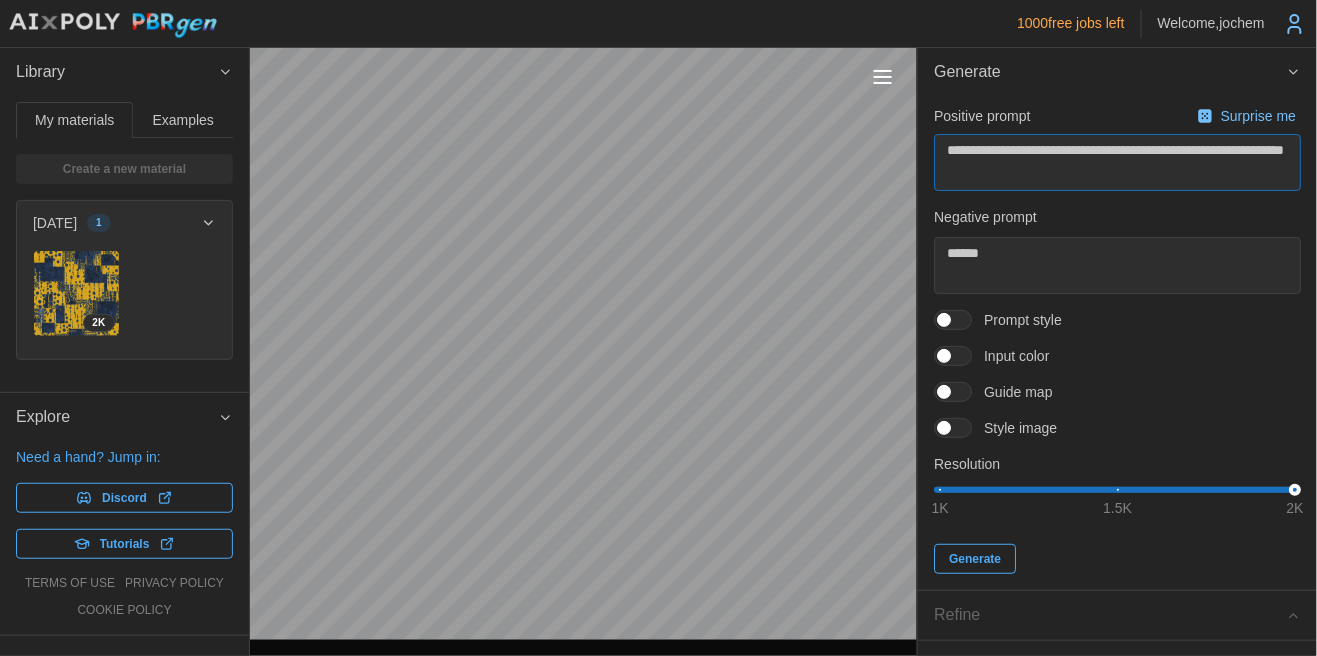 type on "*" 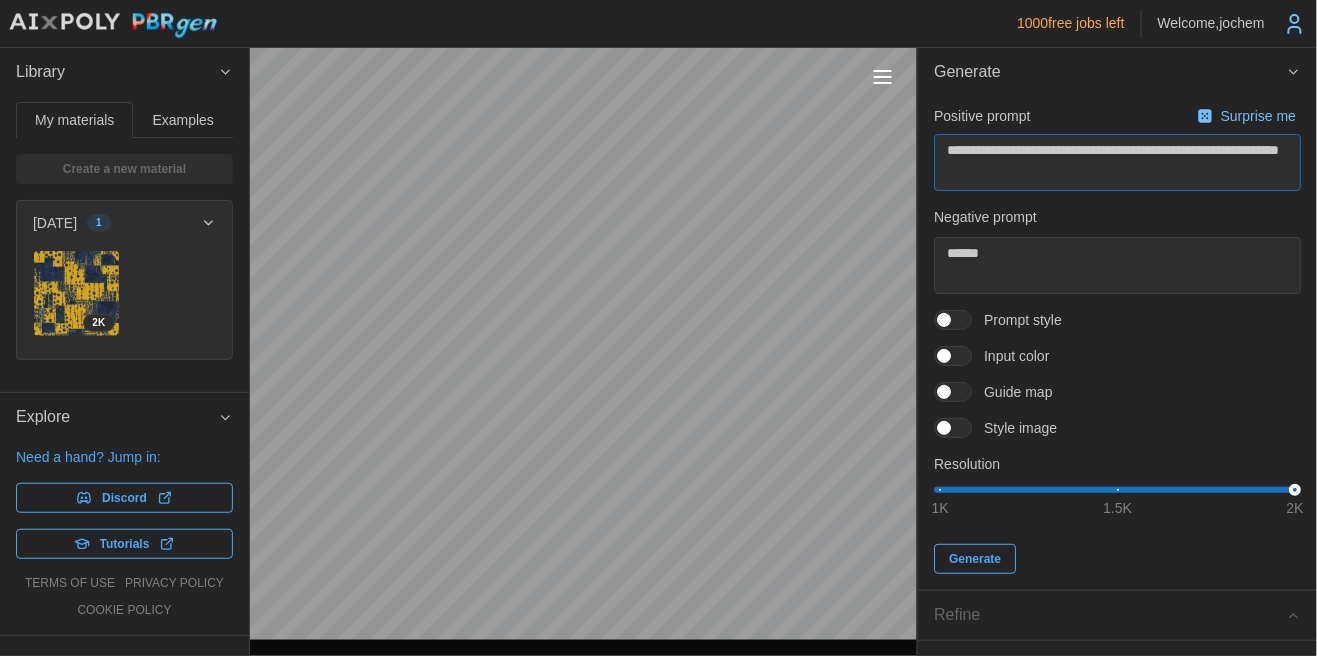 type on "*" 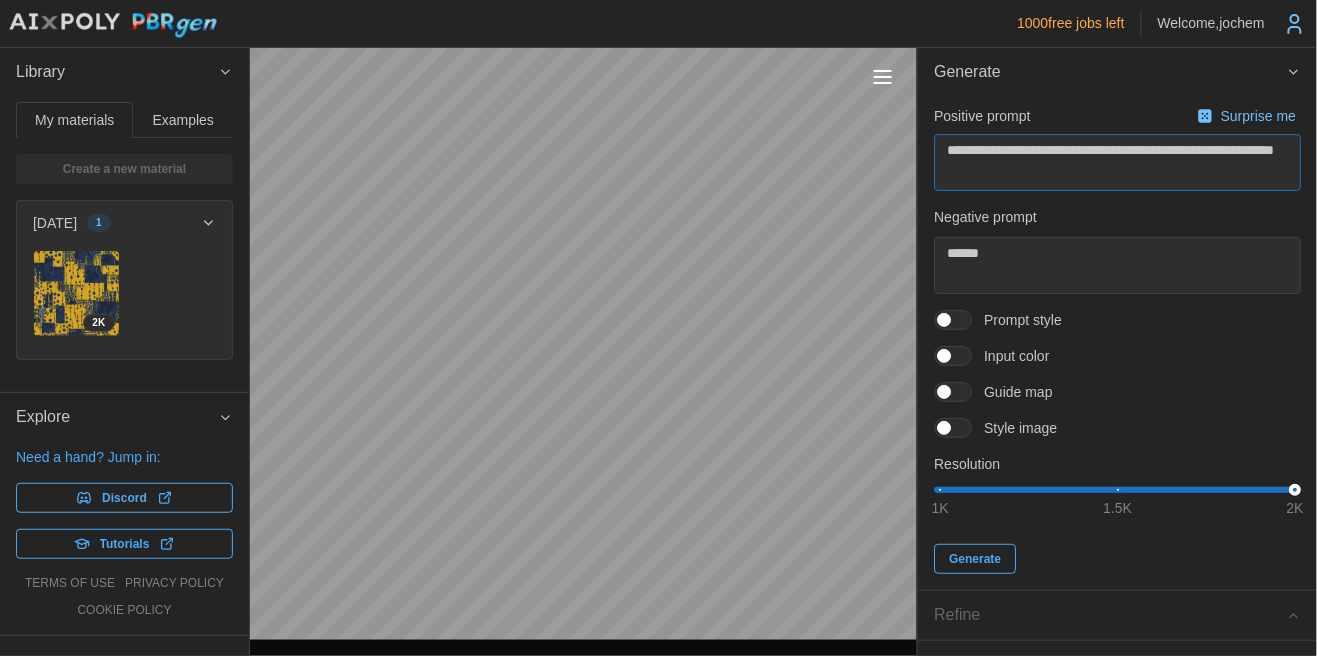 type on "*" 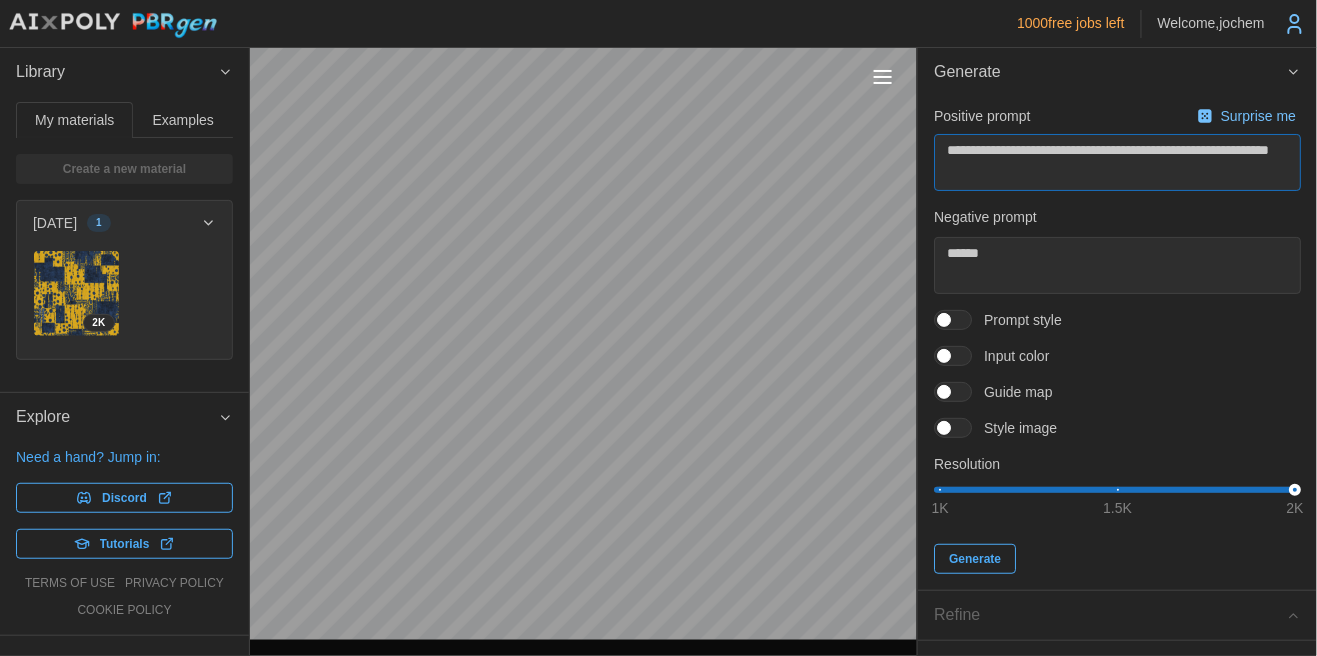 type on "*" 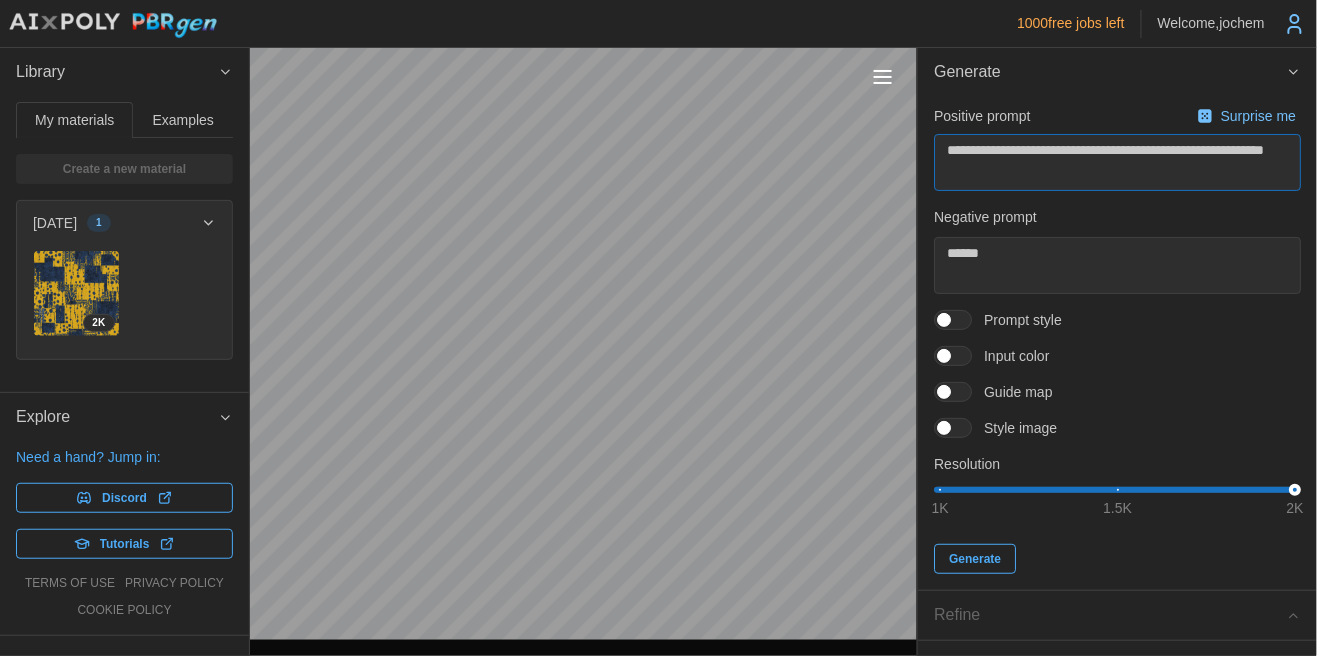 type on "*" 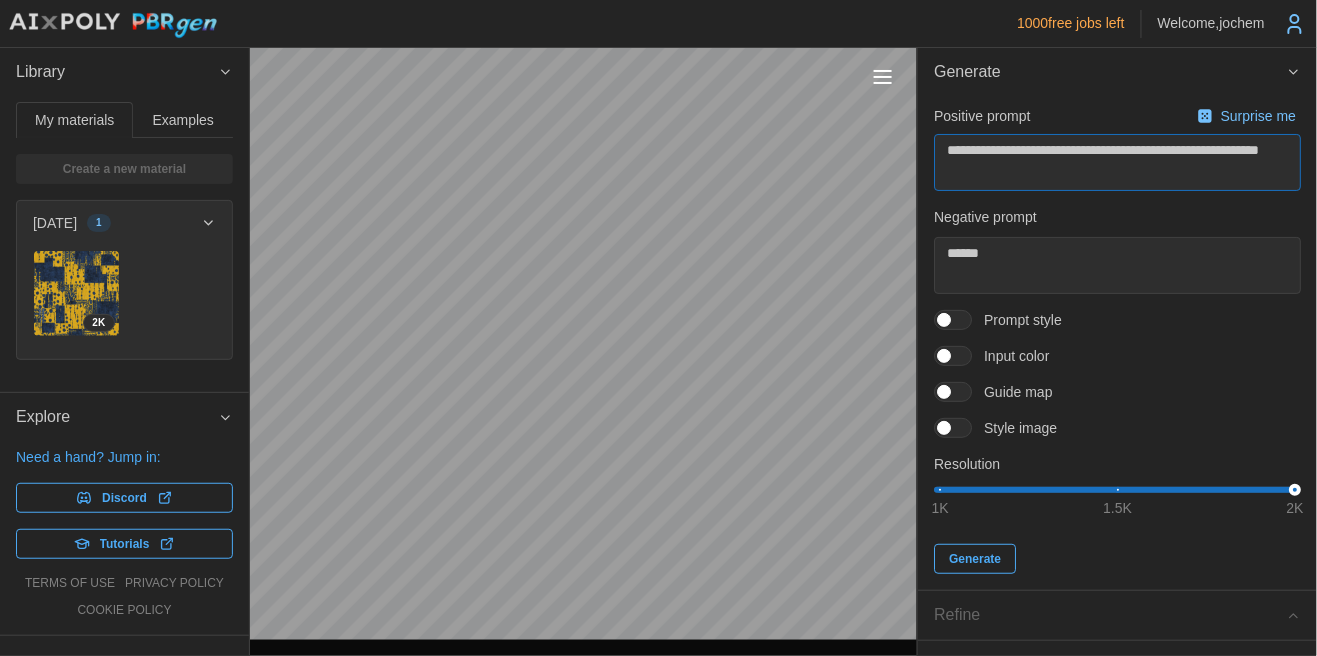 type on "*" 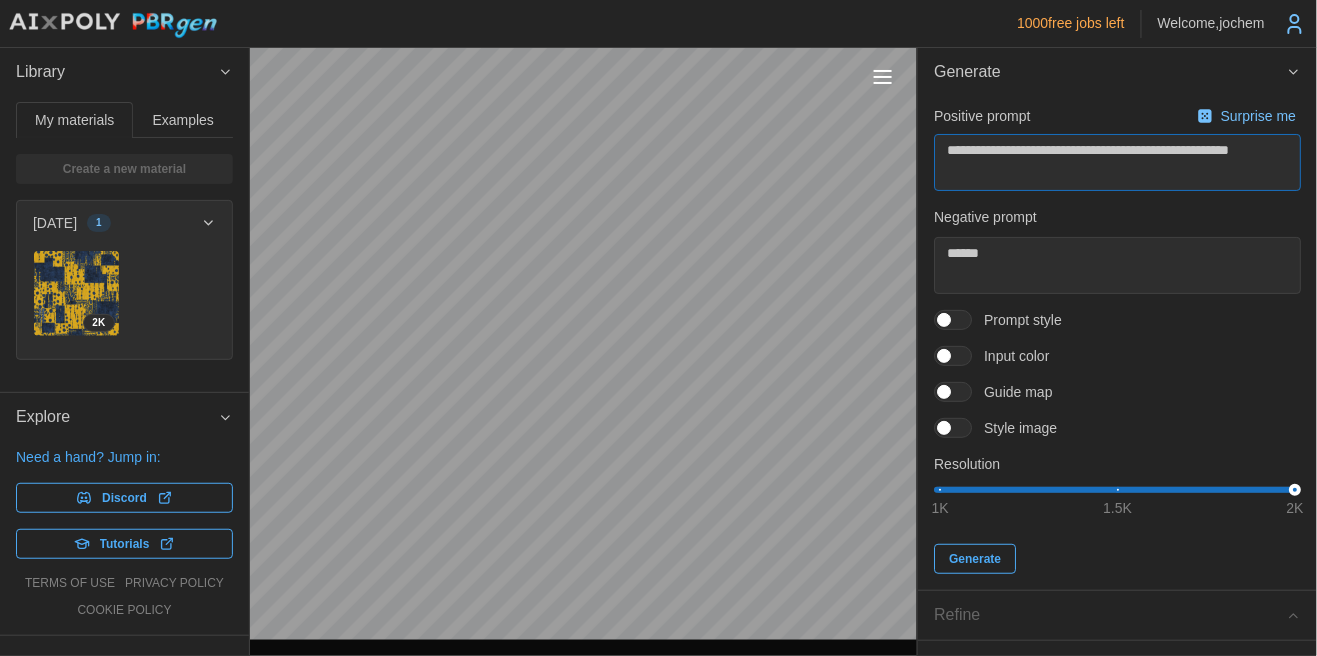 type on "*" 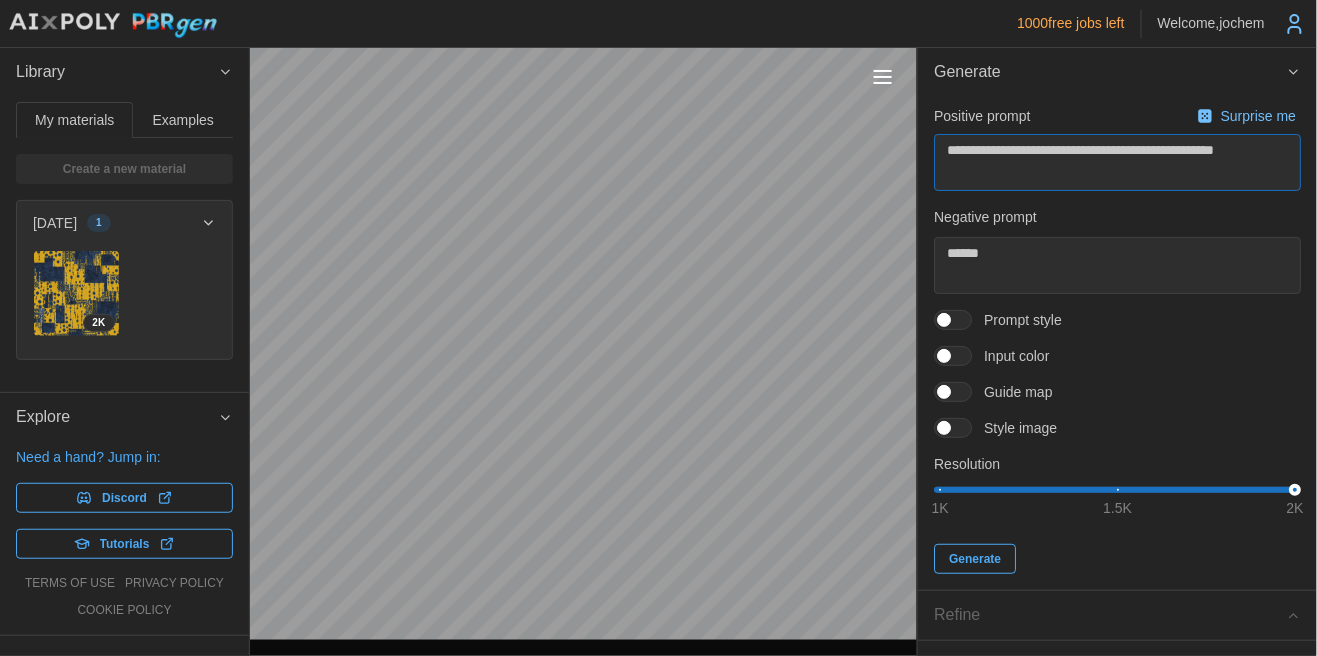 type on "*" 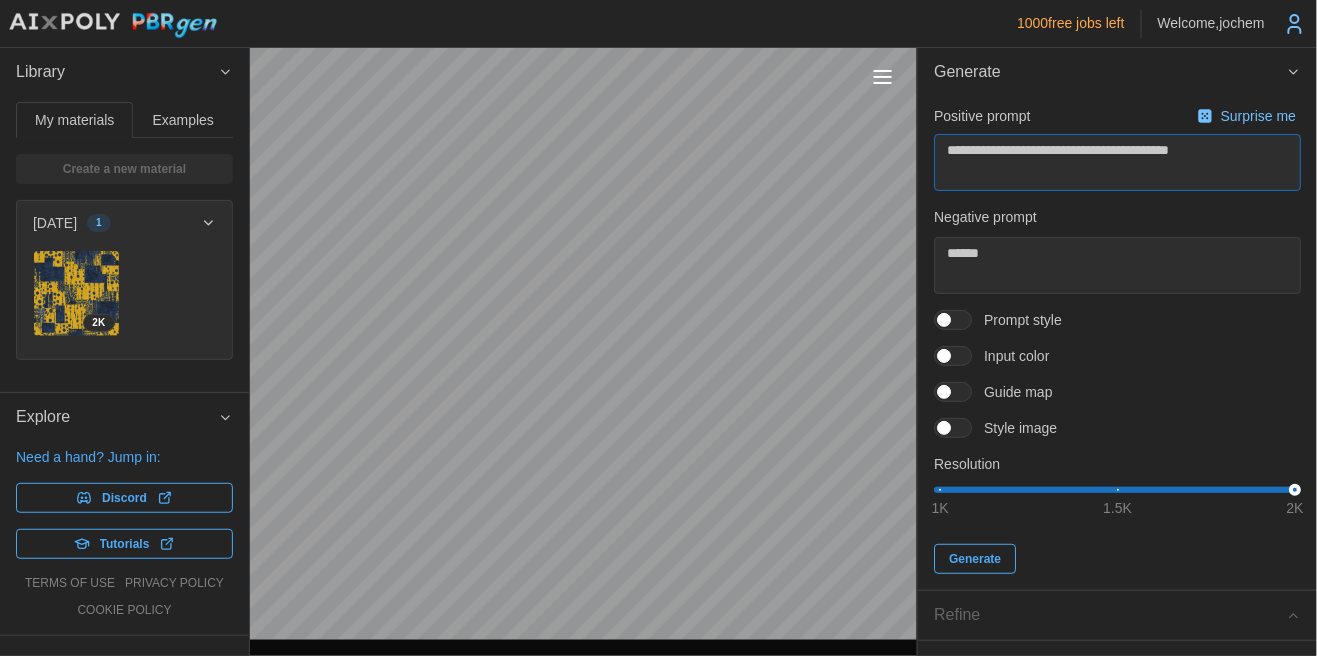 type on "*" 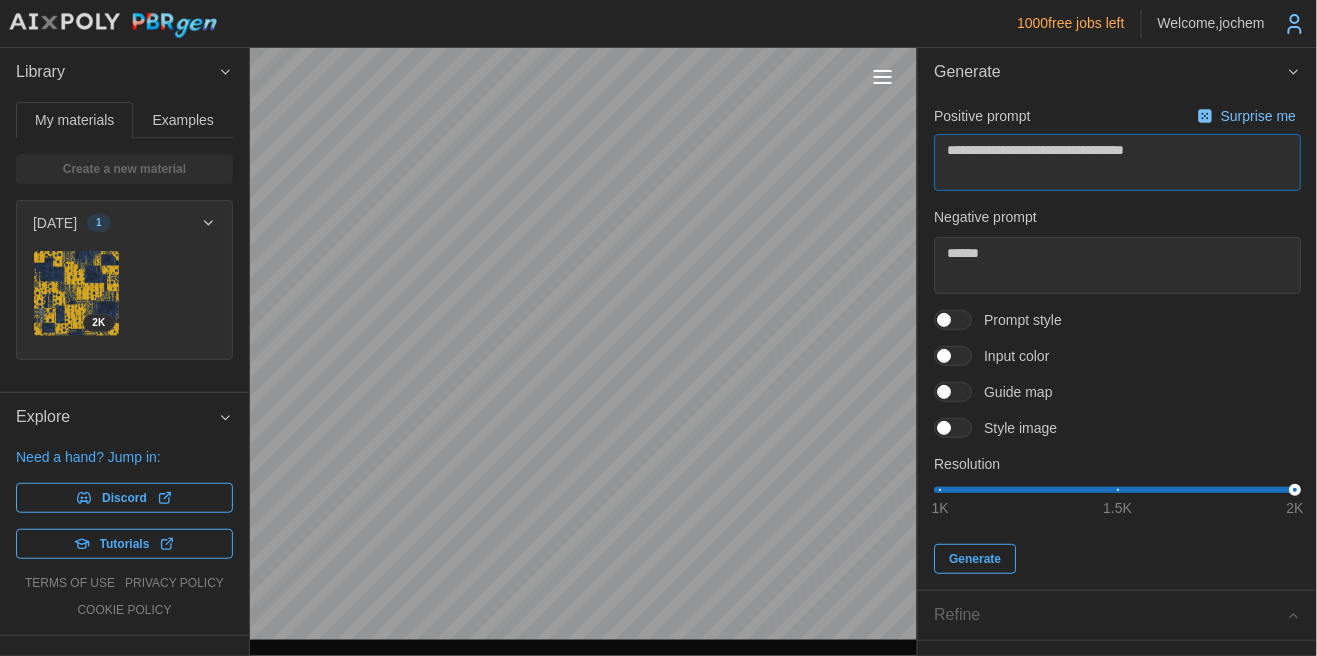 type on "*" 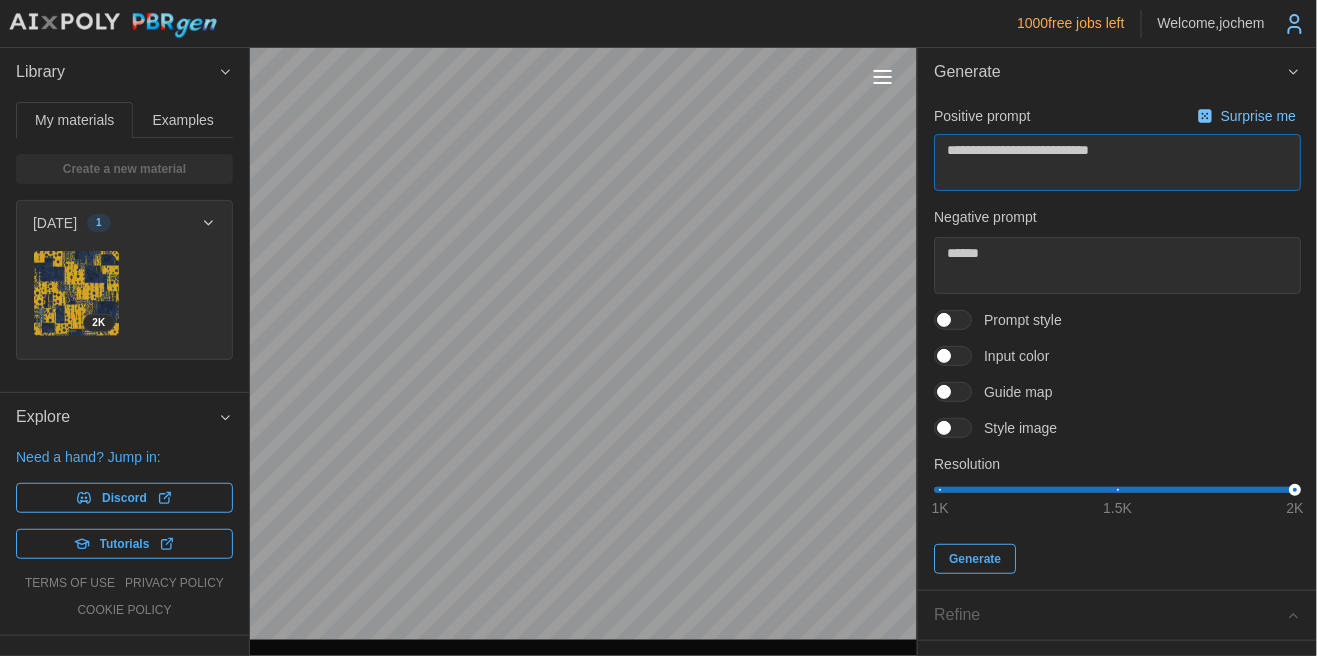 type on "*" 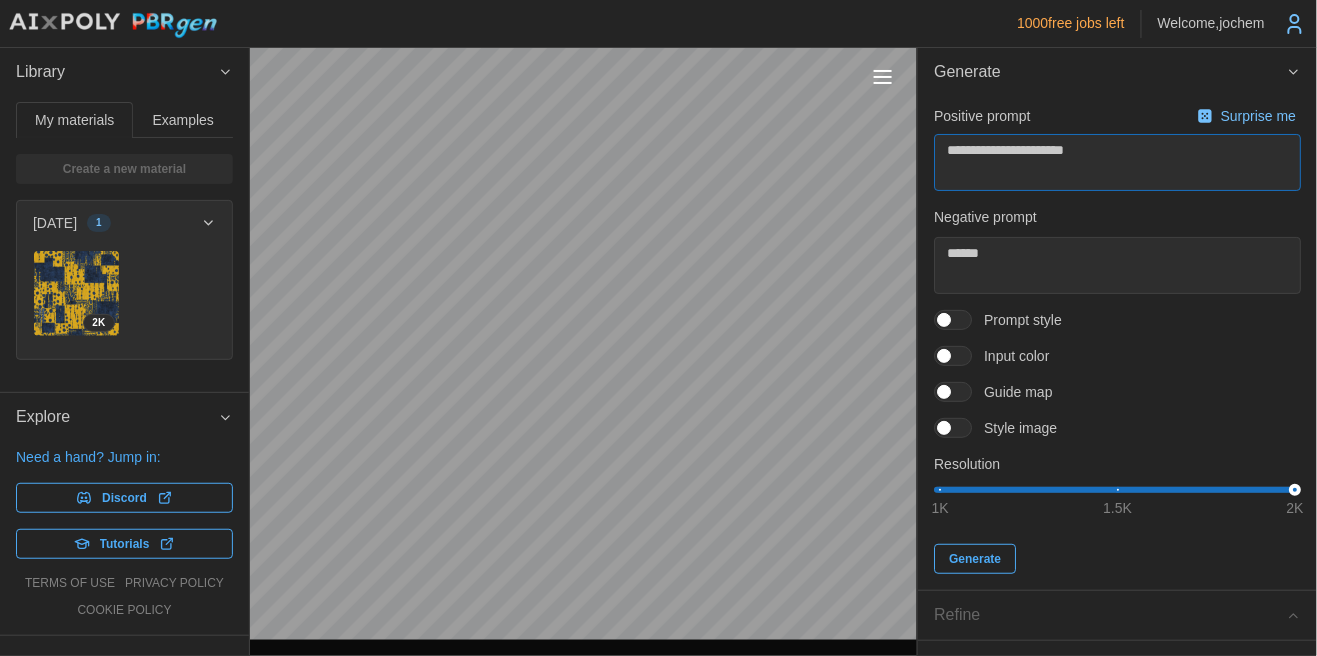 type on "*" 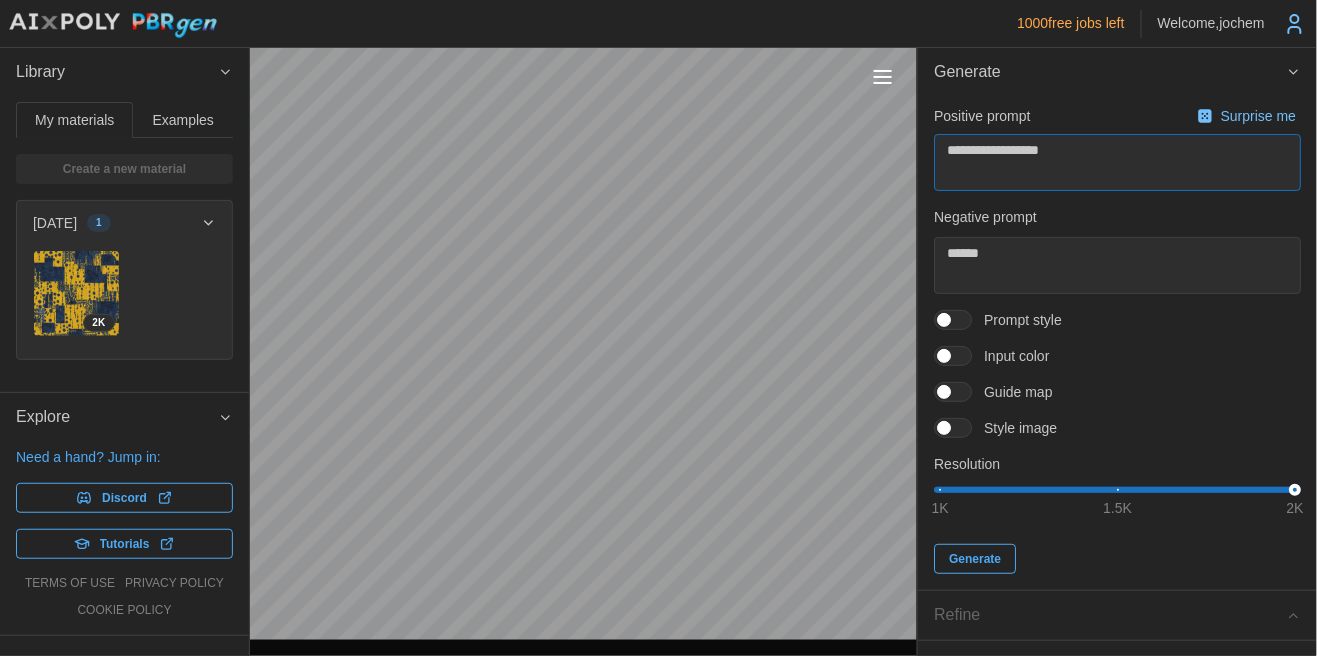 type on "*" 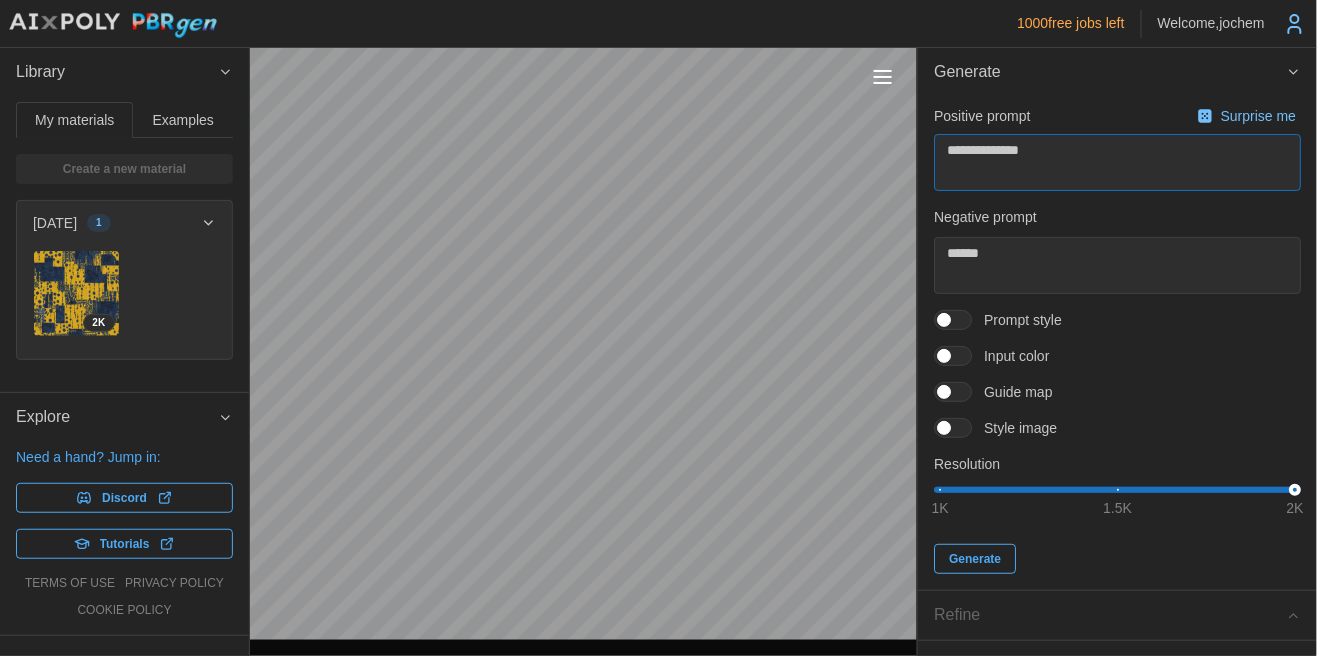 type on "*" 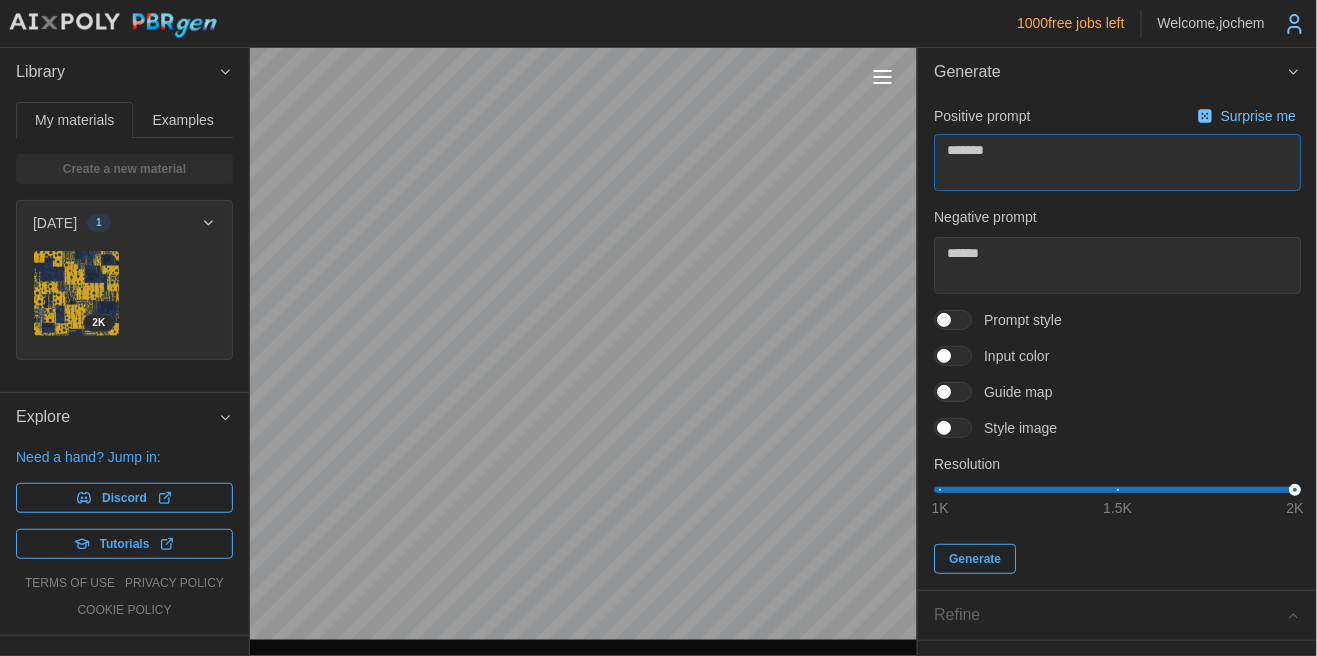 type on "*" 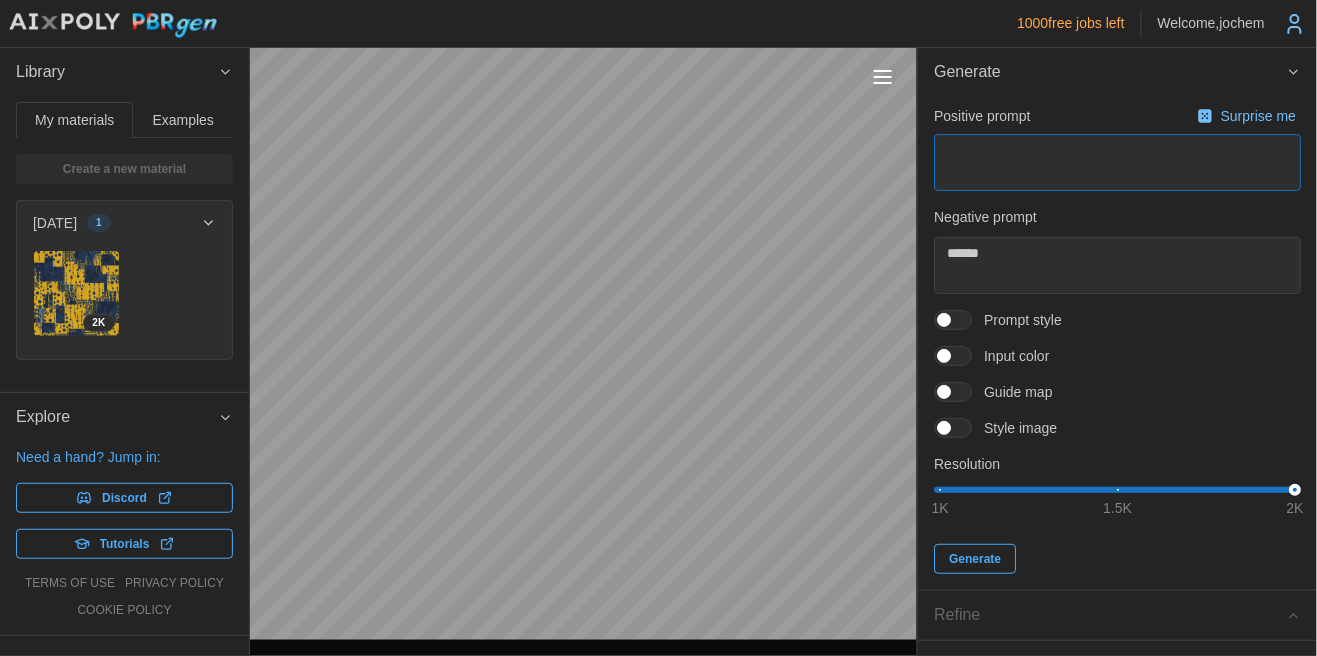 type on "*" 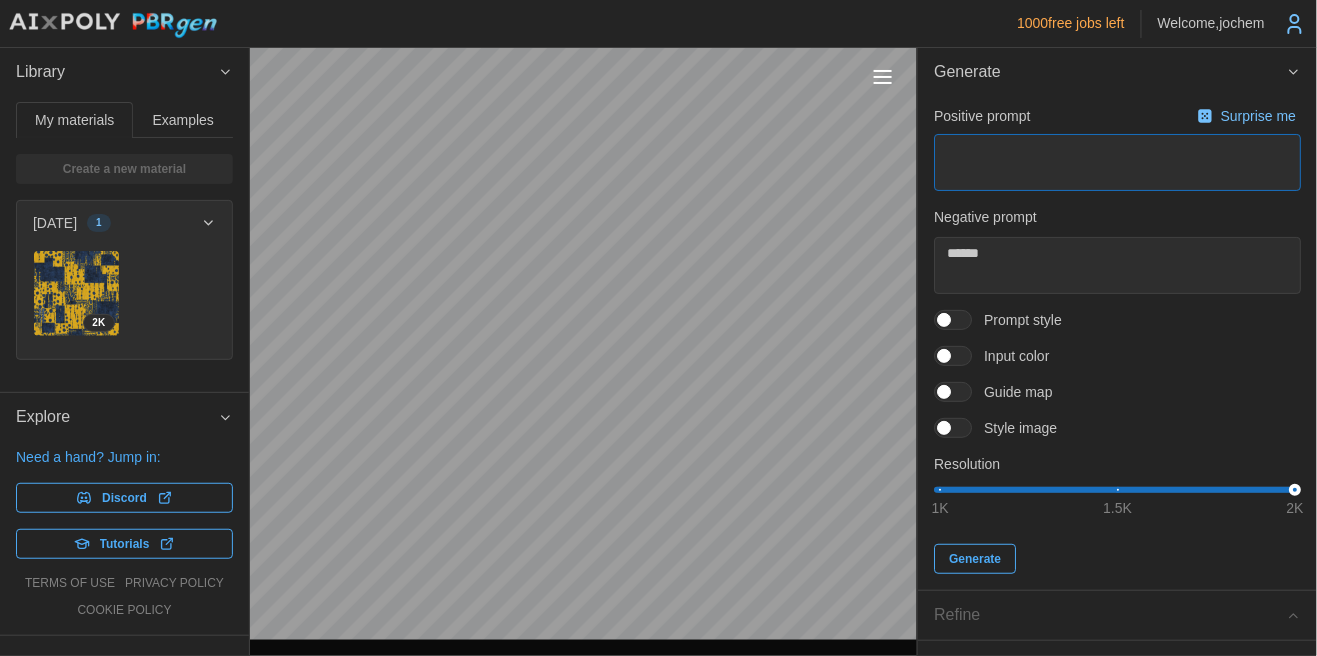 type on "*" 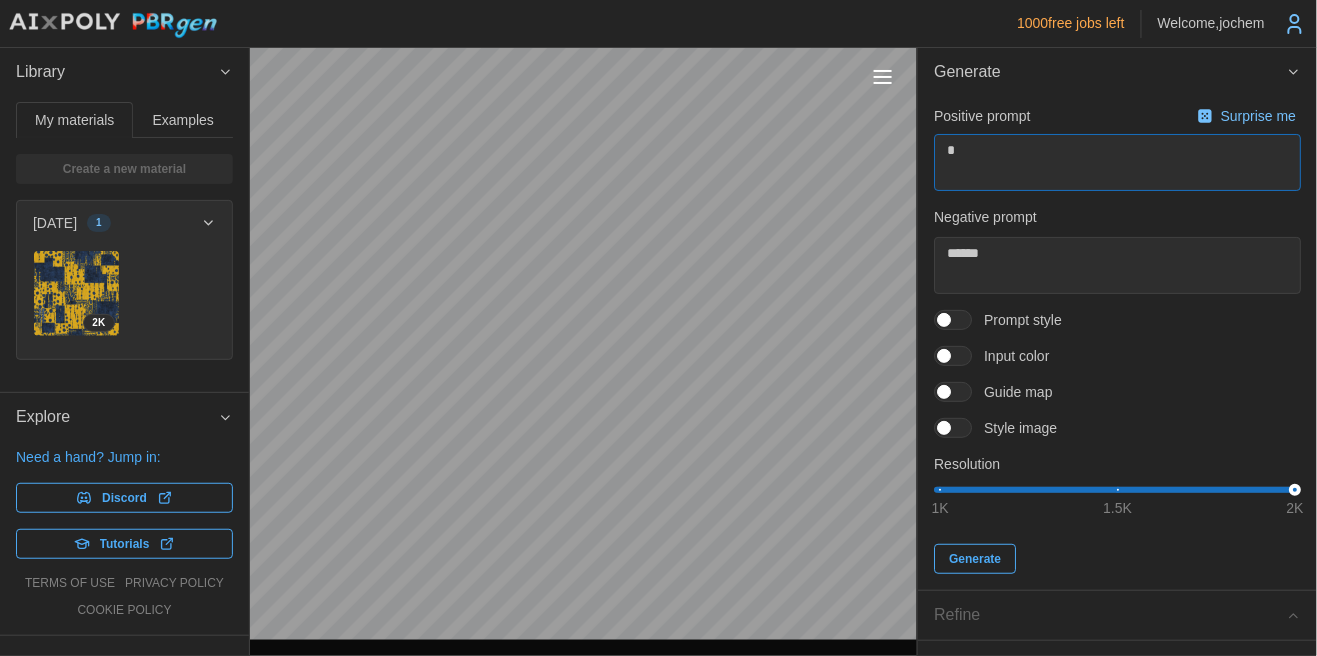 type on "*" 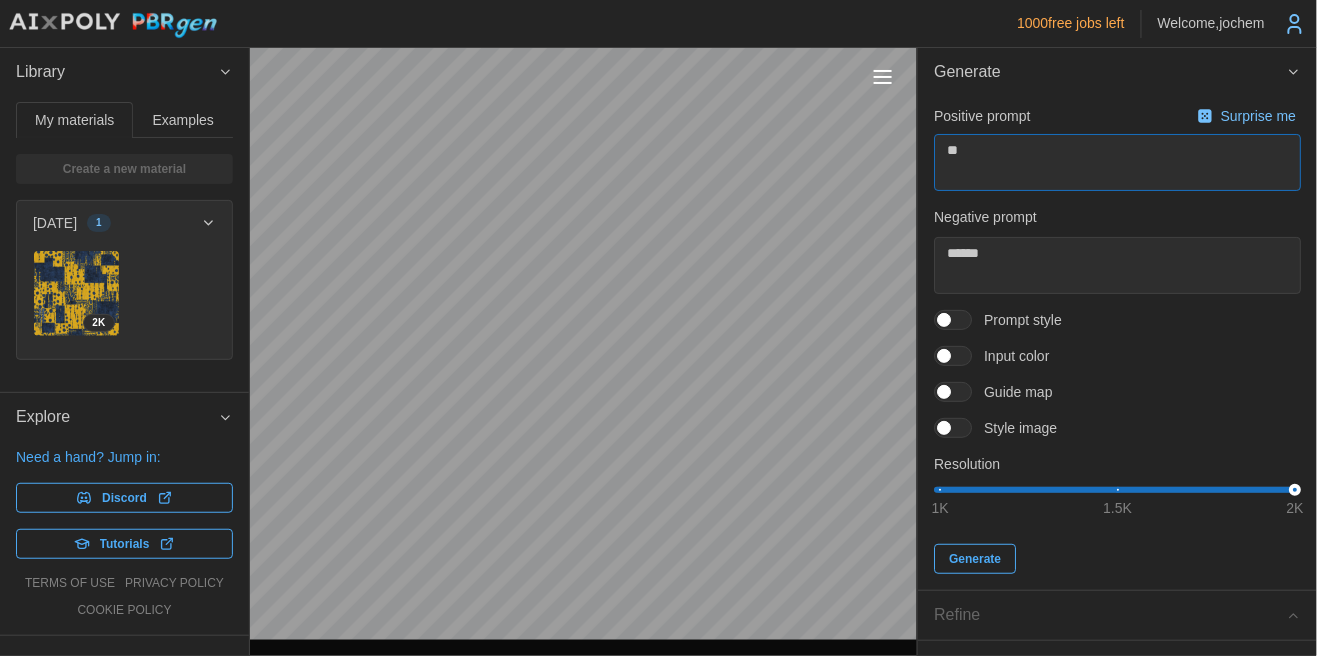 type on "*" 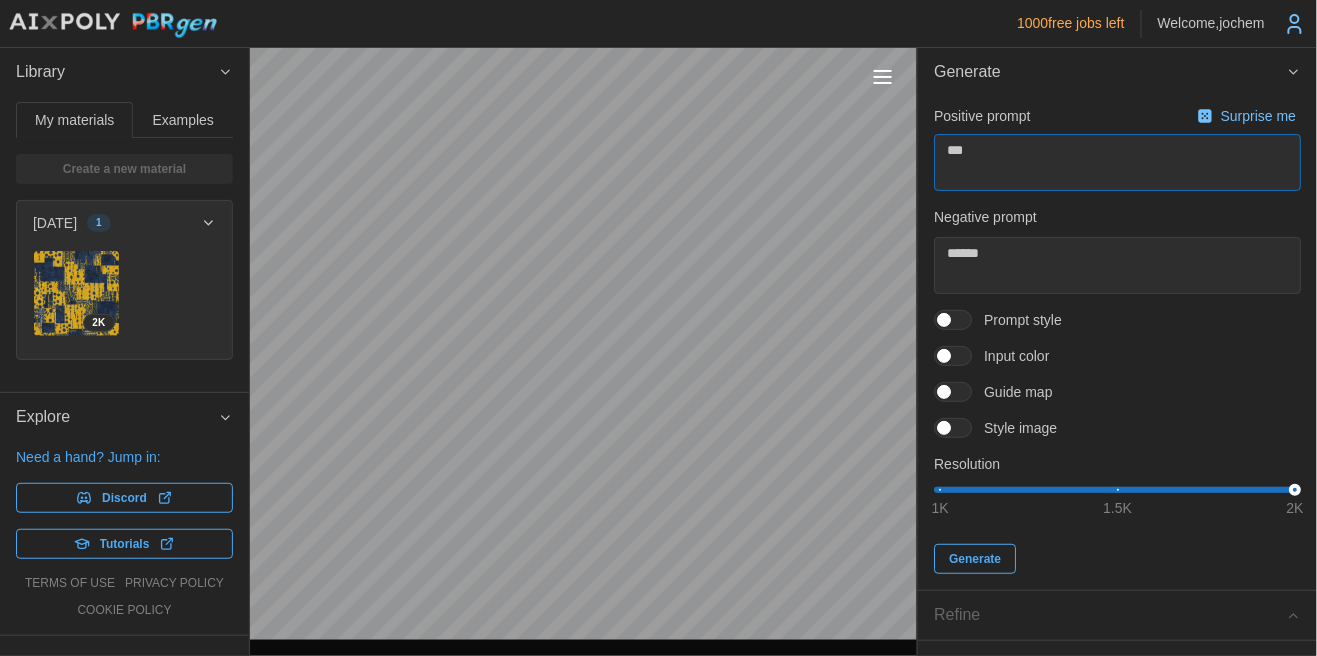 type on "*" 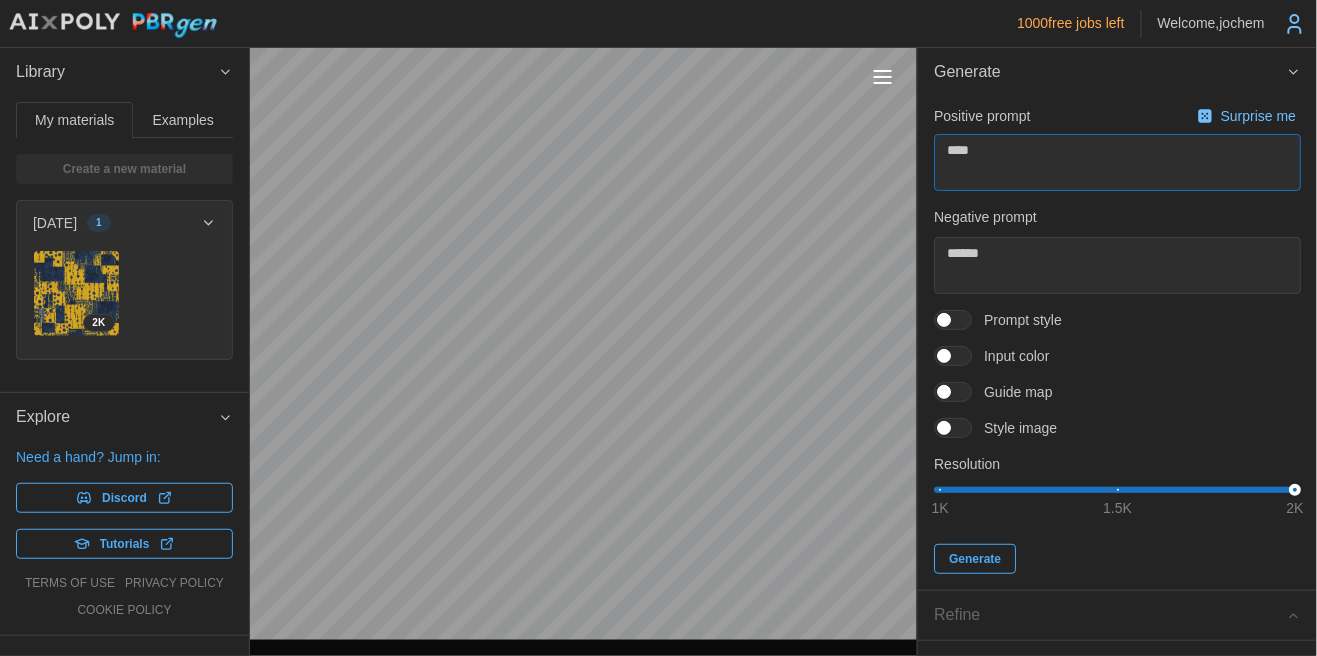 type on "*" 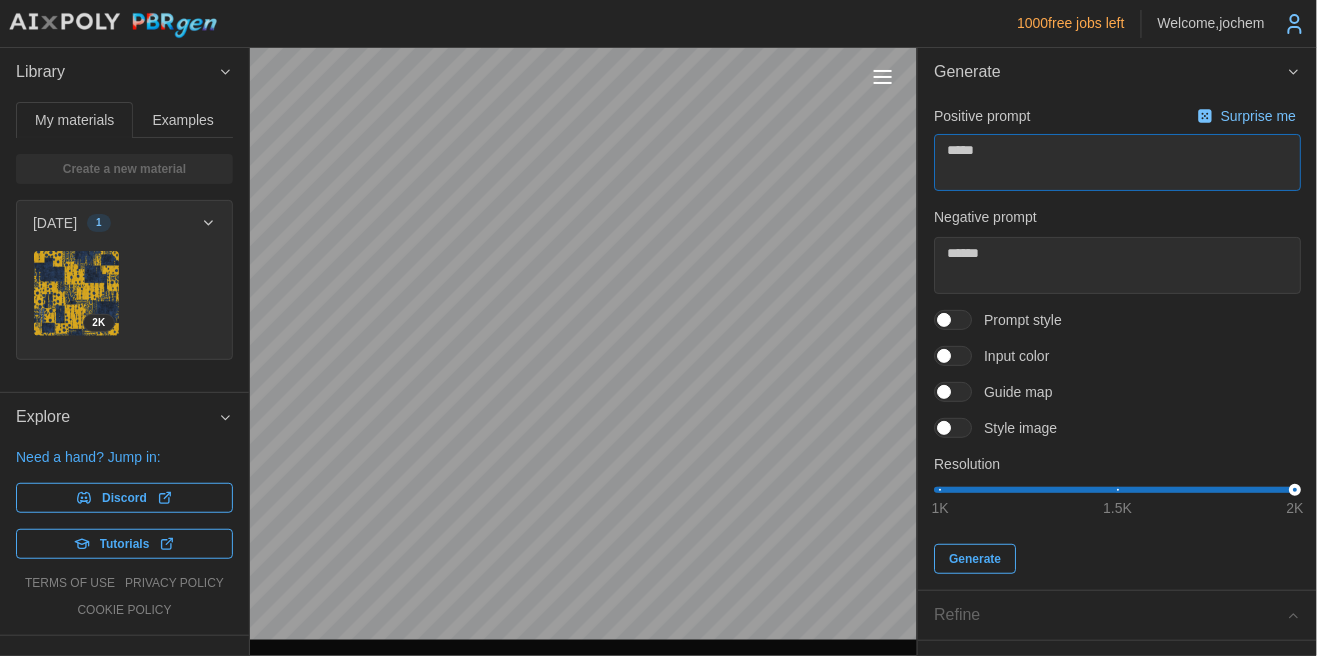 type on "*" 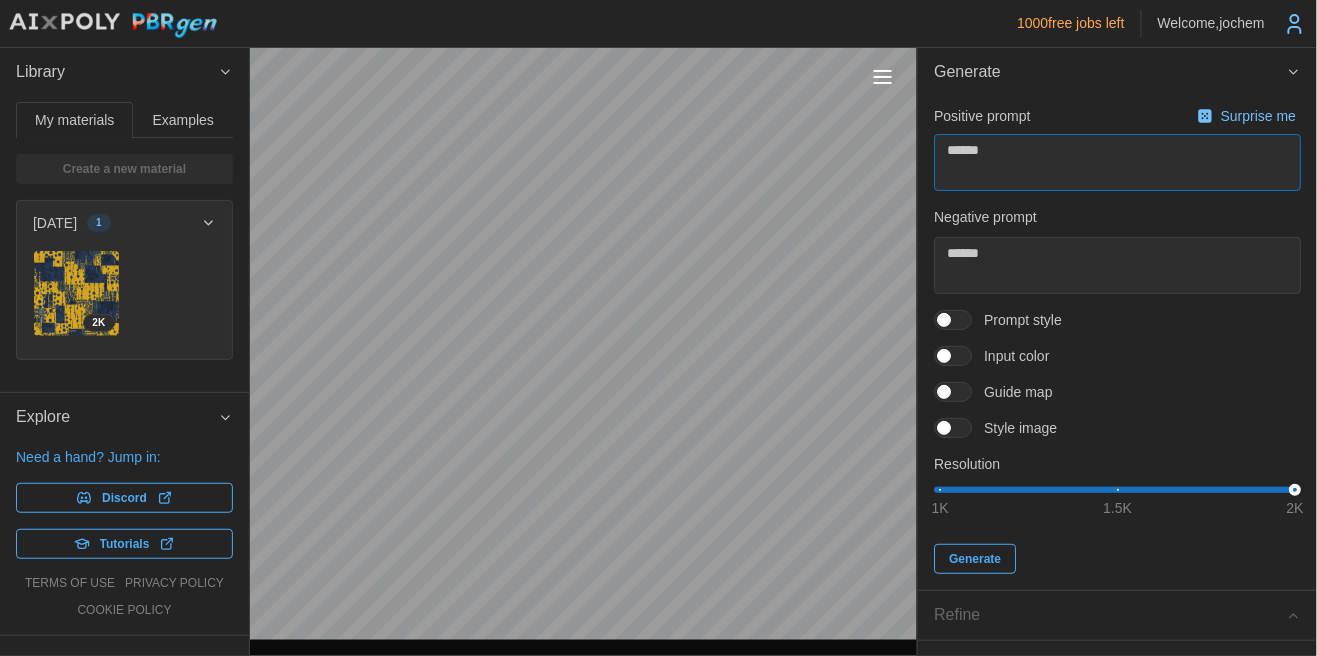 type on "*" 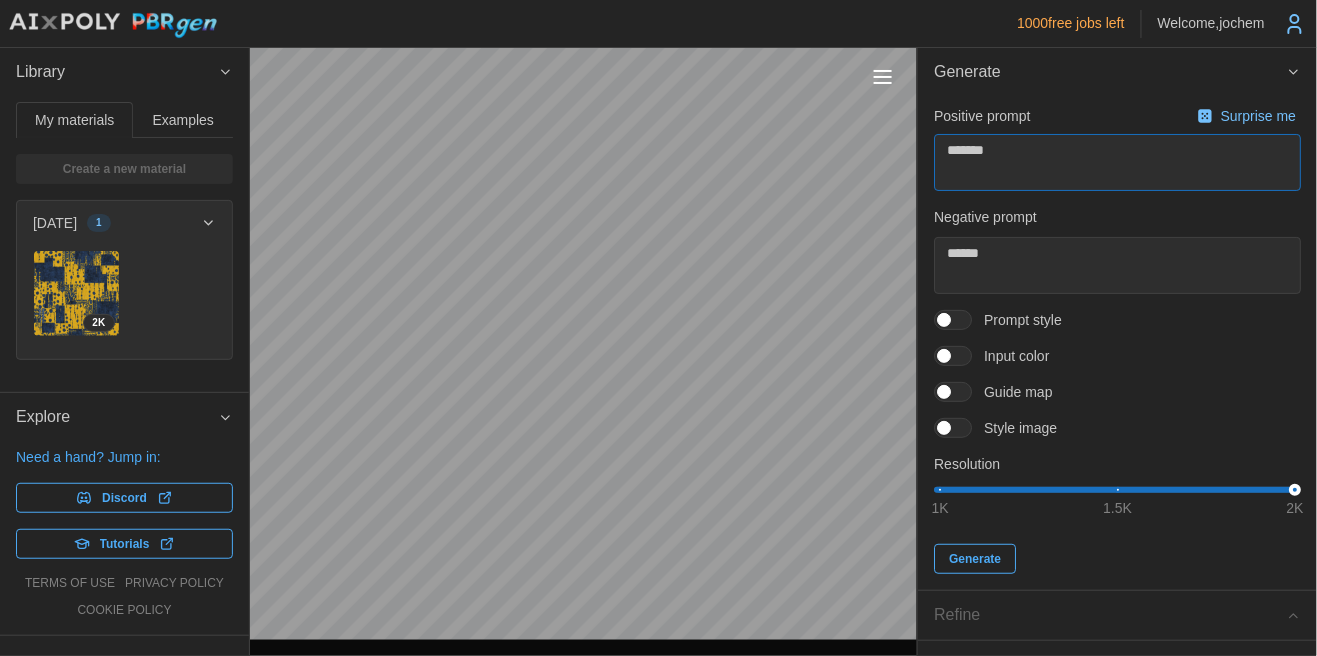 type on "*" 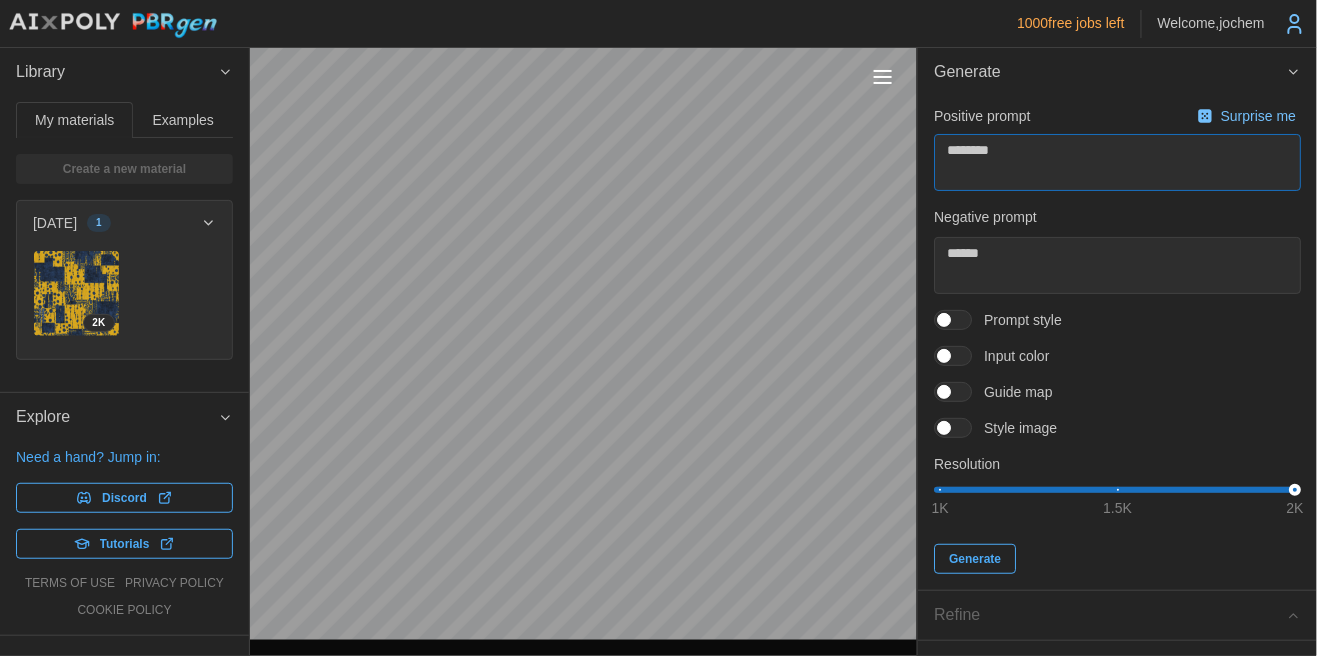 type on "*" 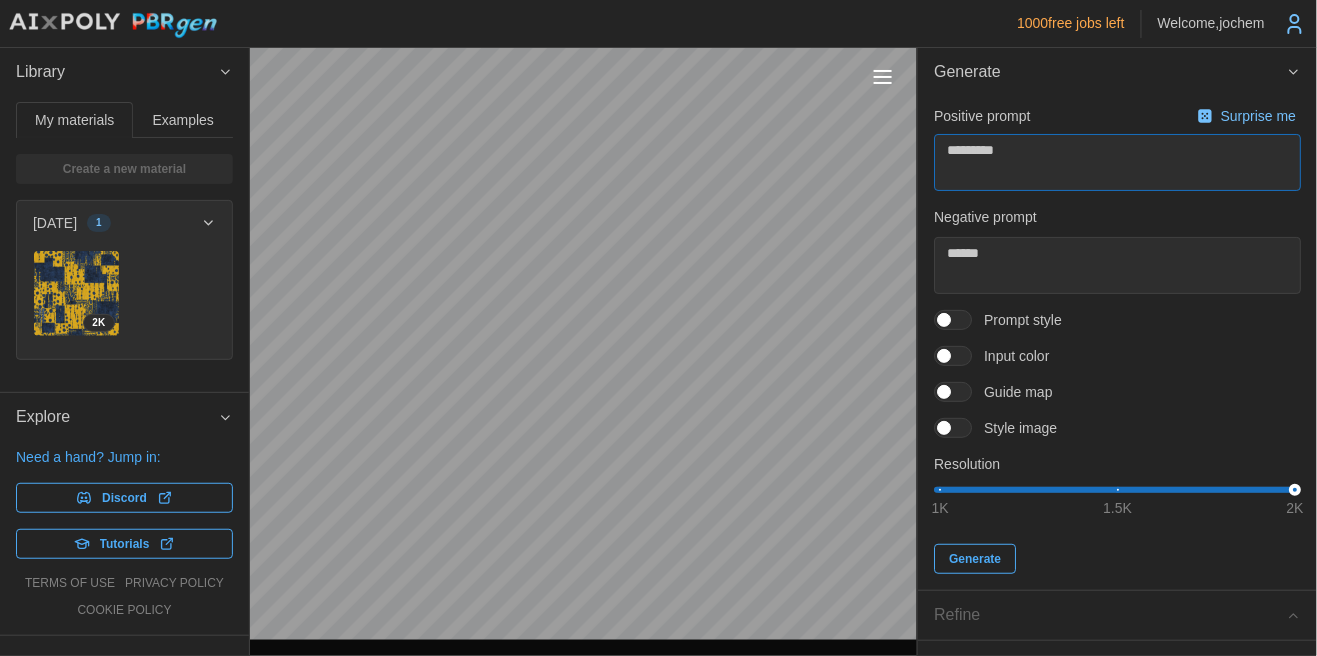 type on "*" 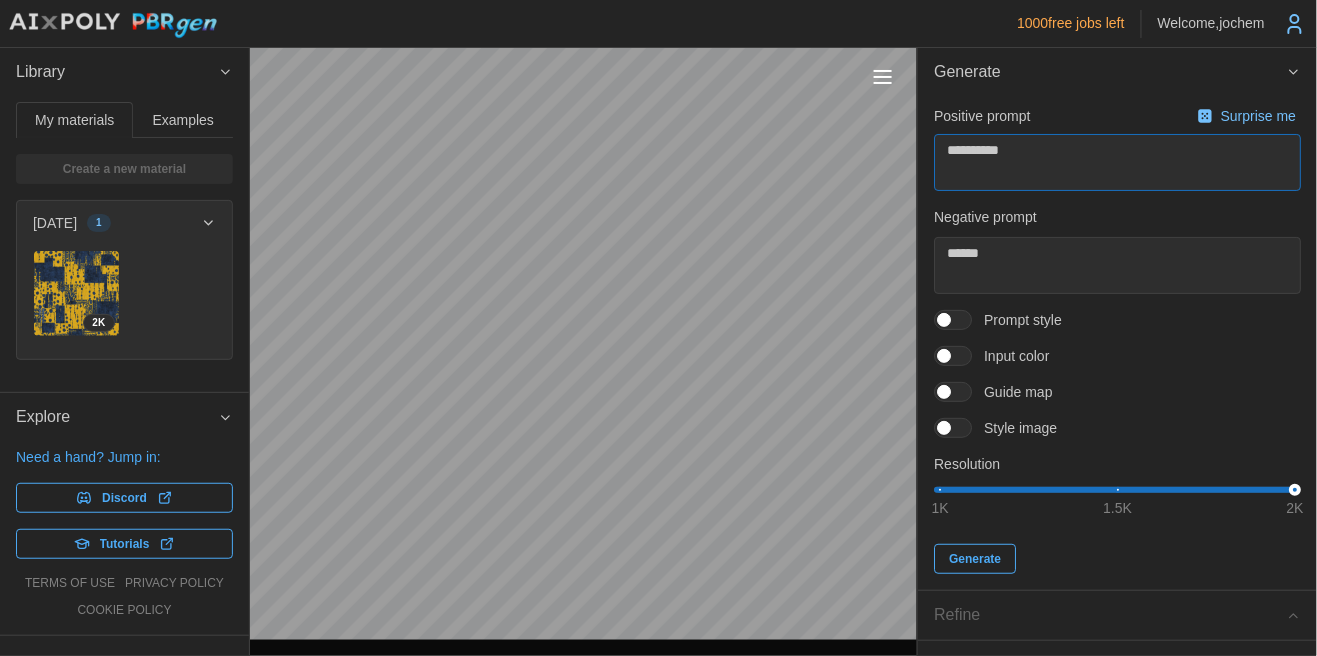 type on "*" 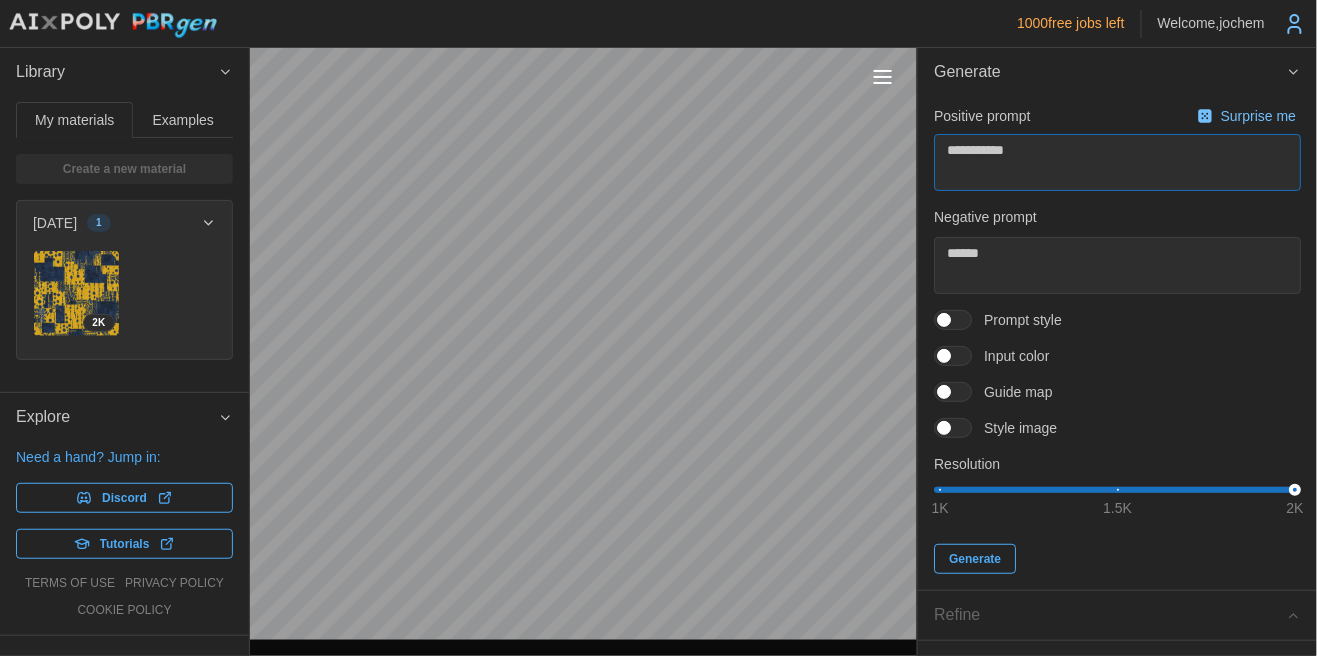 type on "*" 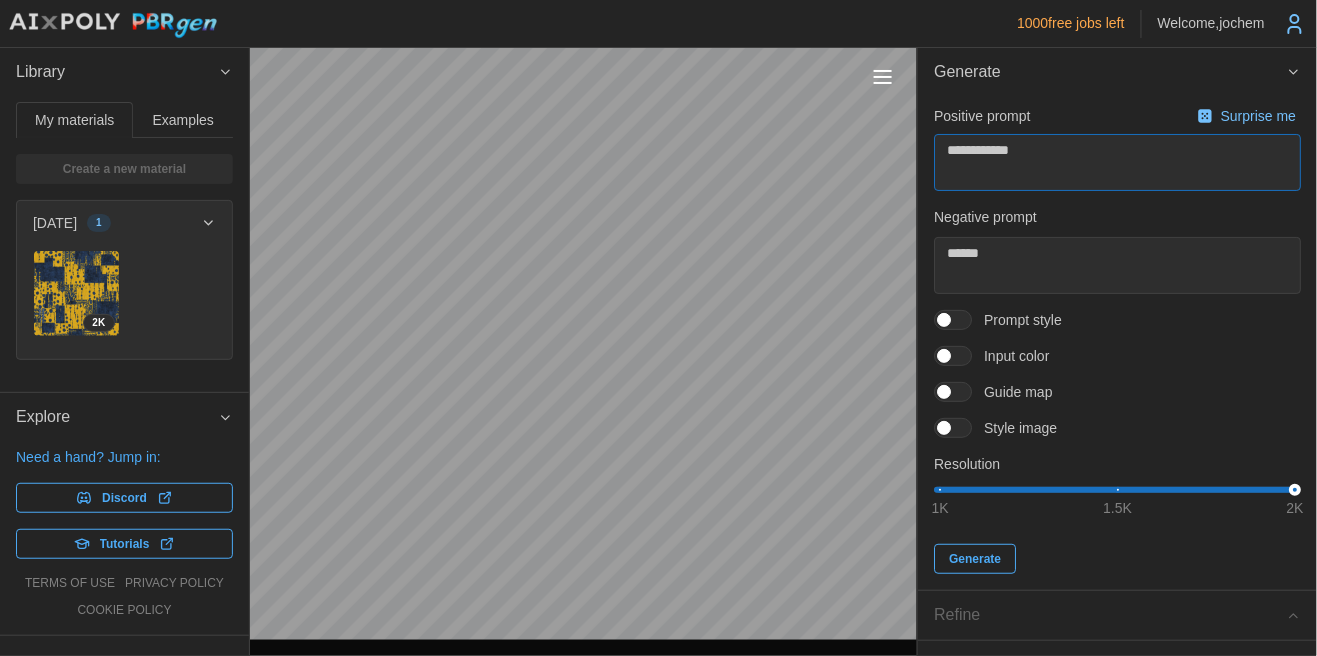 type on "*" 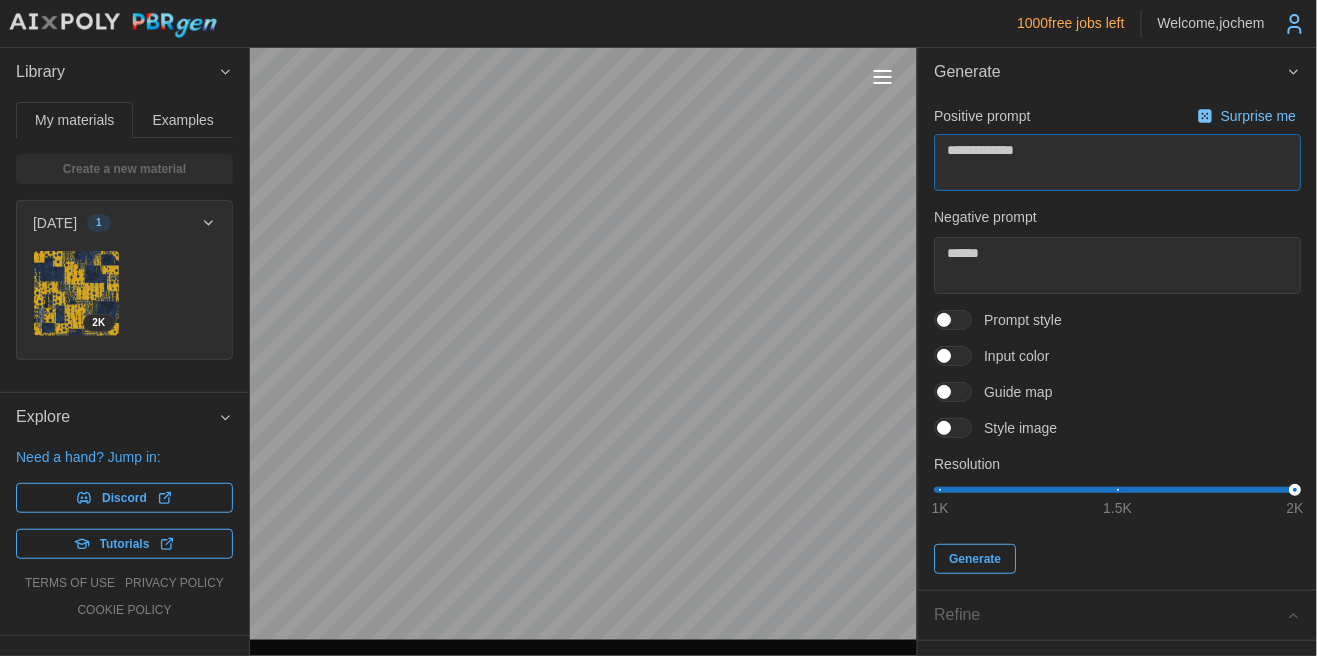 type on "*" 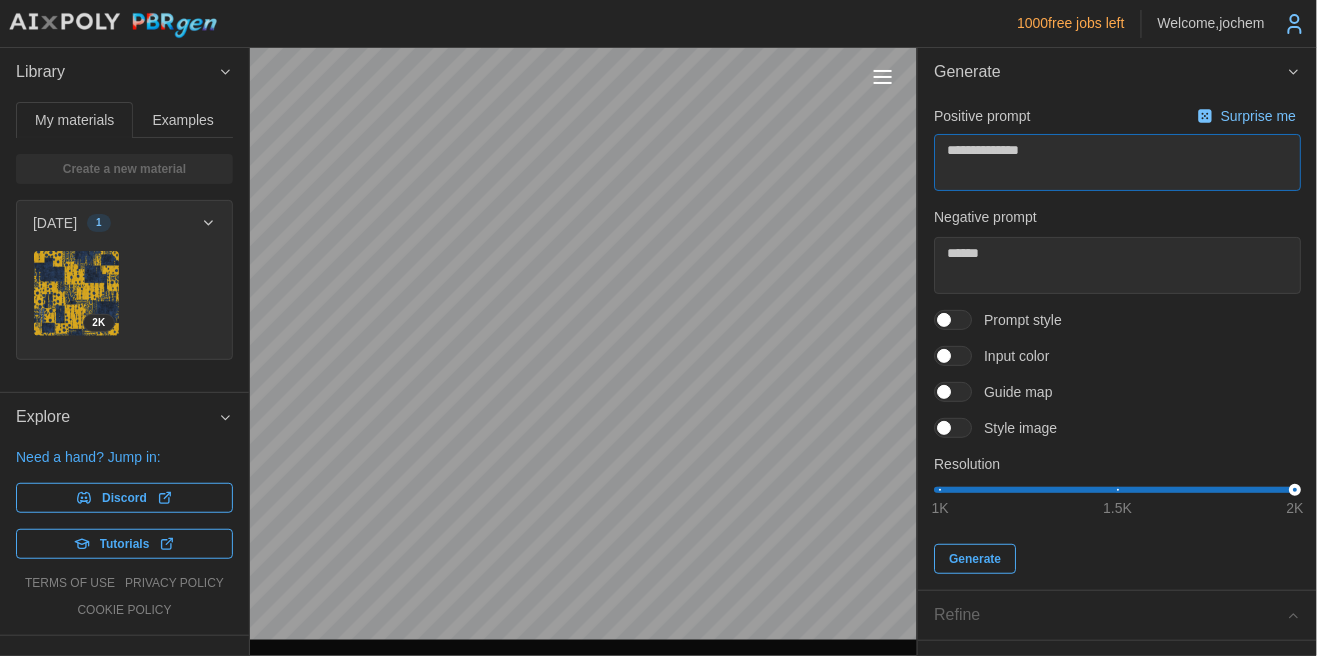 type on "*" 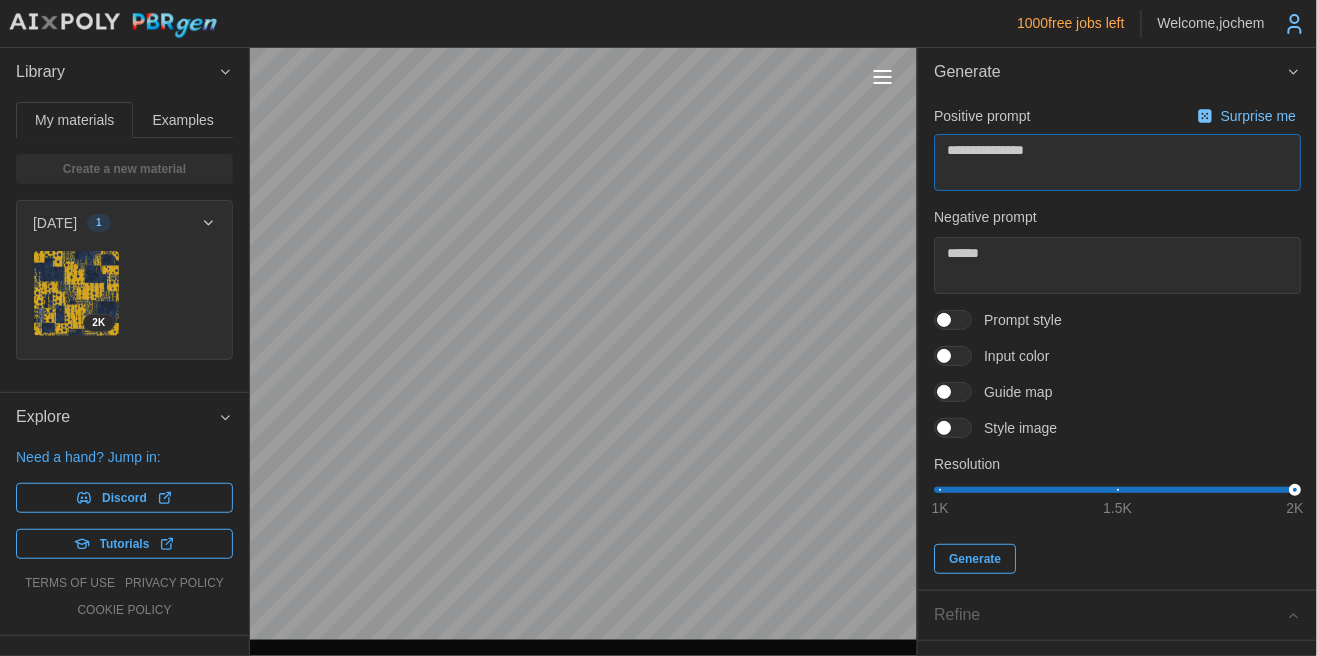 type on "*" 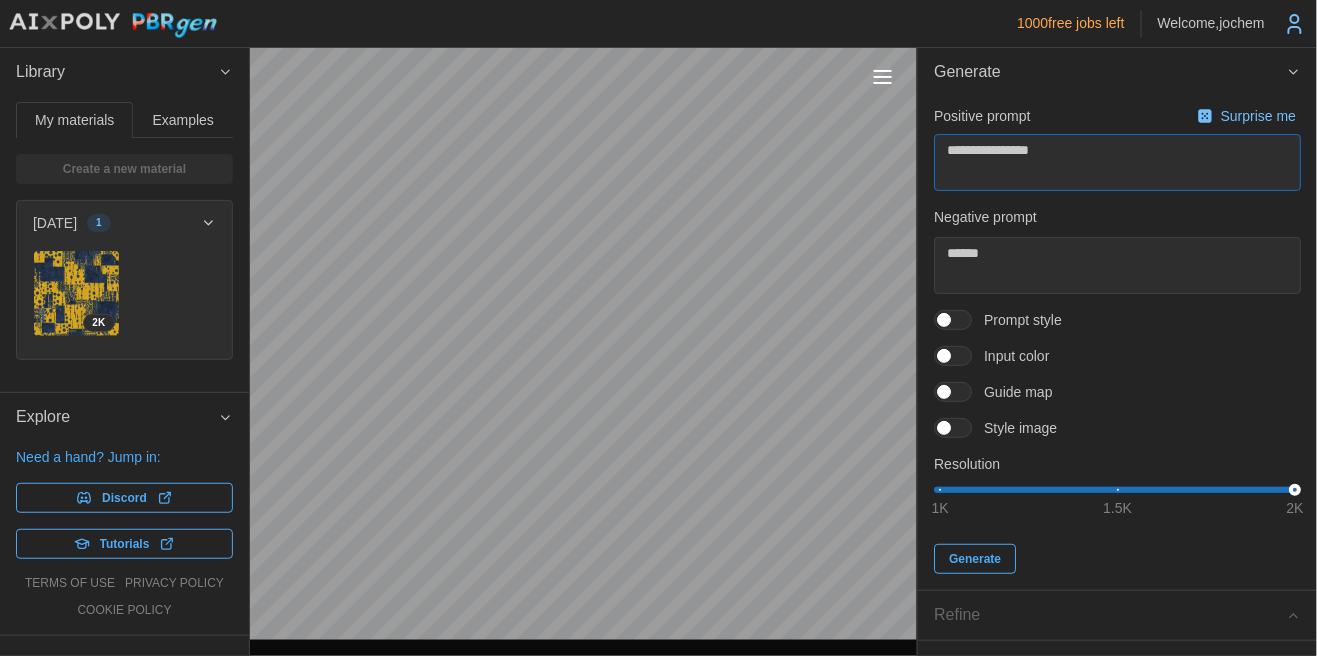 type on "*" 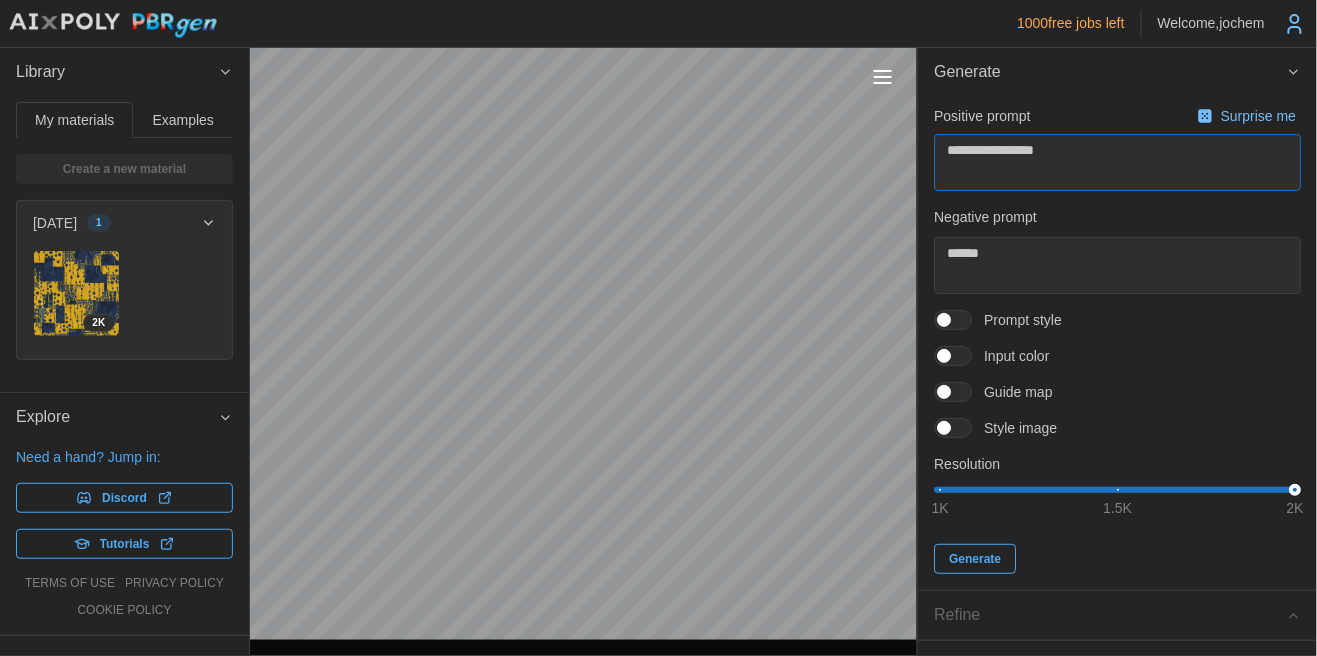 type on "*" 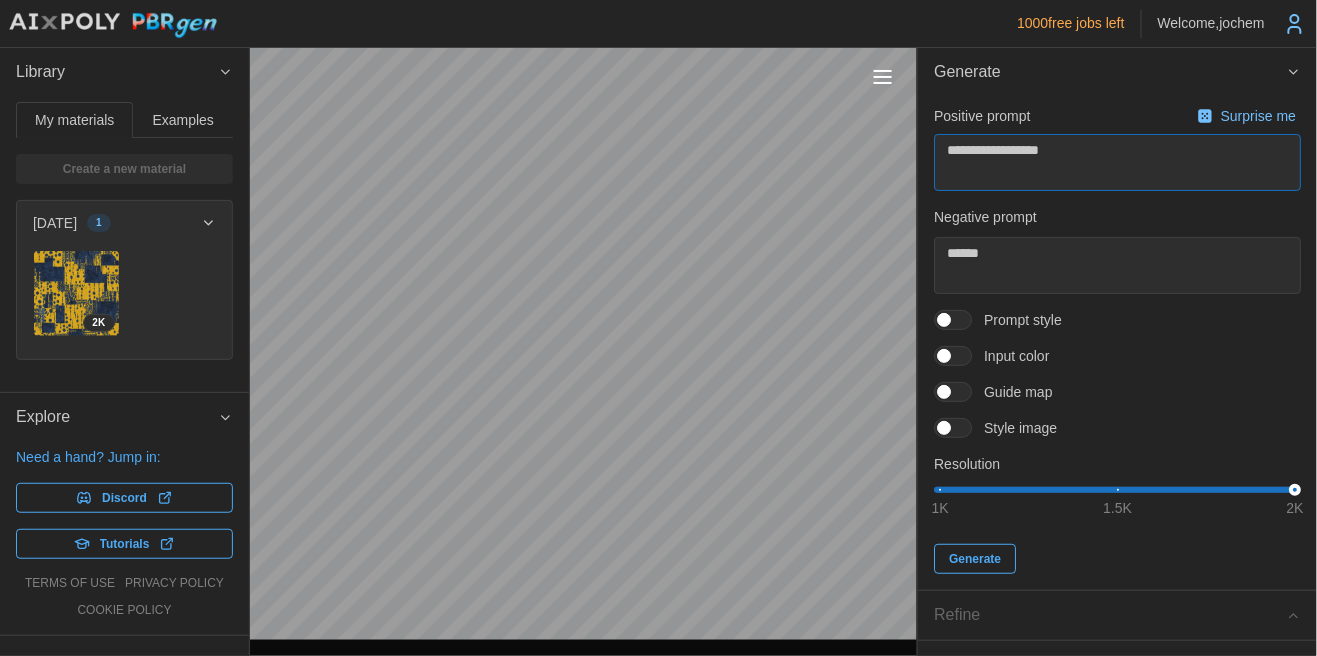 type on "*" 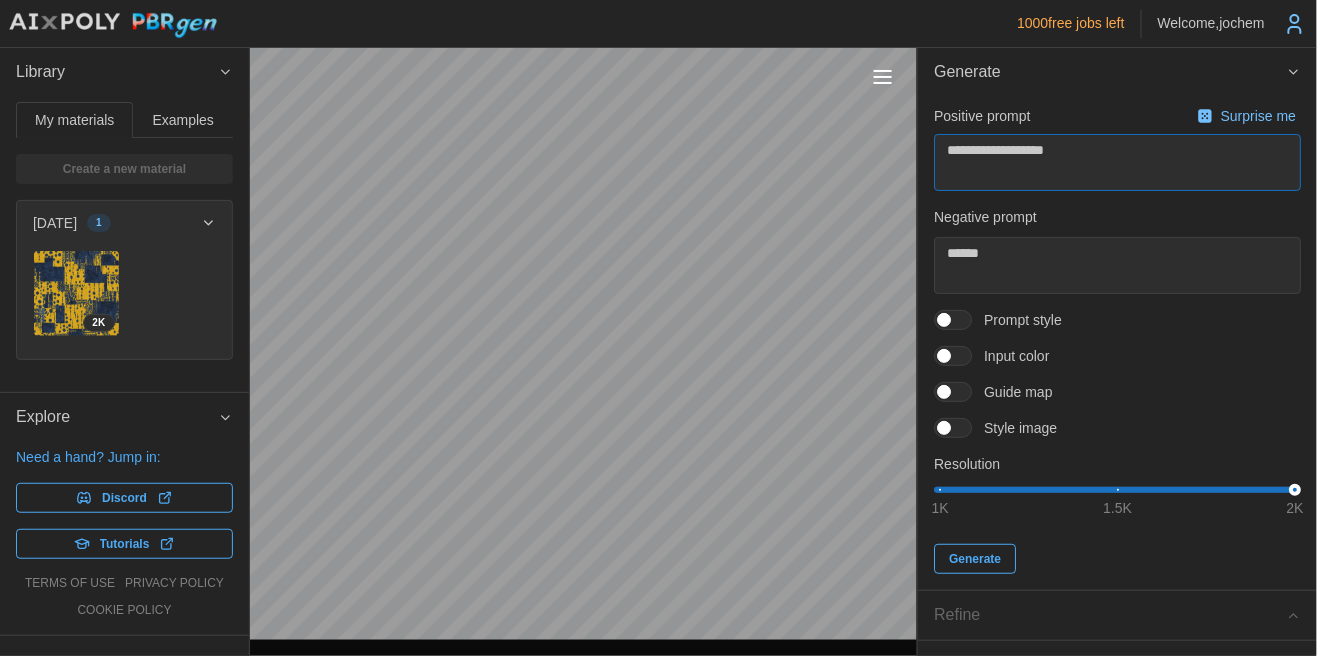 type on "*" 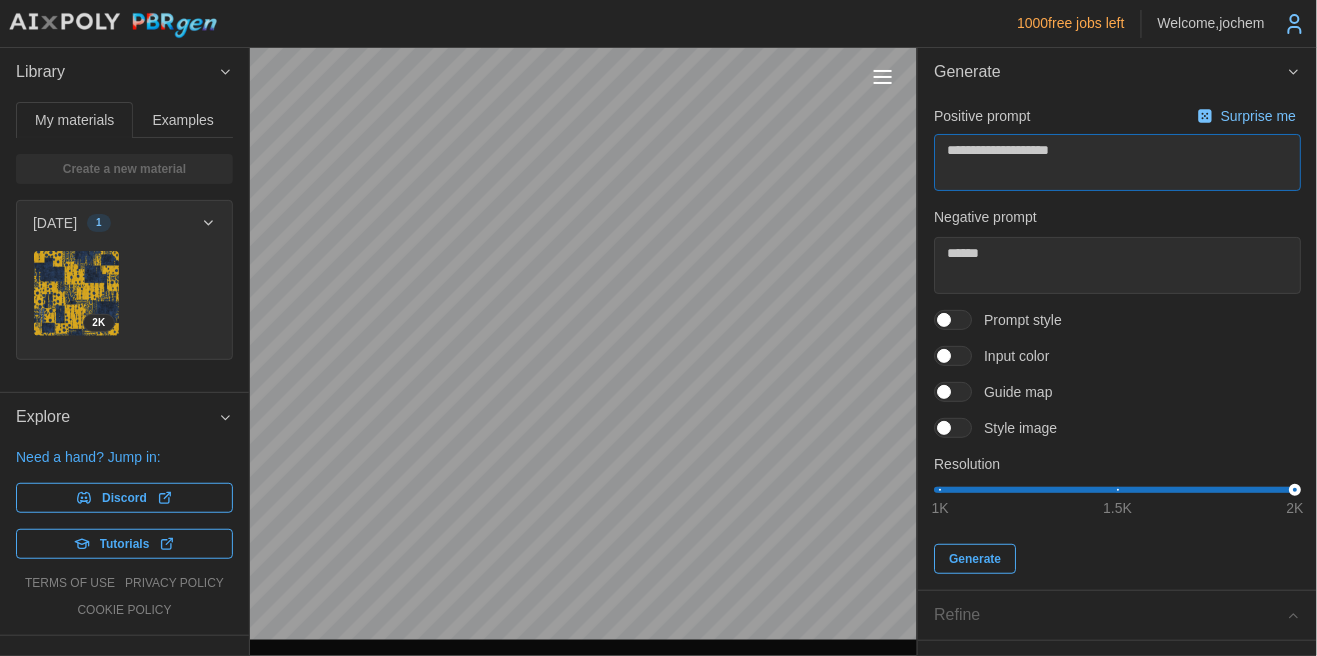 type on "*" 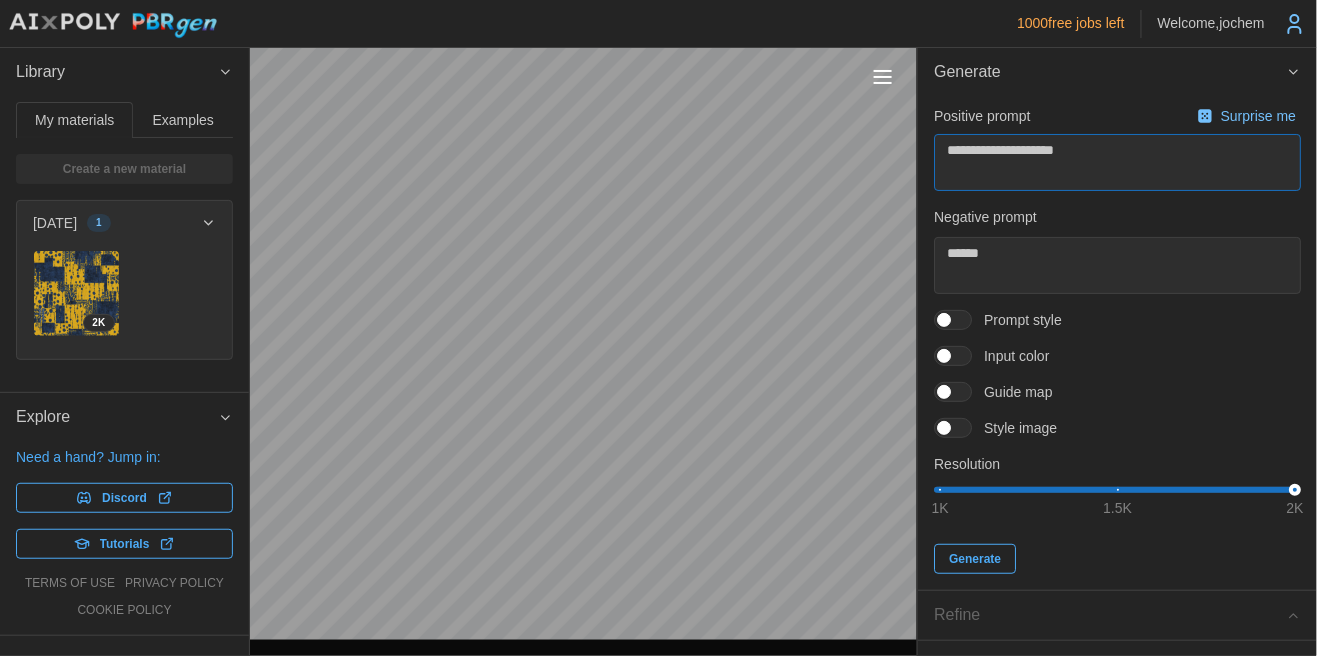 type on "*" 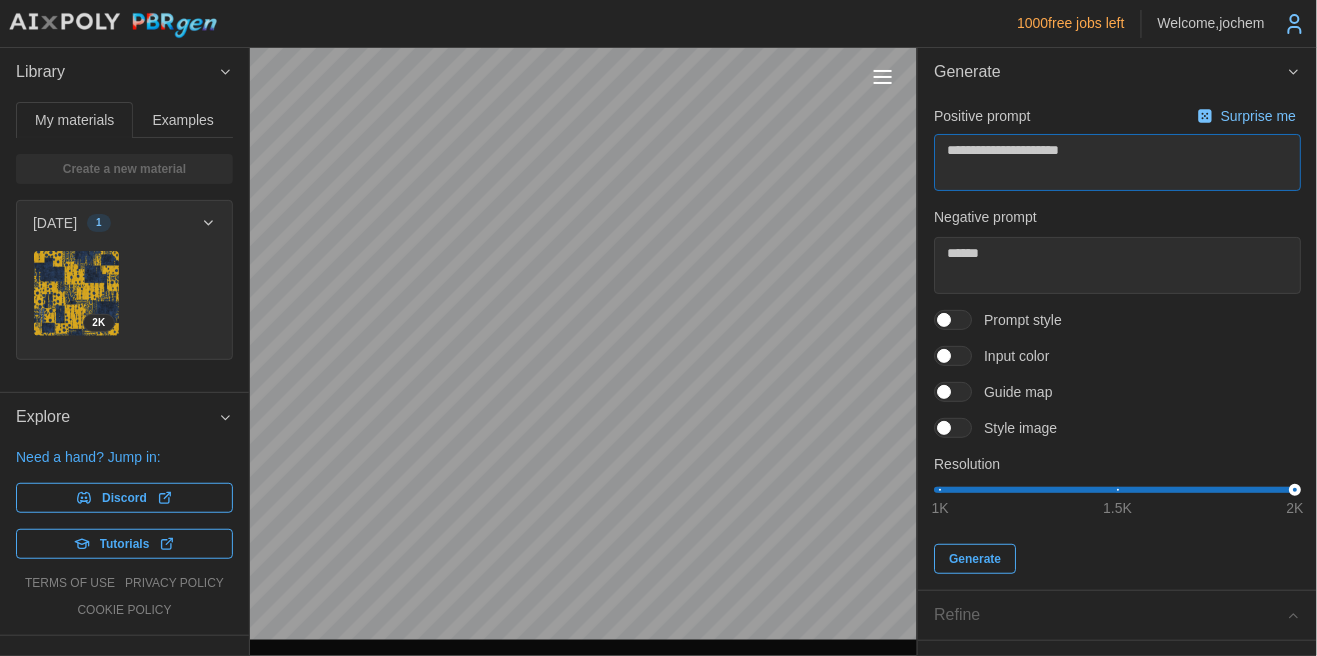 type on "*" 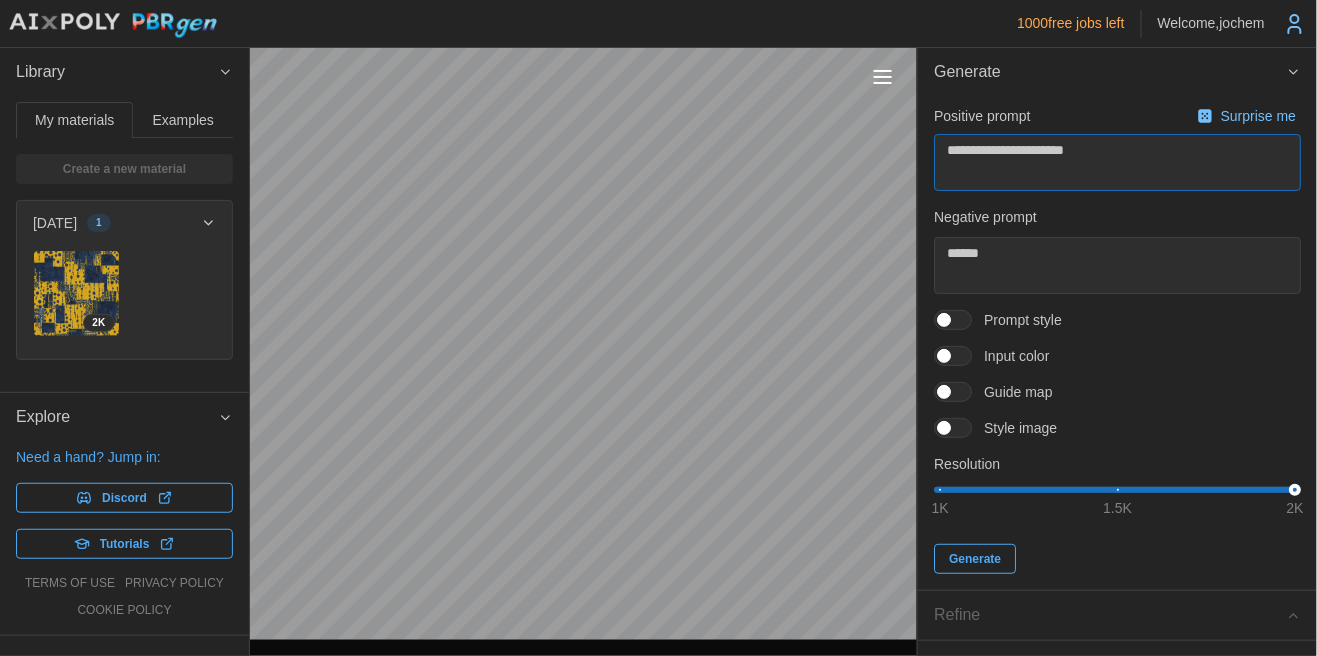 type on "*" 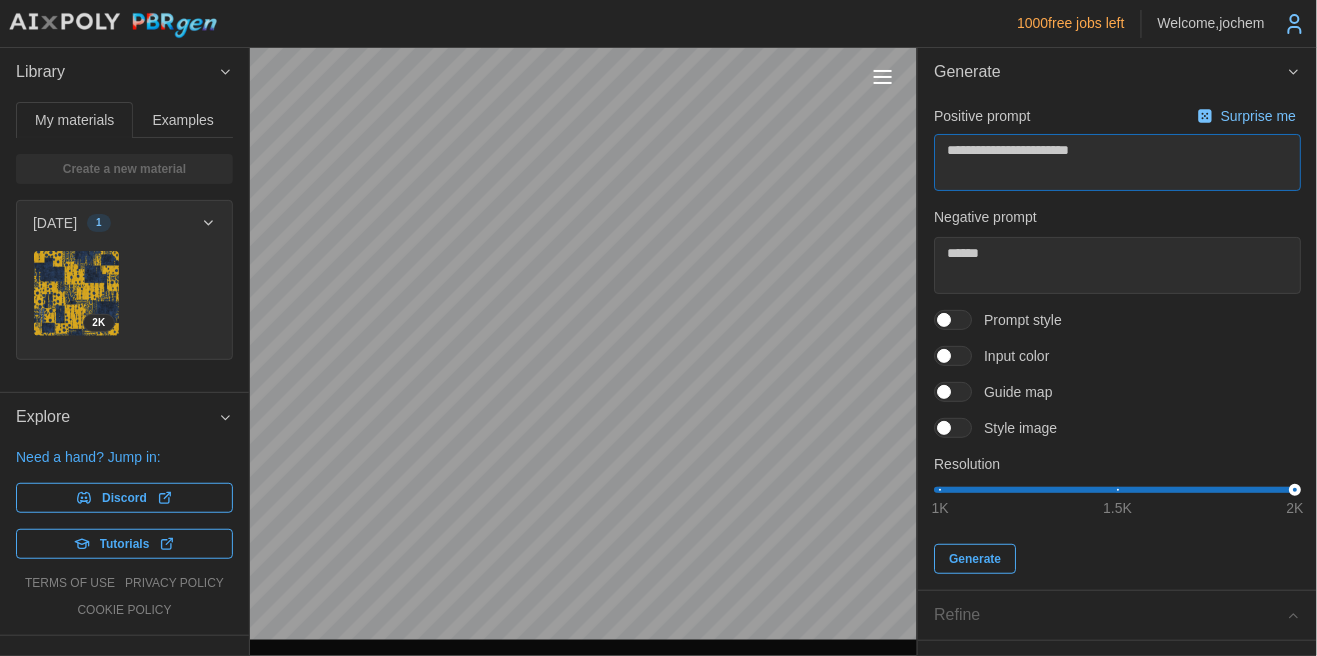 type on "*" 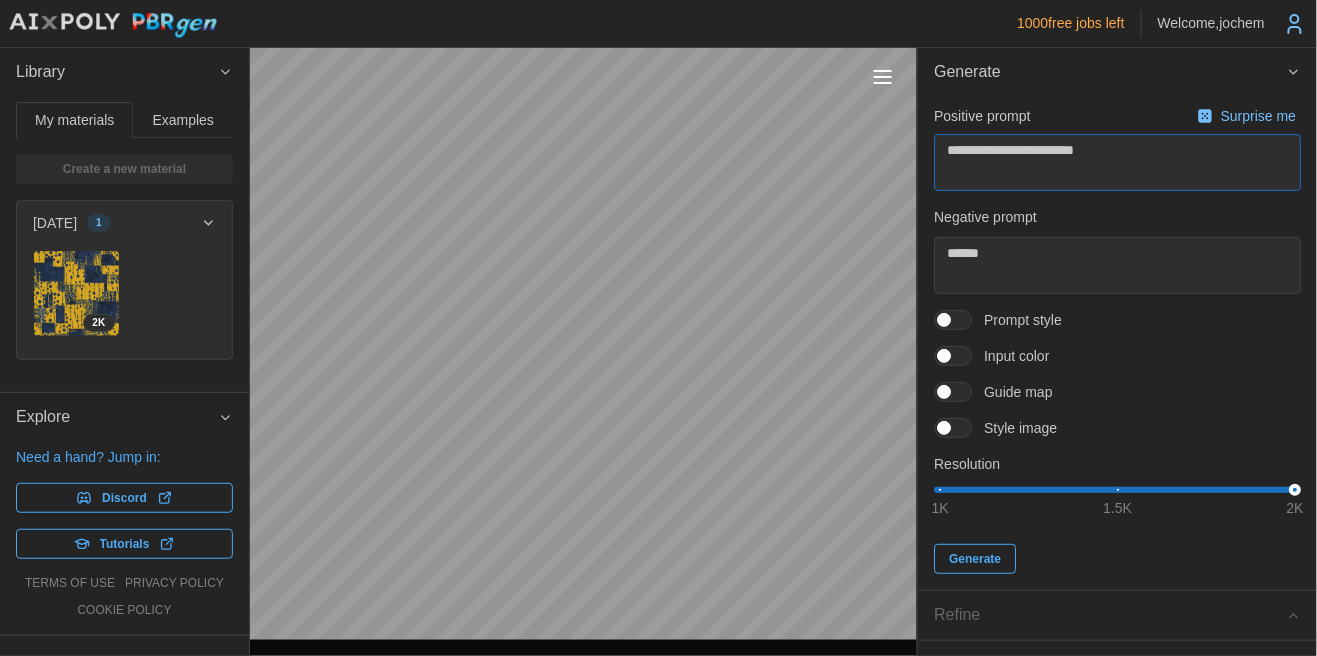 type on "*" 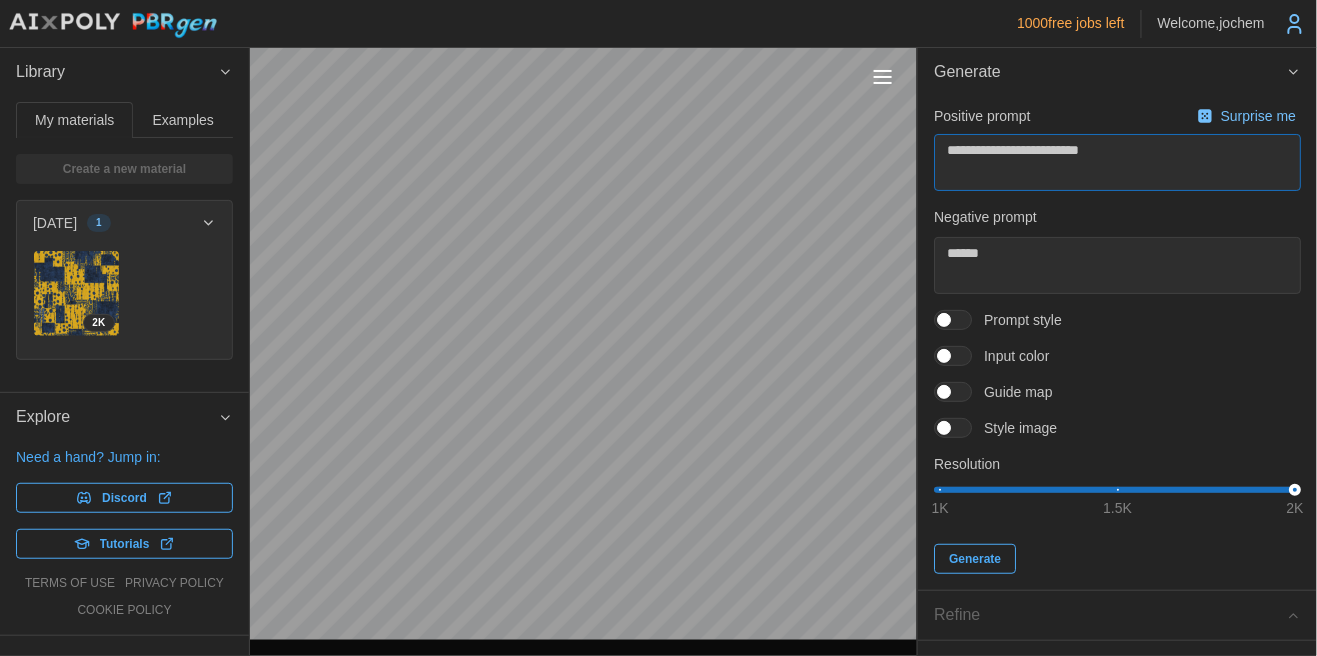type on "*" 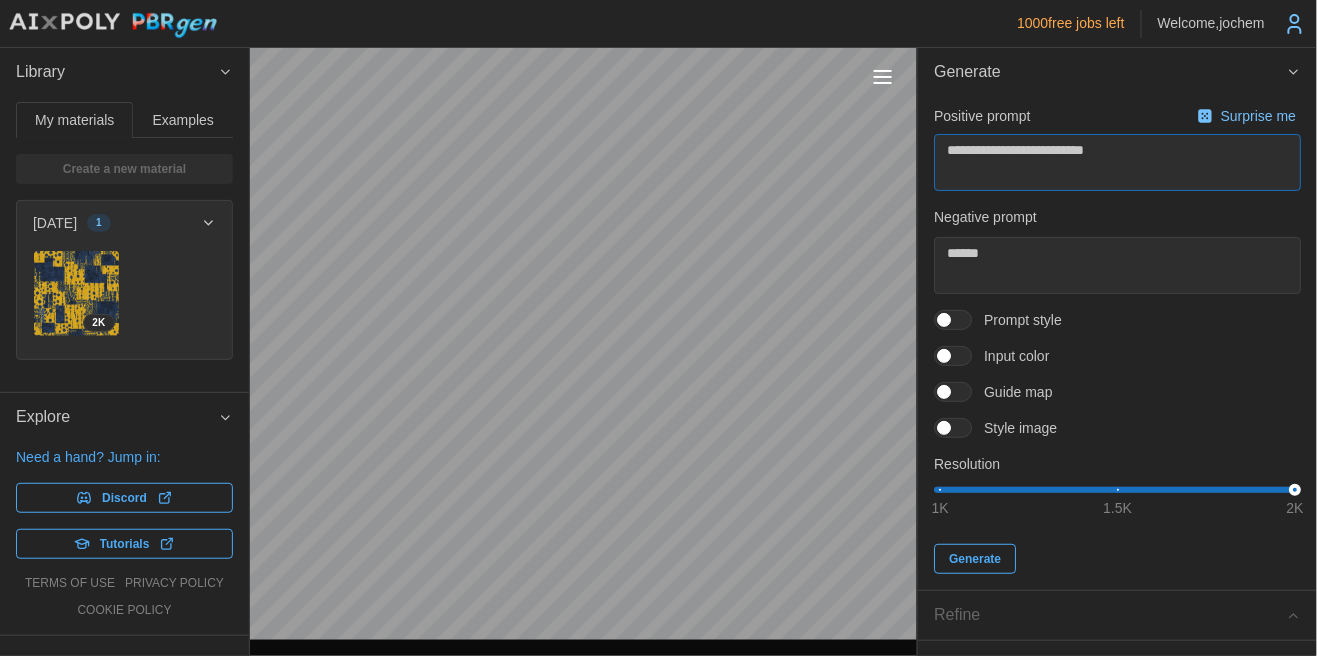 type on "*" 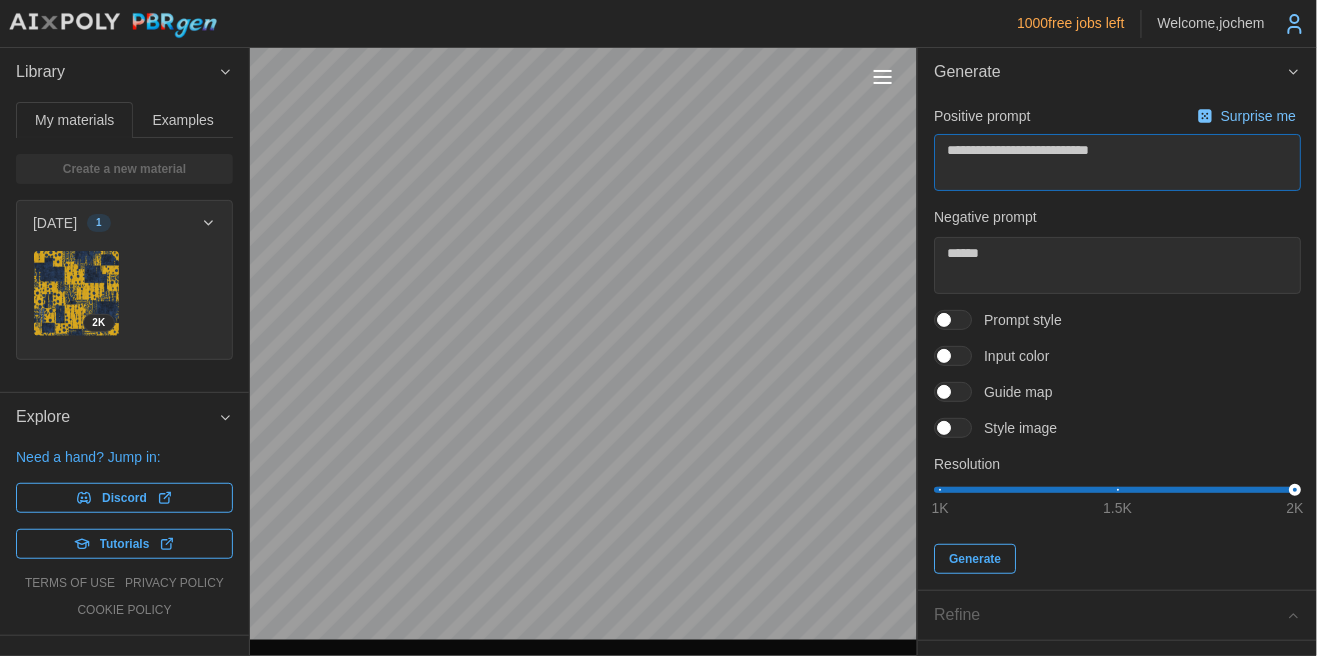 type on "*" 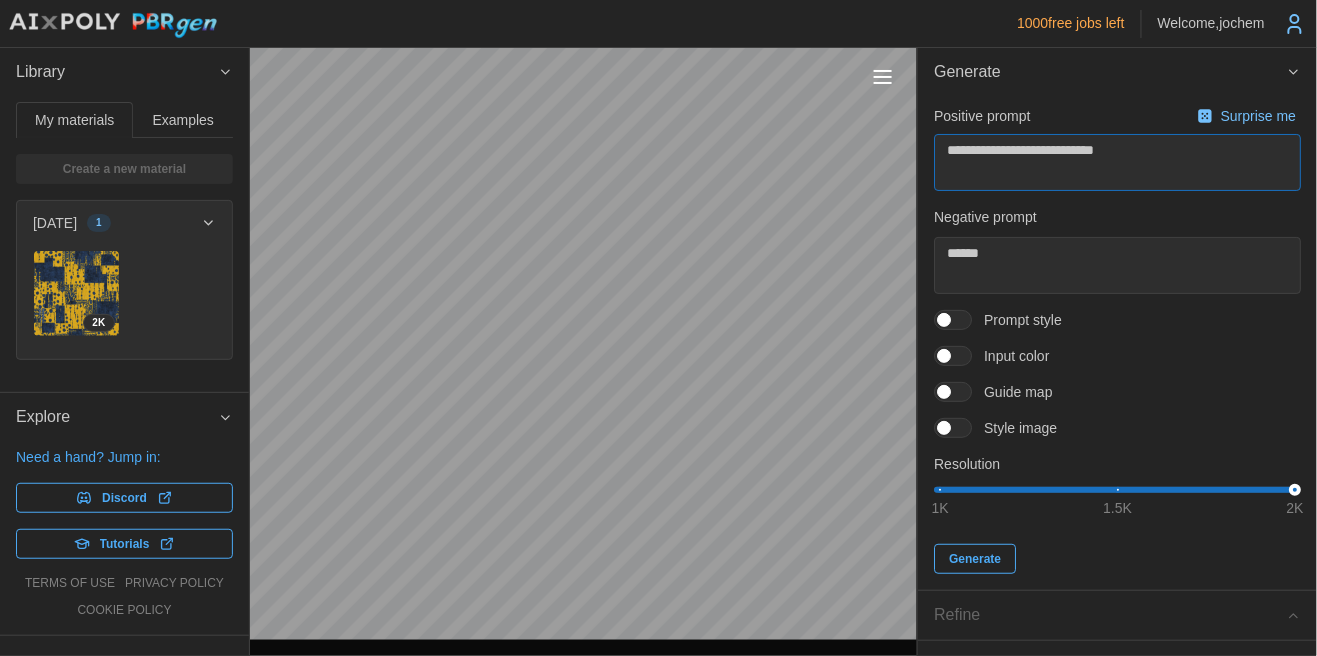 type on "*" 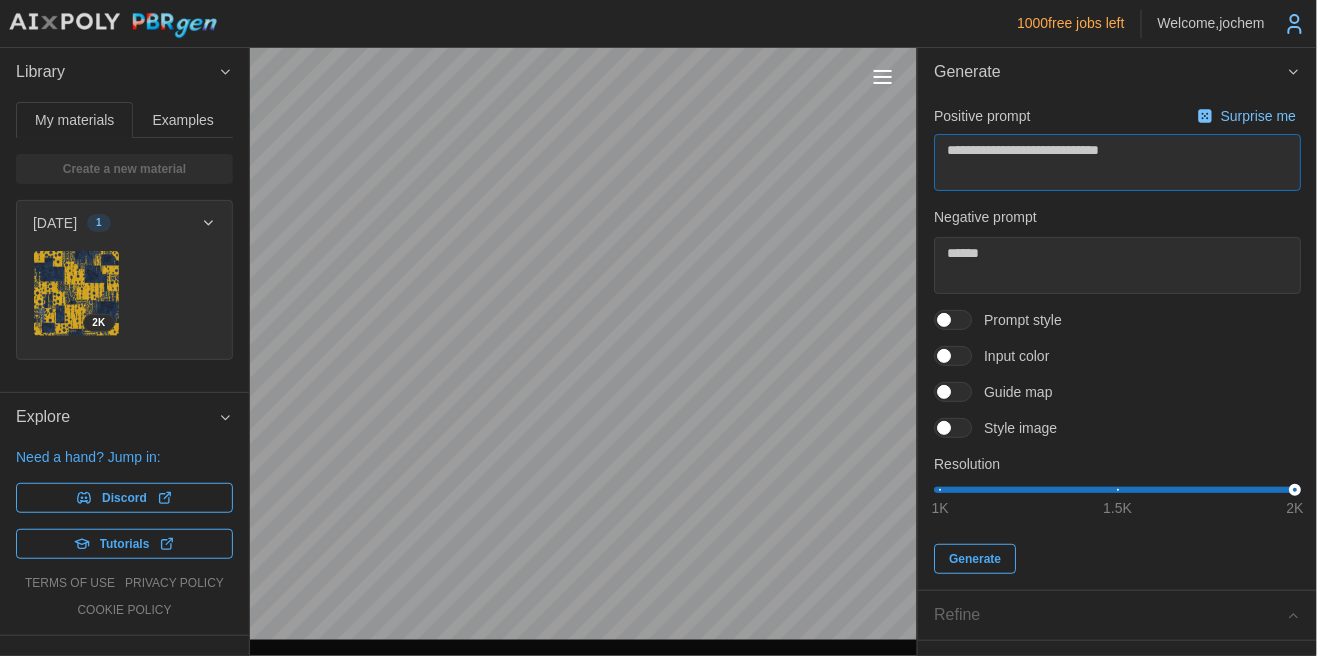 type on "*" 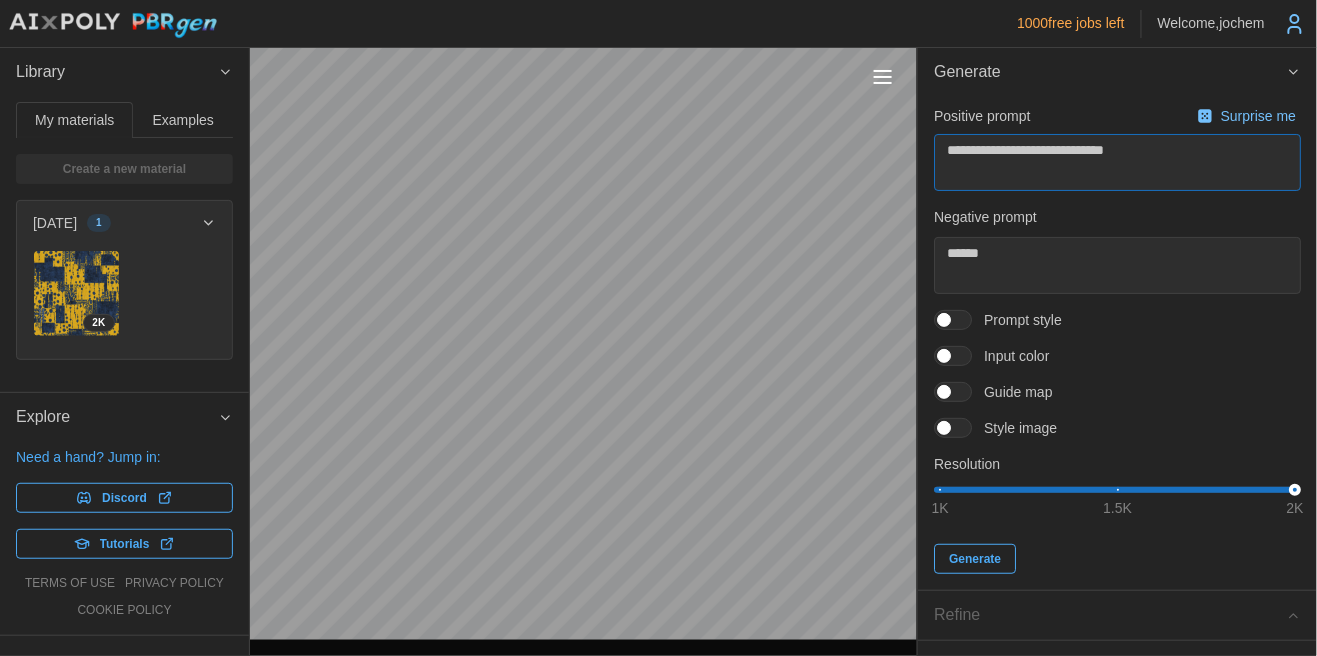 type on "*" 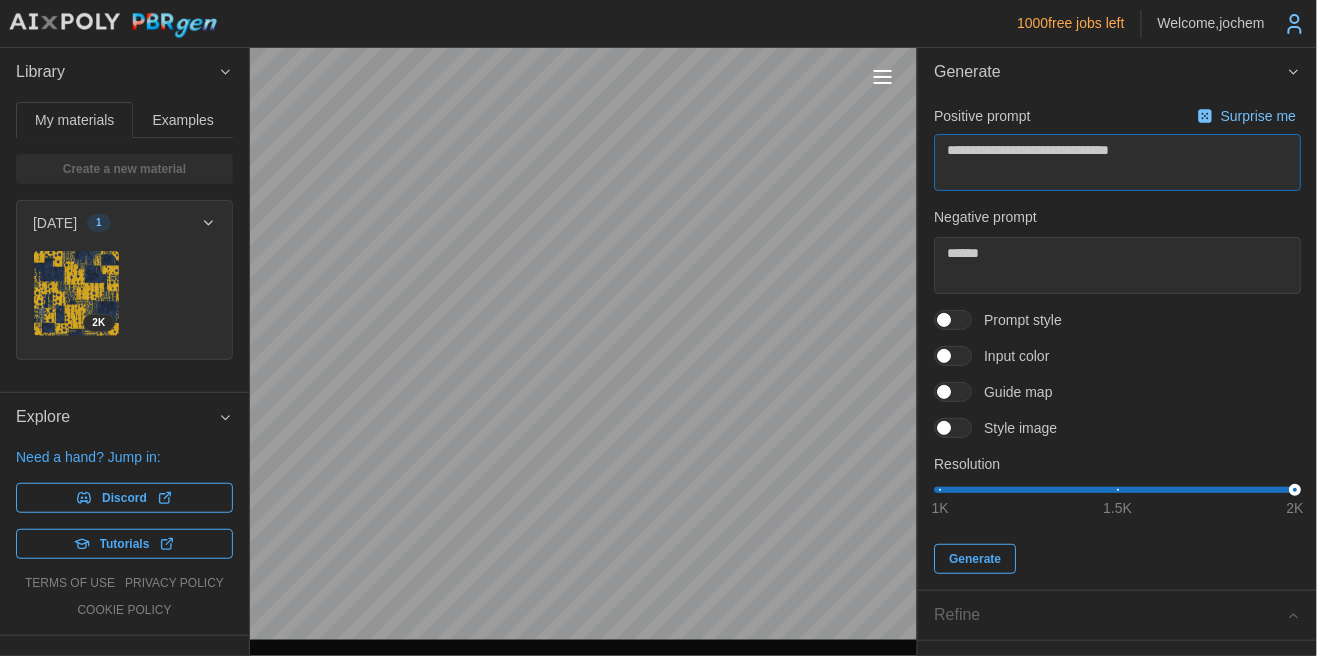 type on "*" 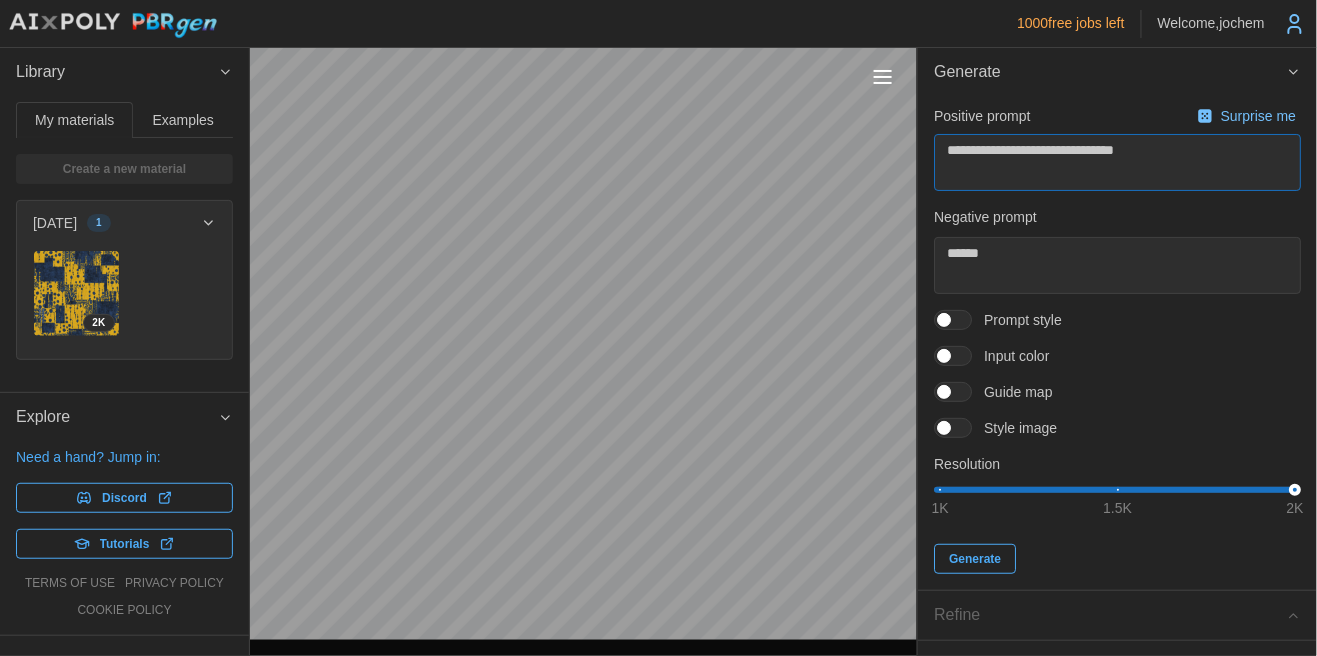 type on "*" 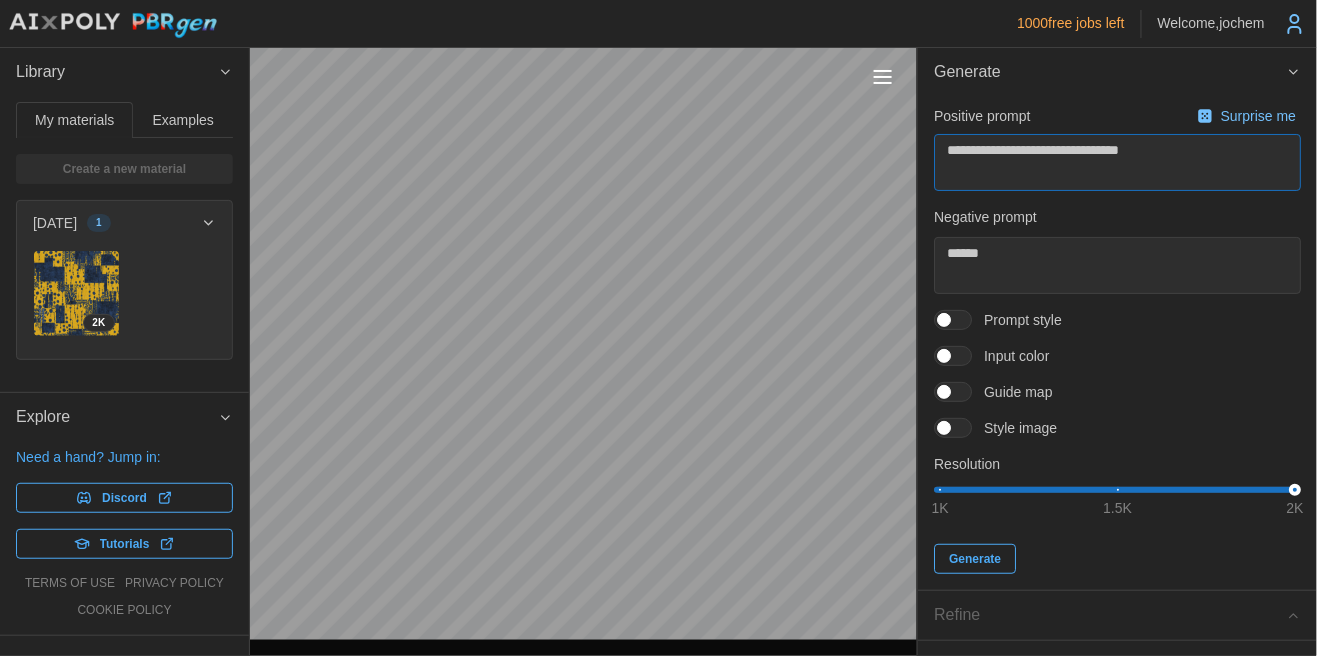 type on "*" 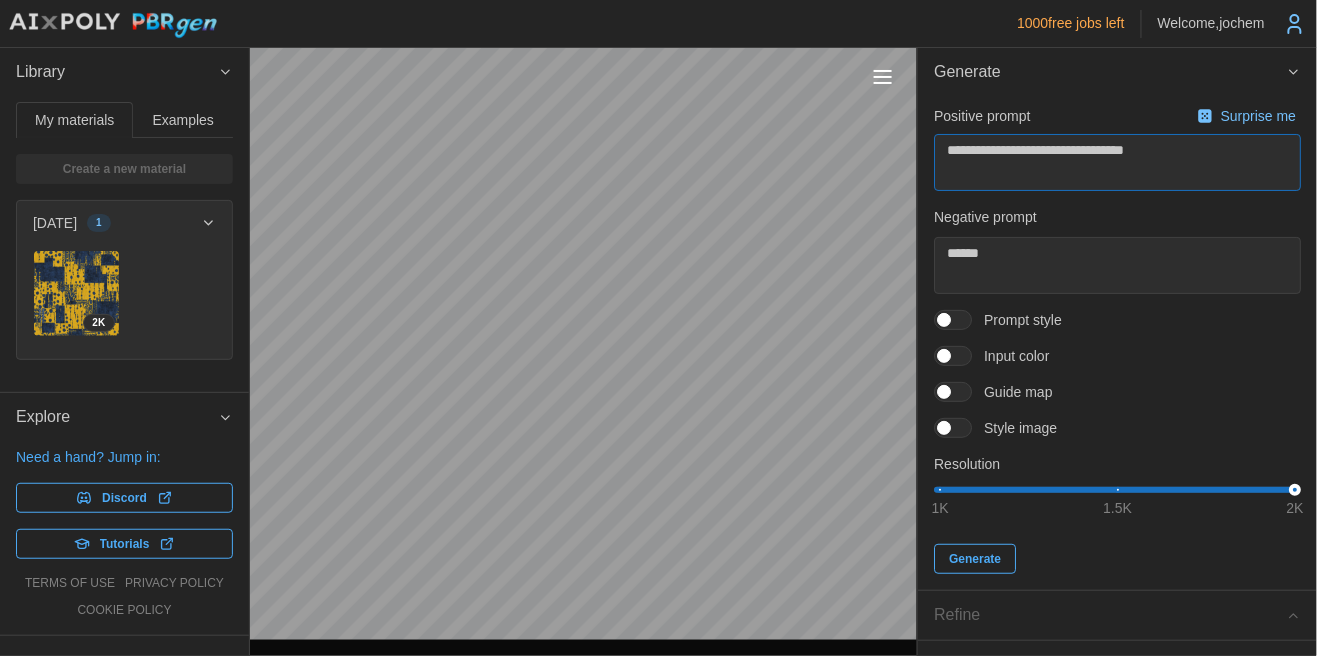 type 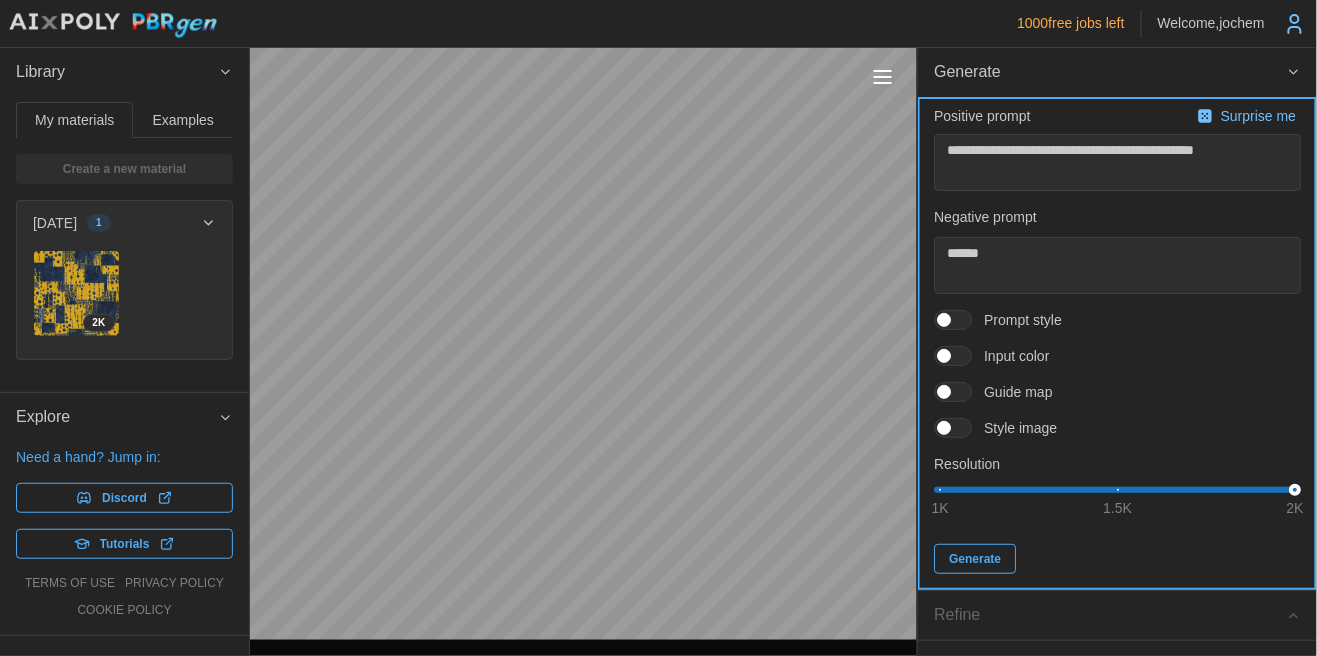 click on "Generate" at bounding box center (975, 559) 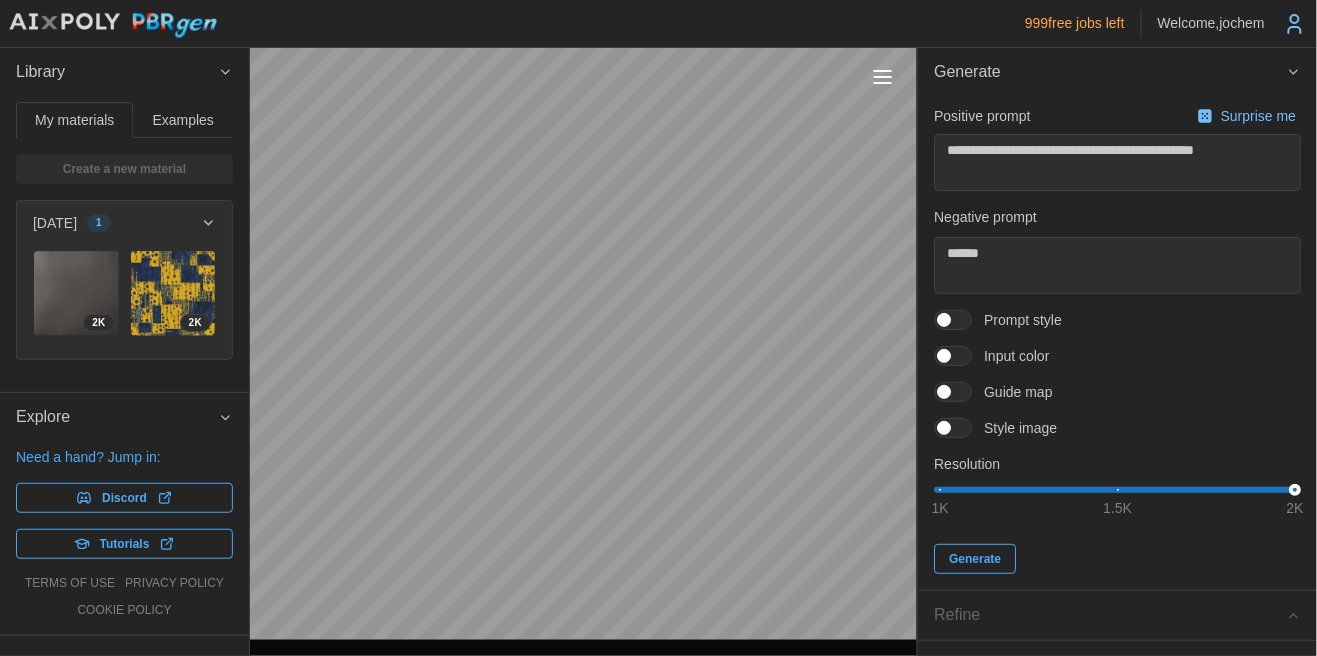 click at bounding box center [76, 293] 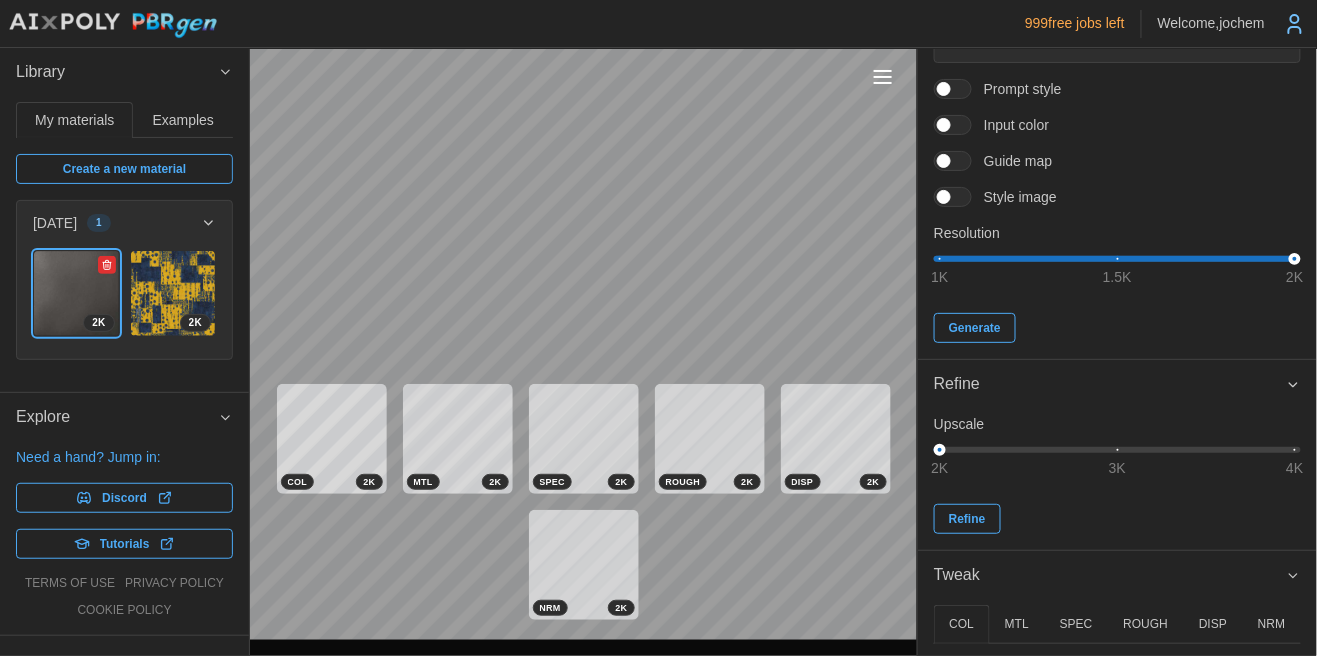 scroll, scrollTop: 0, scrollLeft: 0, axis: both 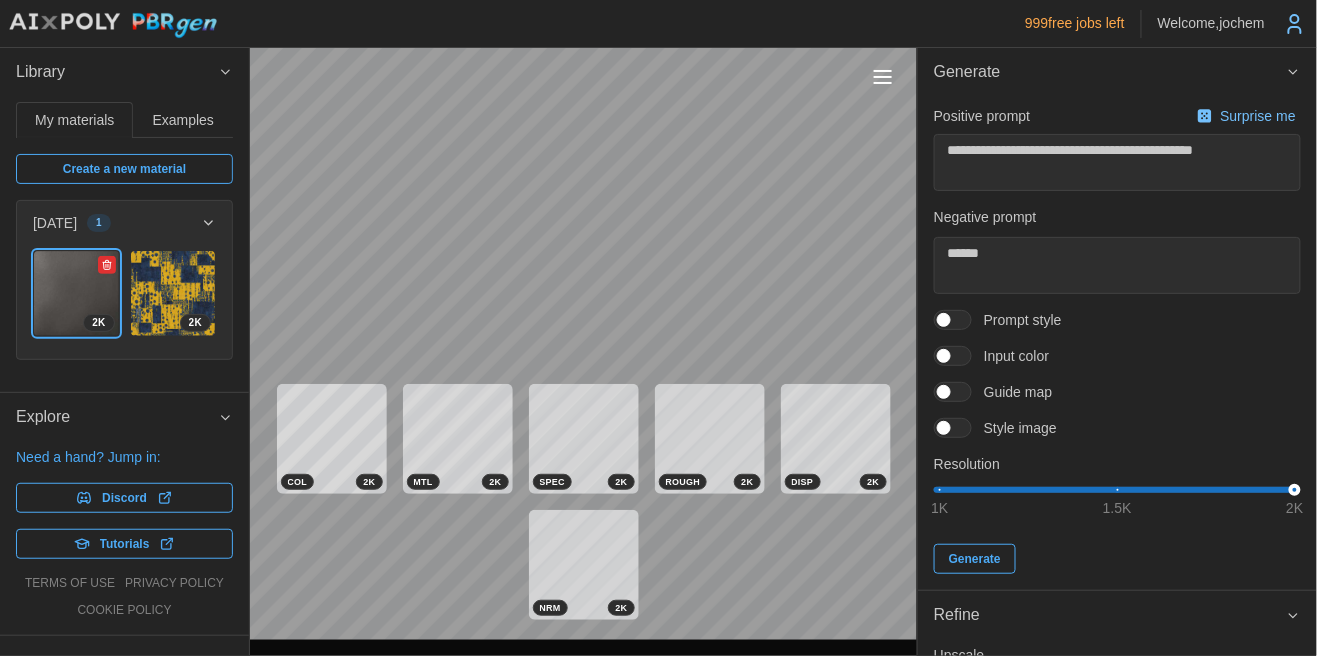click on "Examples" at bounding box center [183, 120] 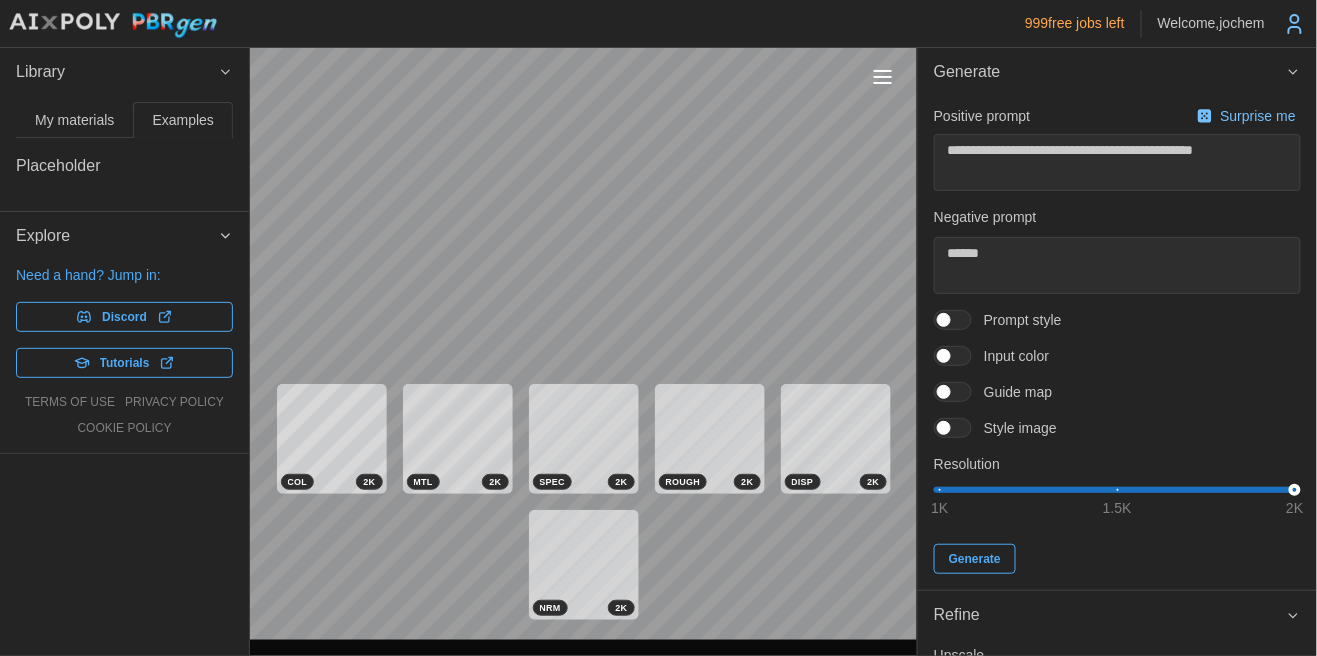 click on "Placeholder" at bounding box center [124, 166] 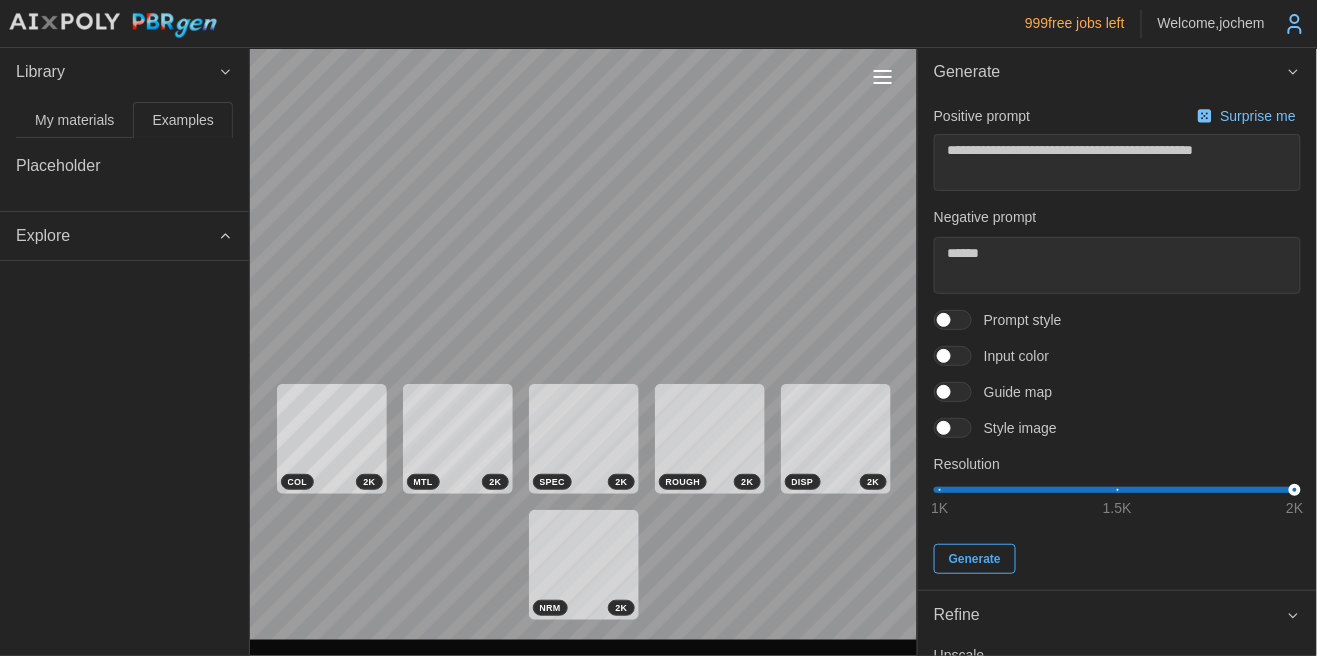 click 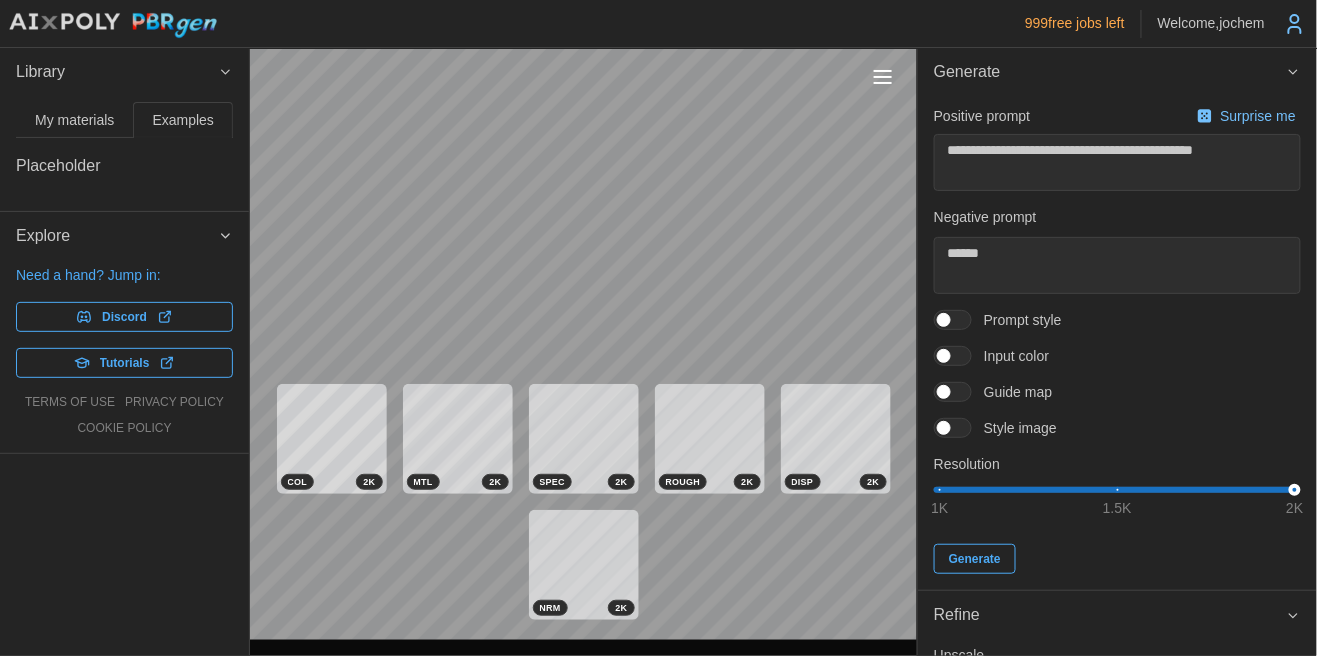 click on "Tutorials" at bounding box center [124, 363] 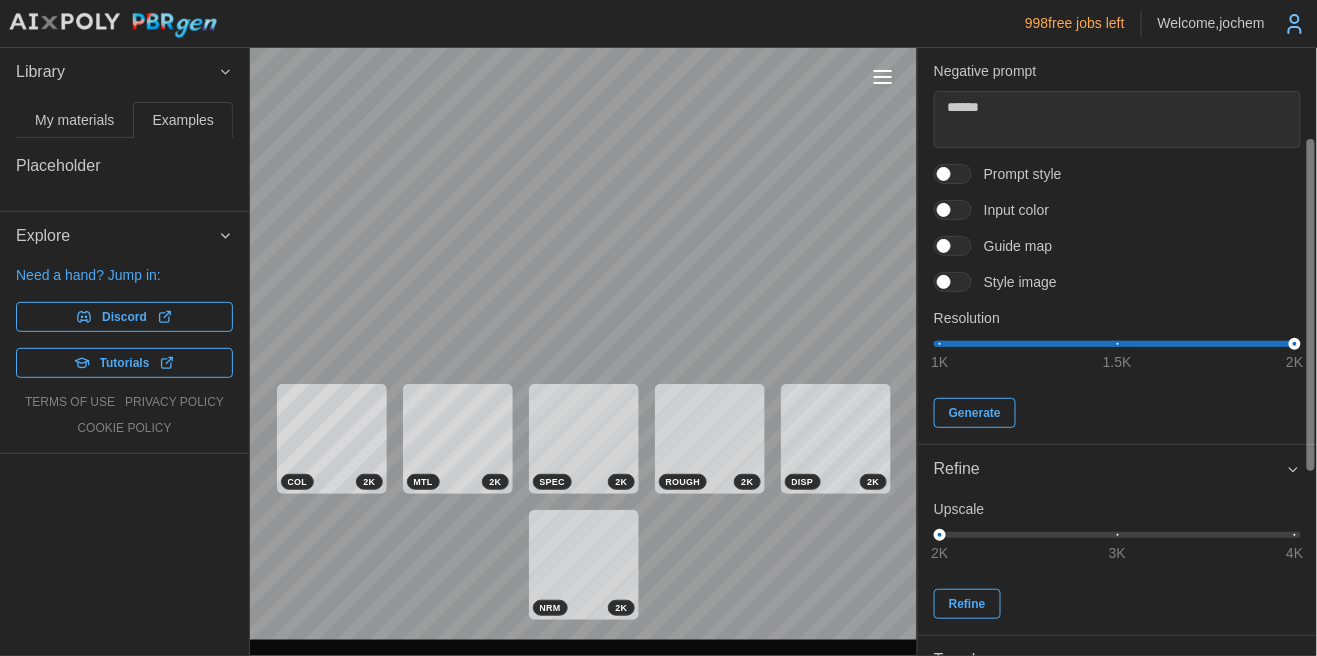 scroll, scrollTop: 163, scrollLeft: 0, axis: vertical 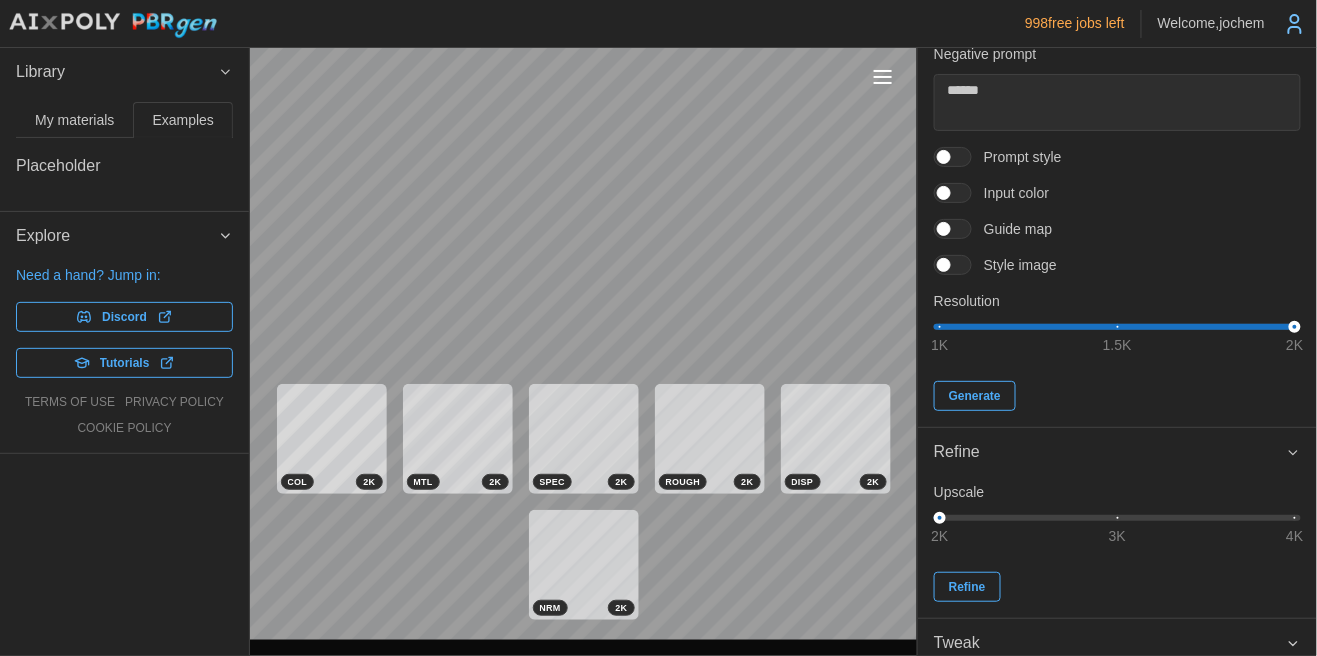 click on "Prompt style" at bounding box center [1017, 157] 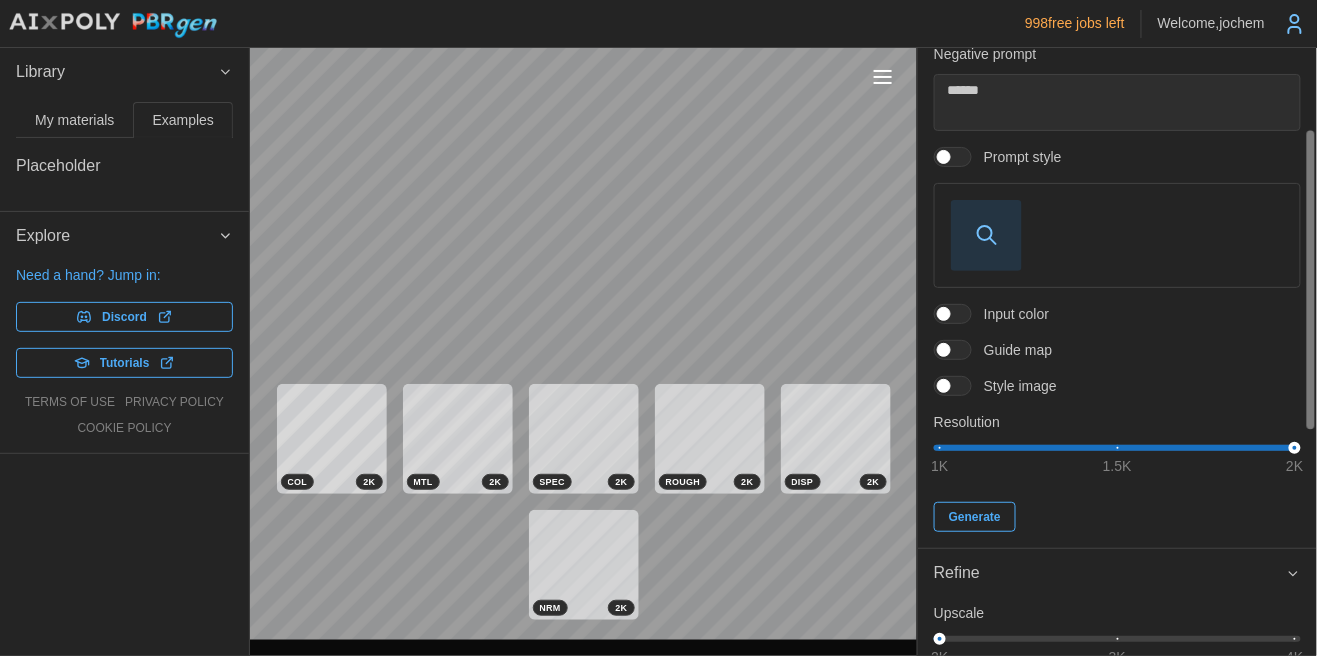 click 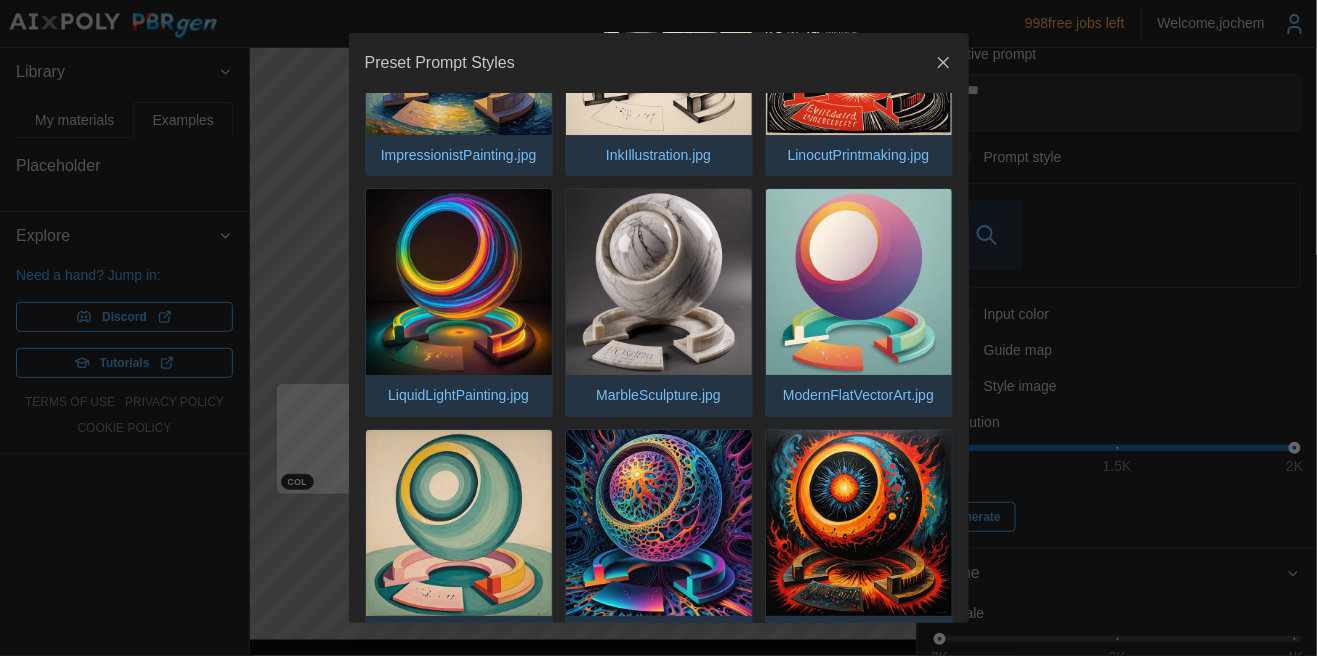 scroll, scrollTop: 1850, scrollLeft: 0, axis: vertical 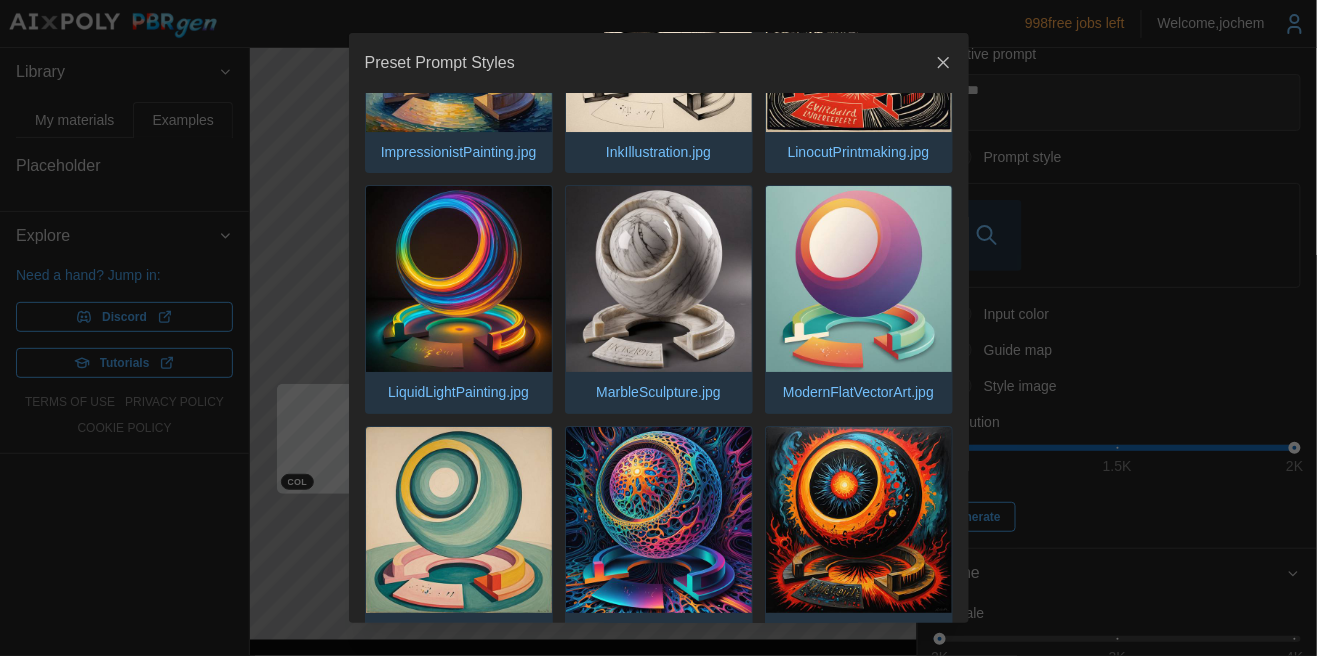 click at bounding box center (659, 279) 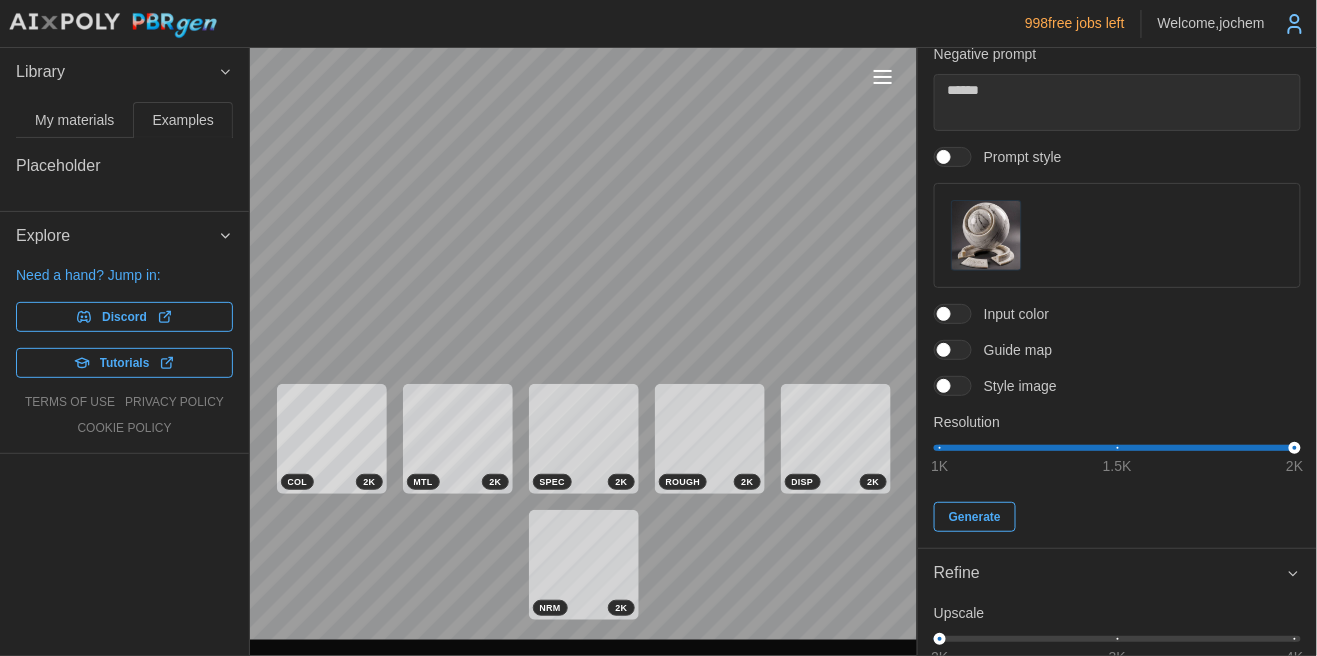 click on "Guide map" at bounding box center [1012, 350] 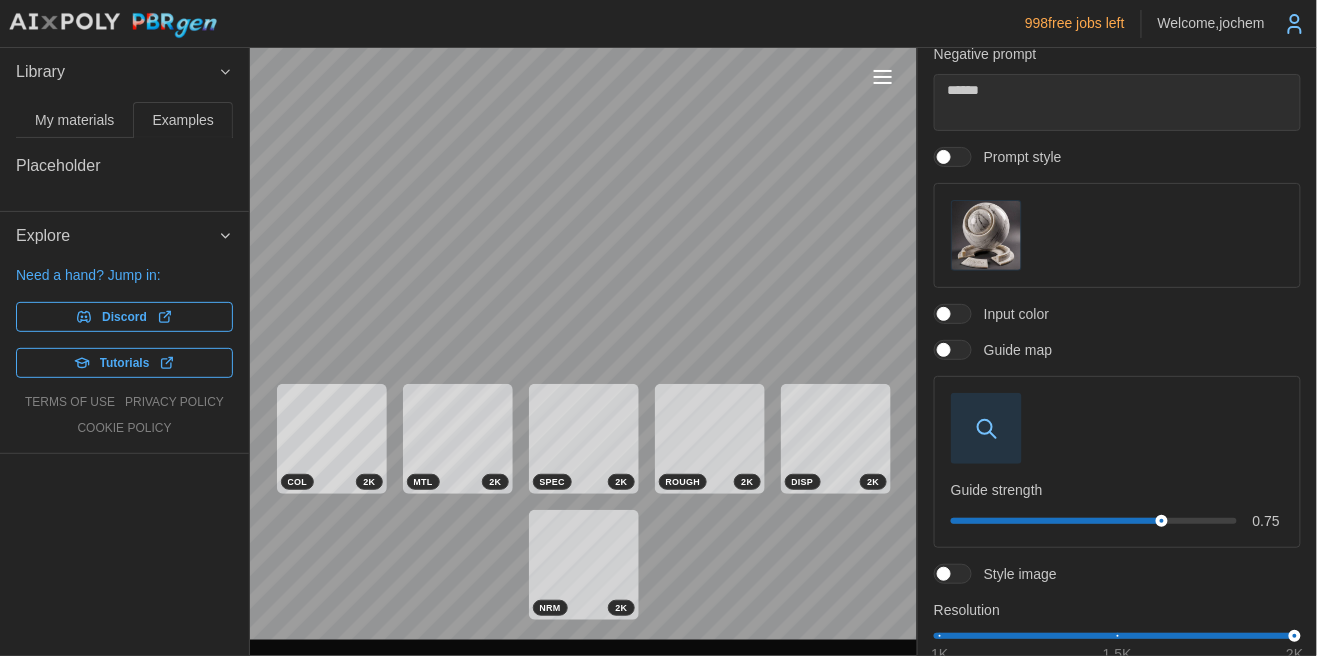 click 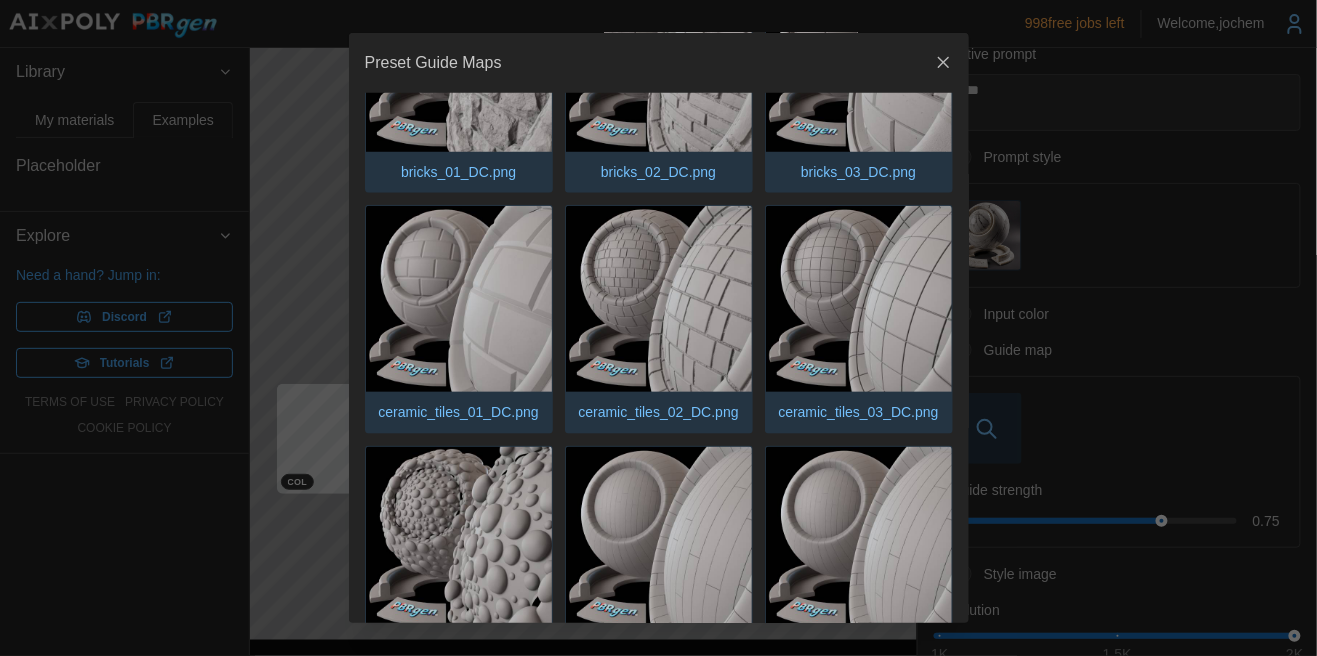 scroll, scrollTop: 0, scrollLeft: 0, axis: both 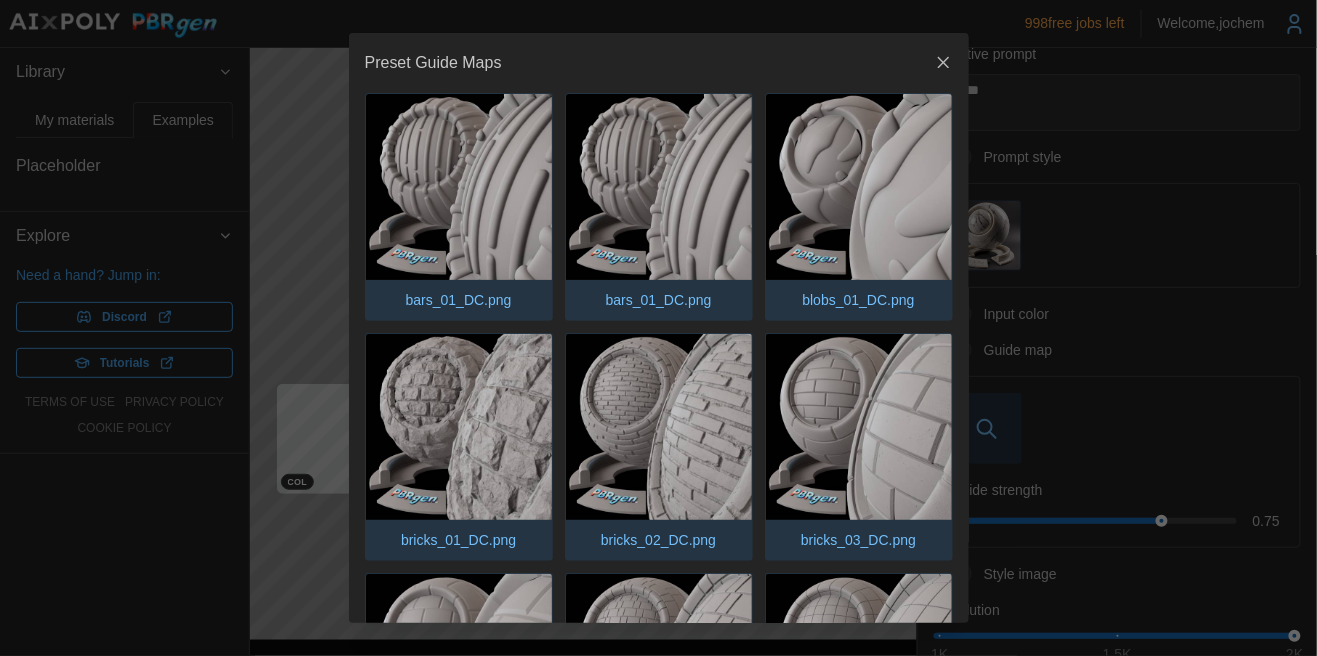 click 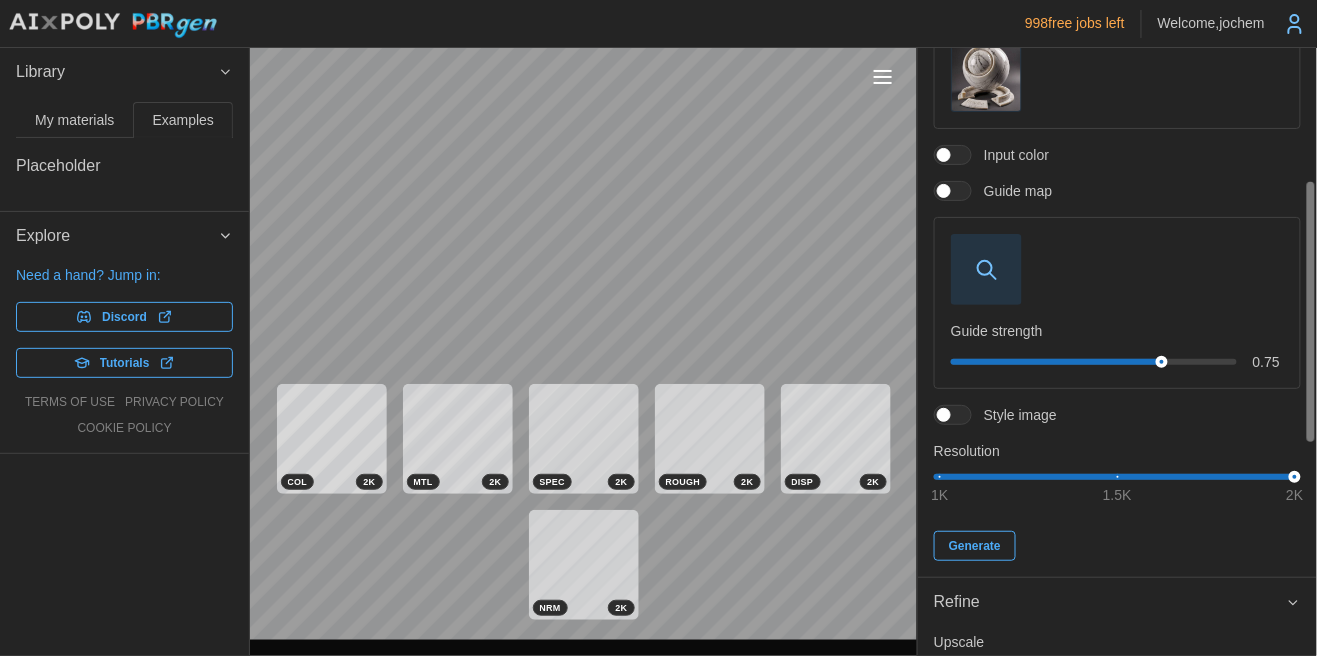scroll, scrollTop: 329, scrollLeft: 0, axis: vertical 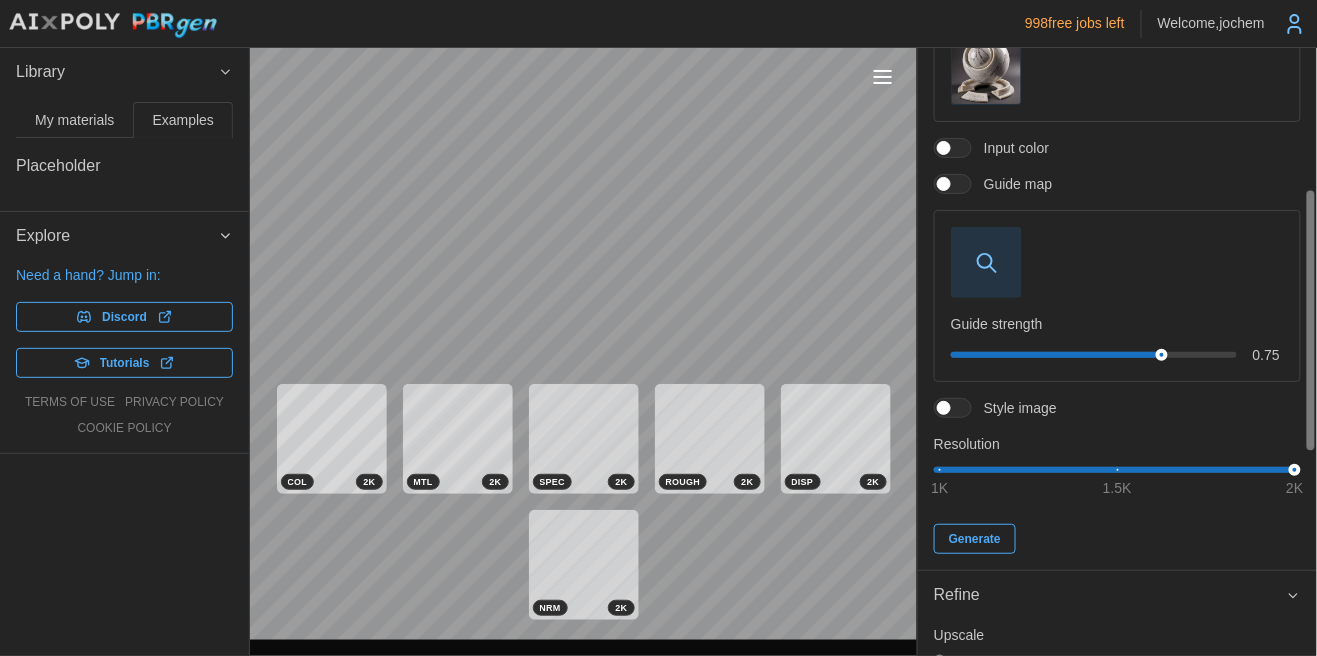 click at bounding box center [963, 408] 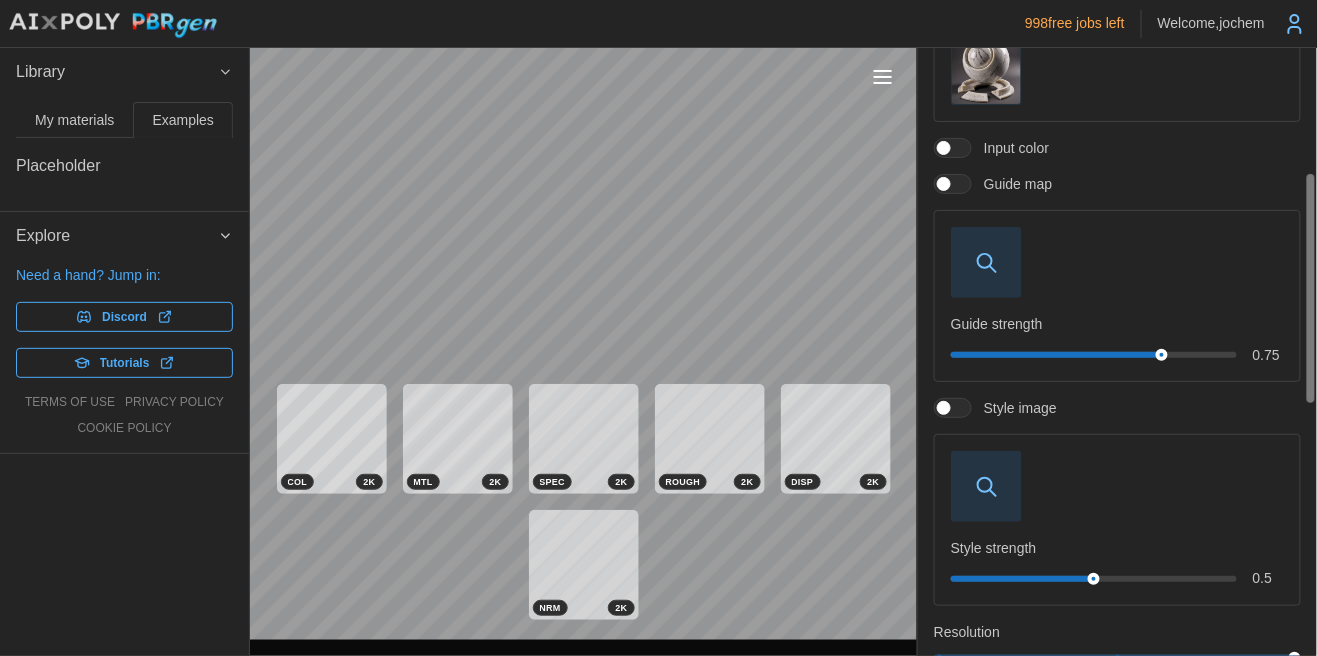 click 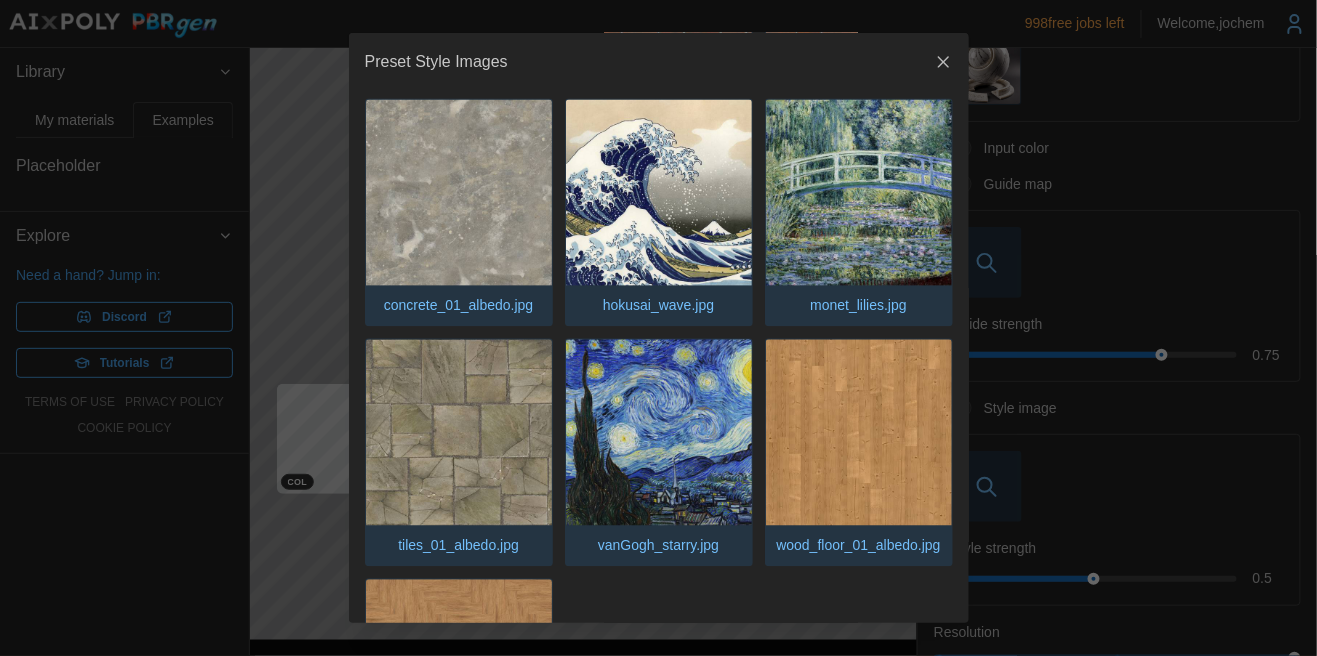scroll, scrollTop: 1022, scrollLeft: 0, axis: vertical 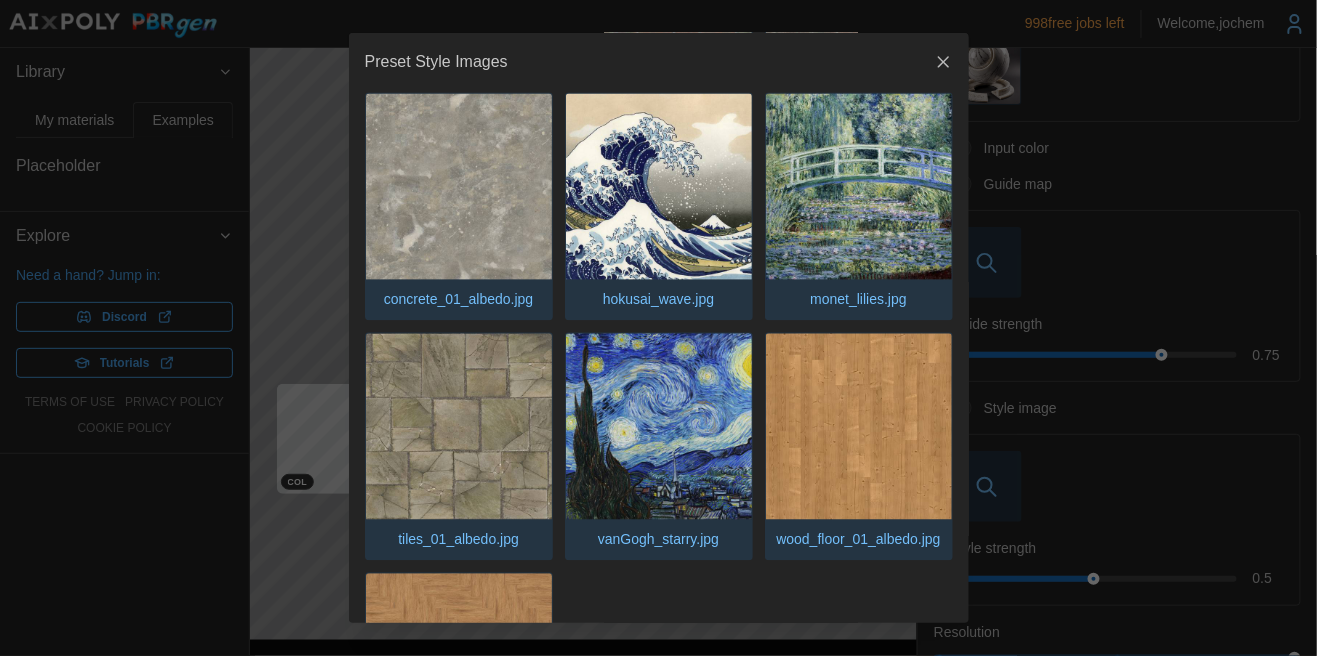 click at bounding box center (459, 187) 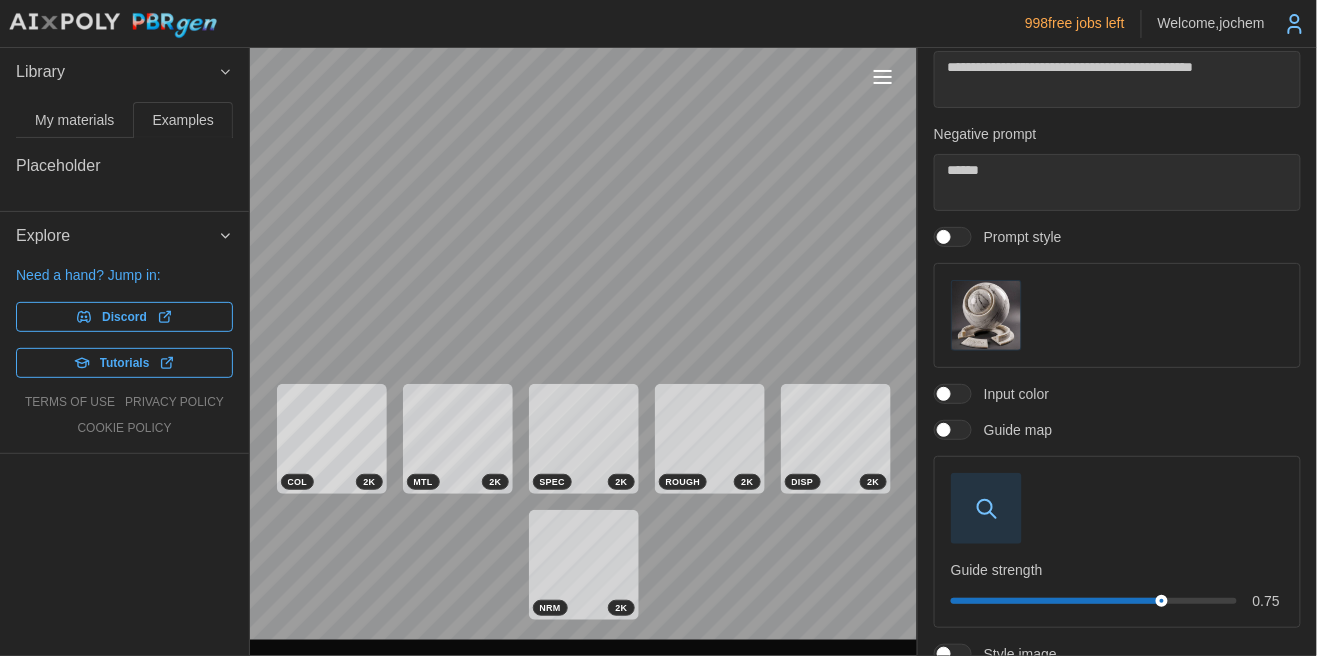 scroll, scrollTop: 0, scrollLeft: 0, axis: both 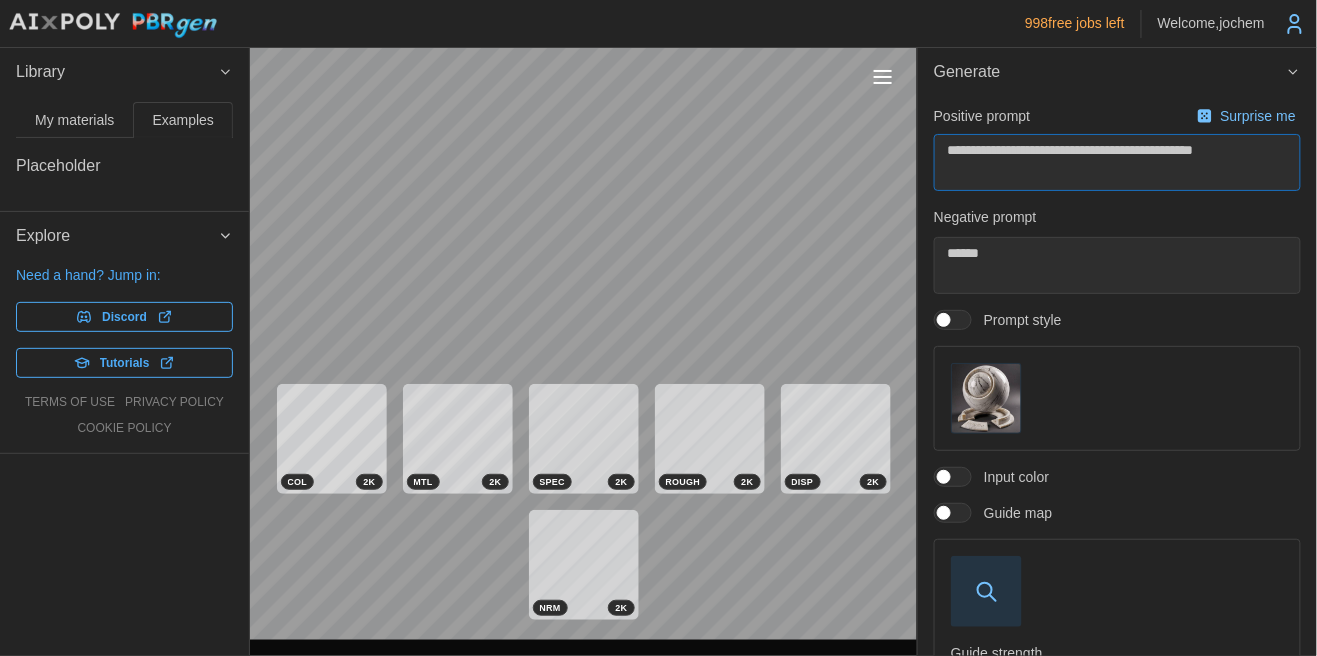 click on "**********" at bounding box center [1117, 162] 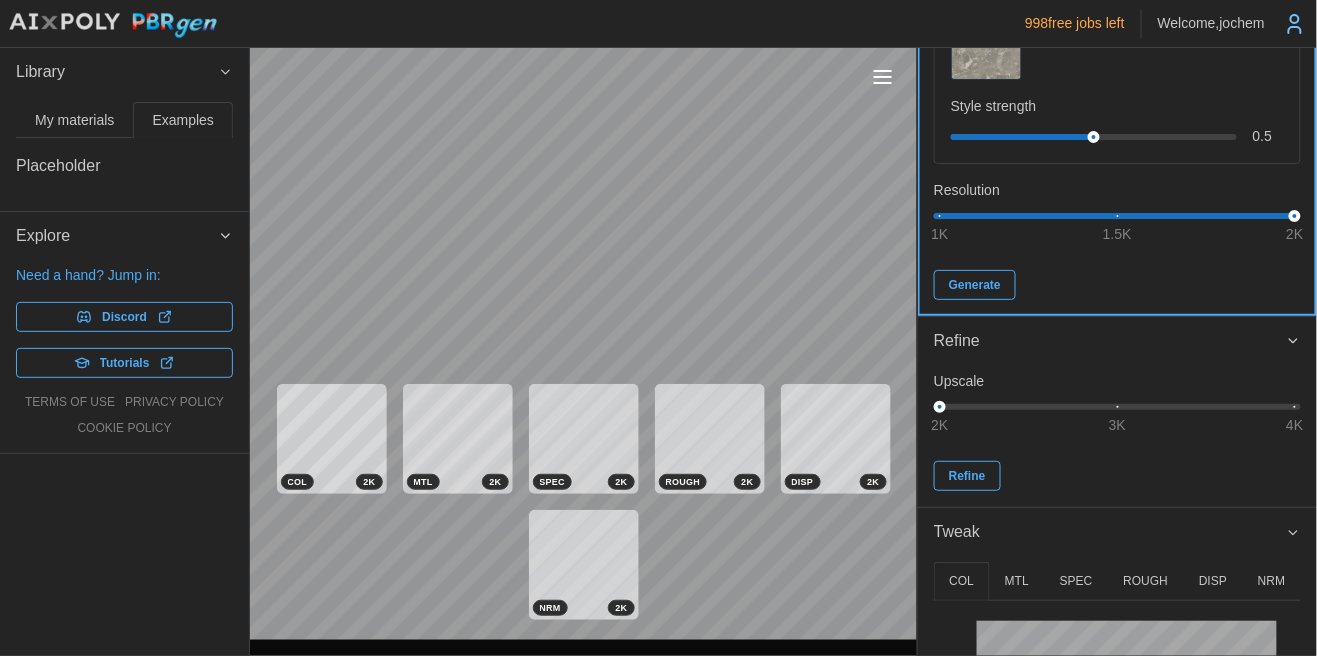 click on "**********" at bounding box center [1117, -185] 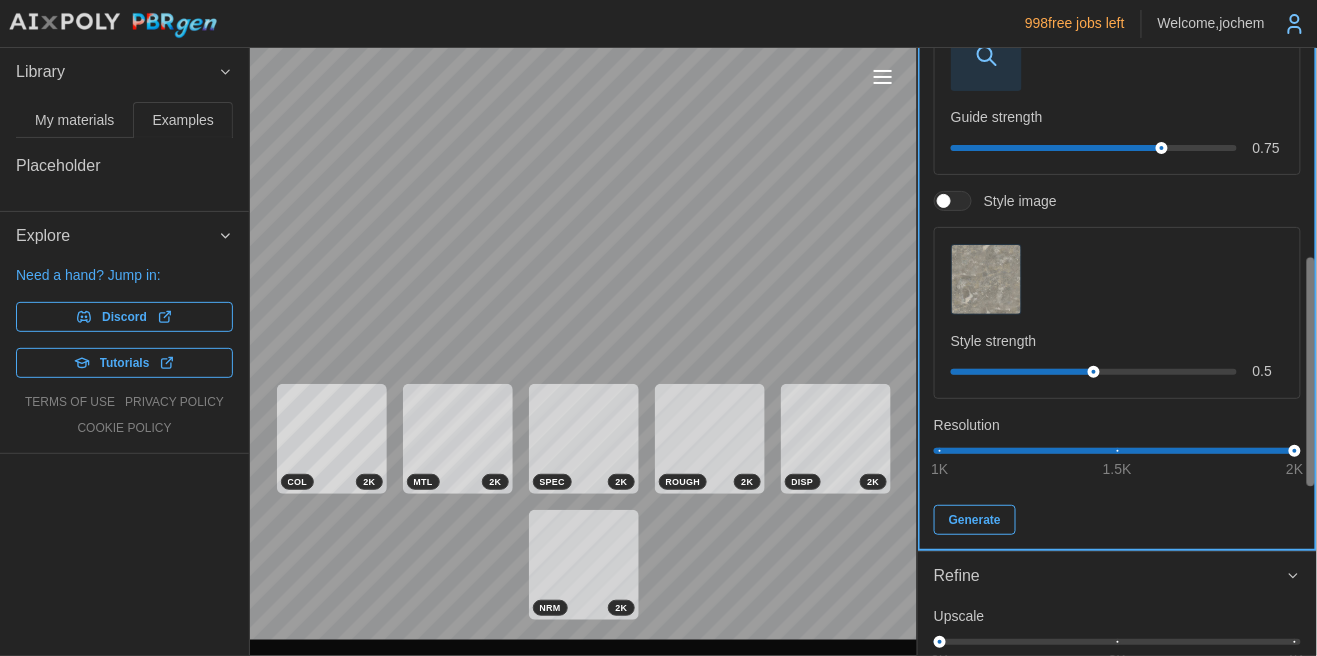 scroll, scrollTop: 552, scrollLeft: 0, axis: vertical 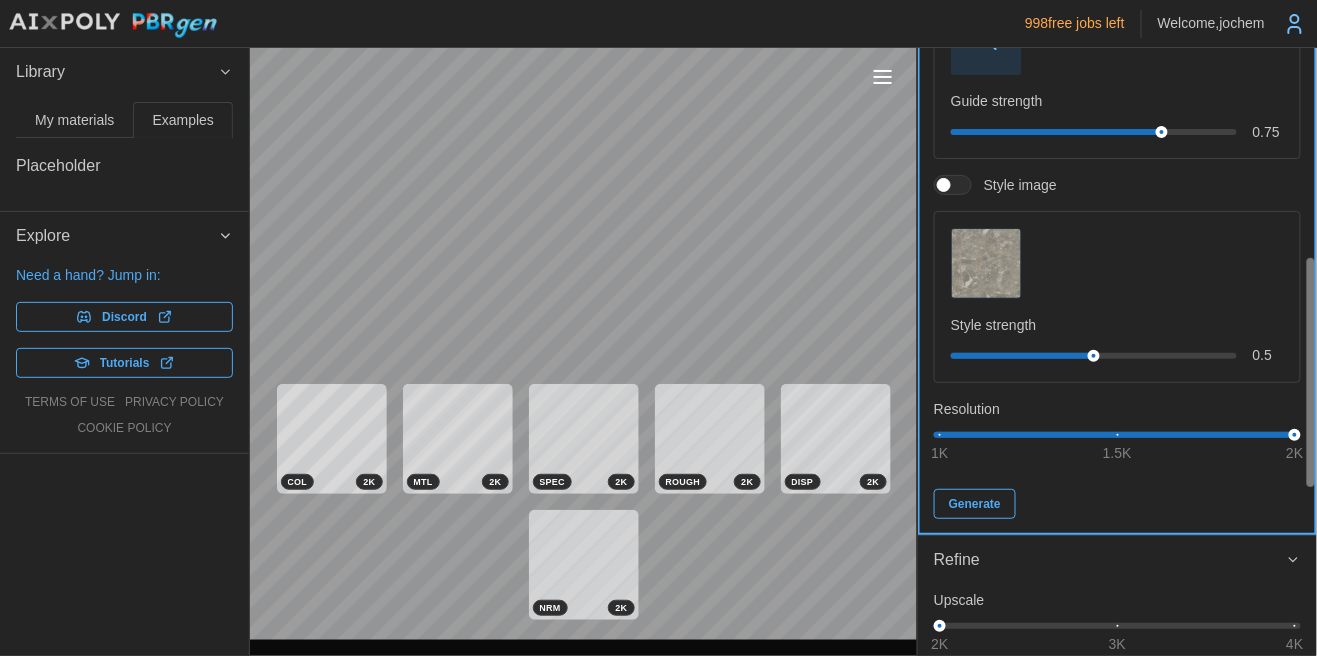 click on "Generate" at bounding box center [975, 504] 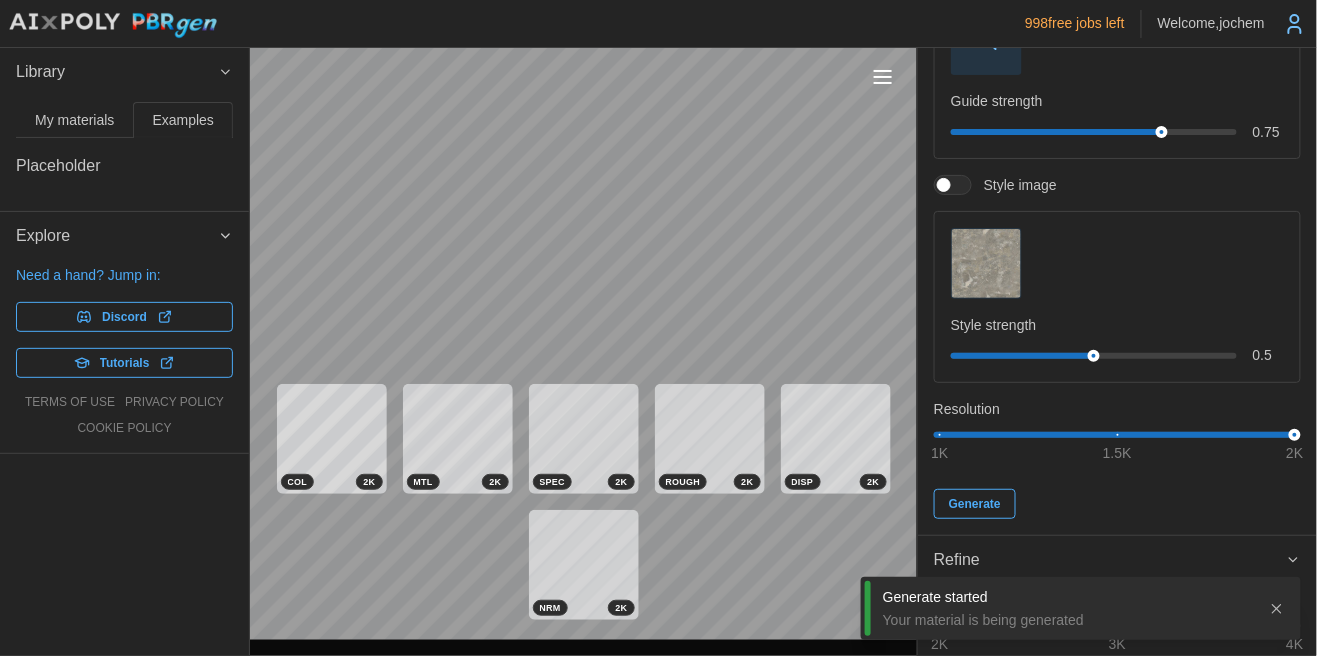 click on "My materials" at bounding box center (74, 120) 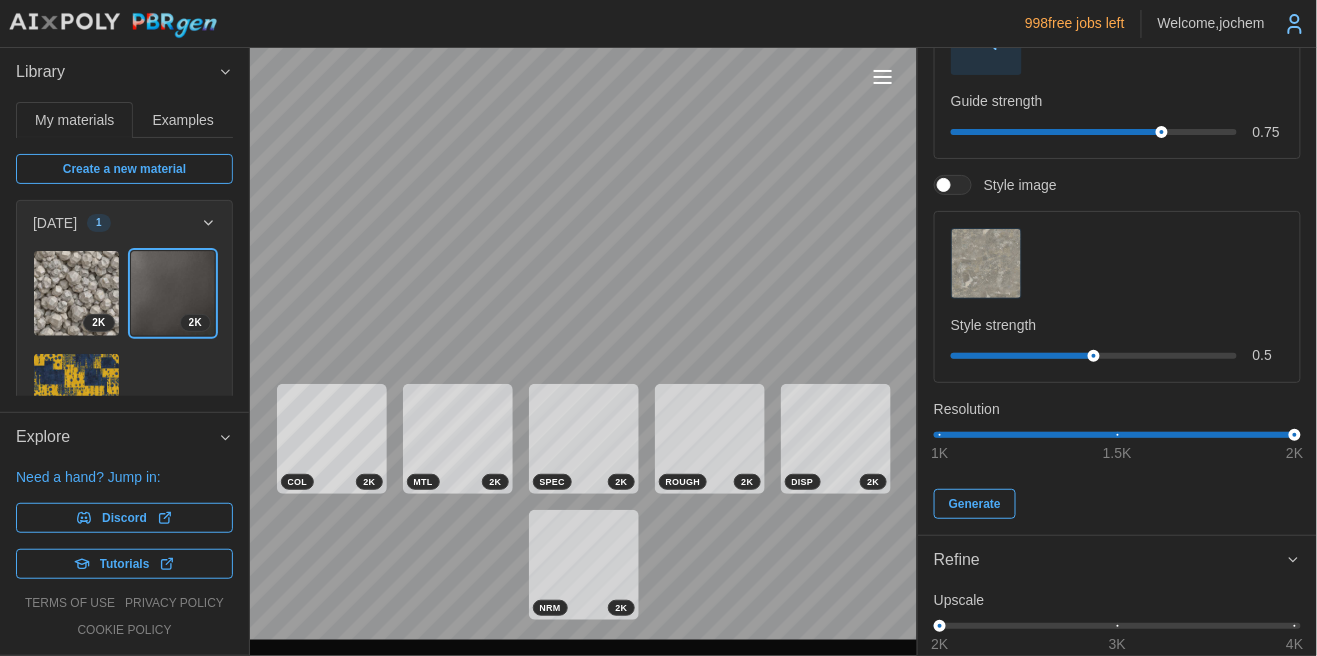 click at bounding box center [76, 293] 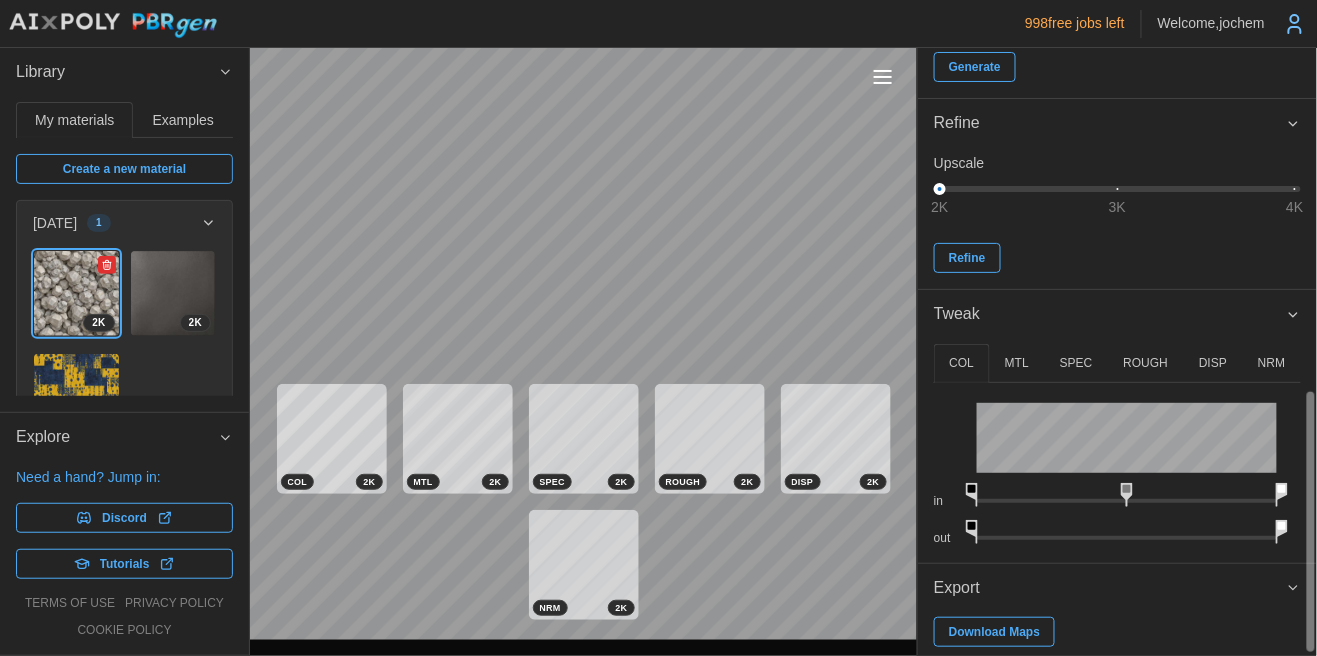 scroll, scrollTop: 801, scrollLeft: 0, axis: vertical 